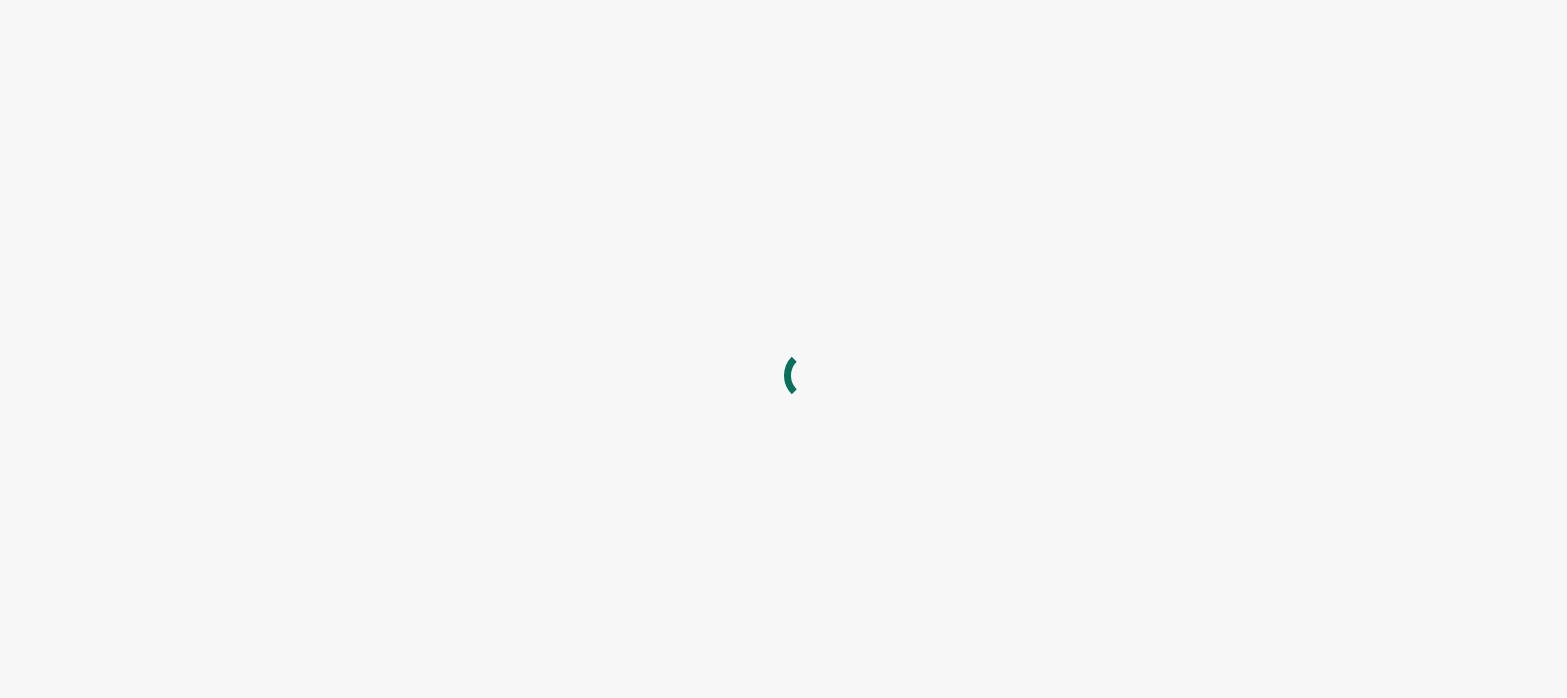 scroll, scrollTop: 0, scrollLeft: 0, axis: both 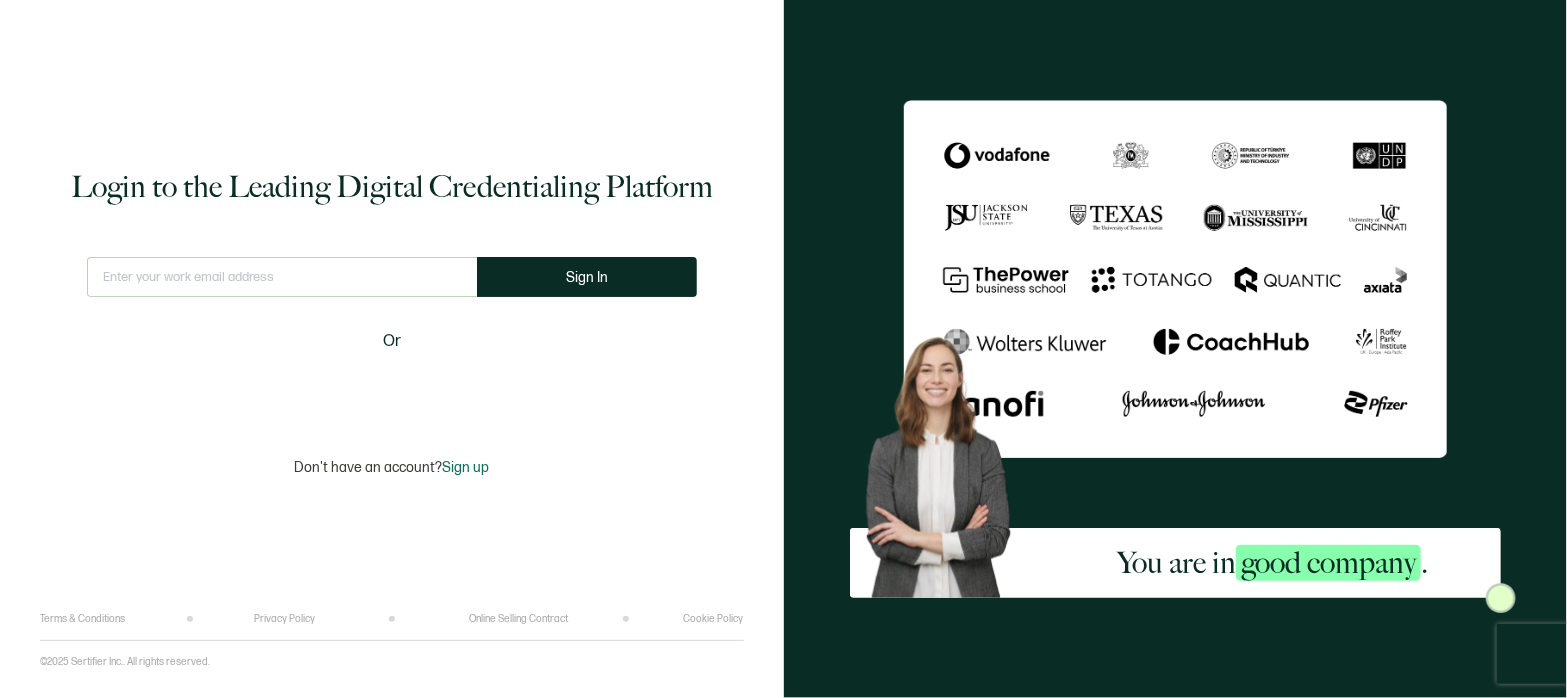 click at bounding box center (282, 277) 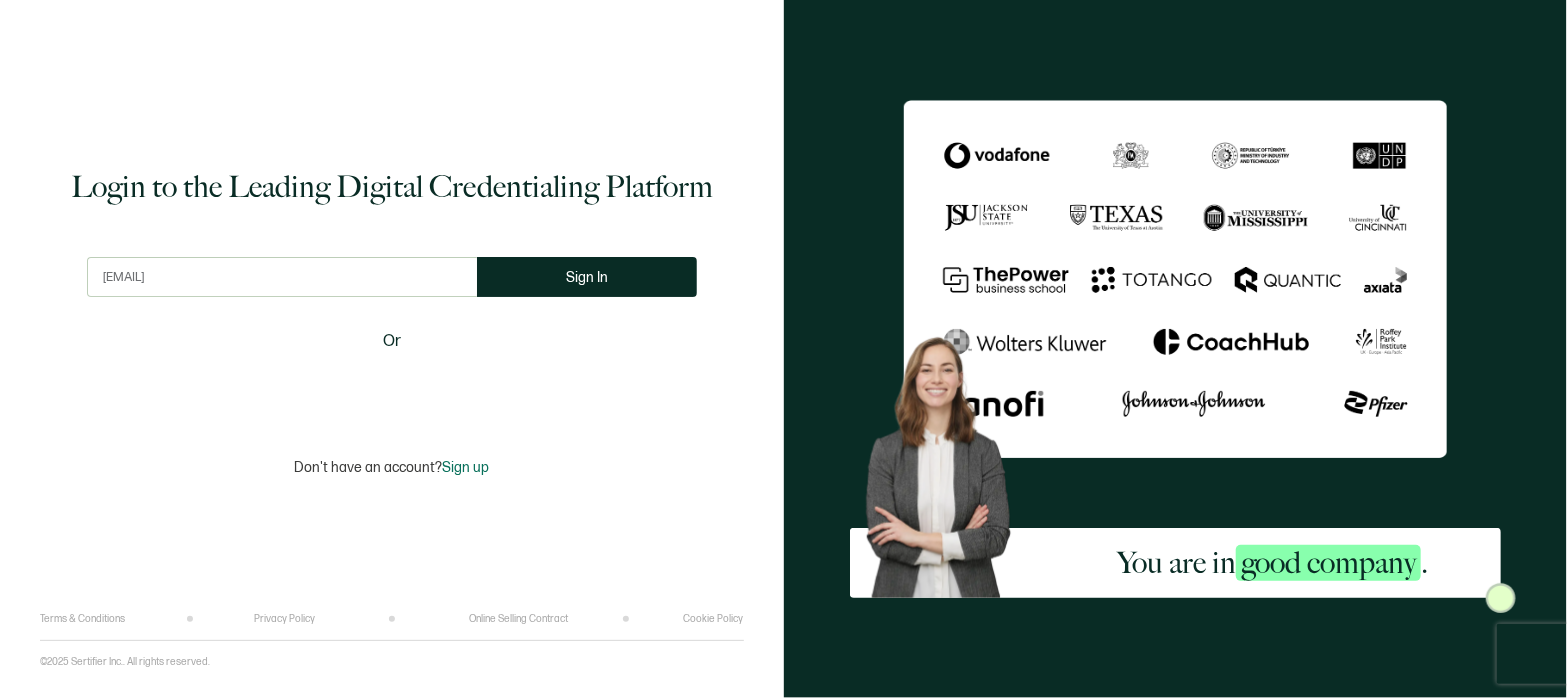 type on "[EMAIL]" 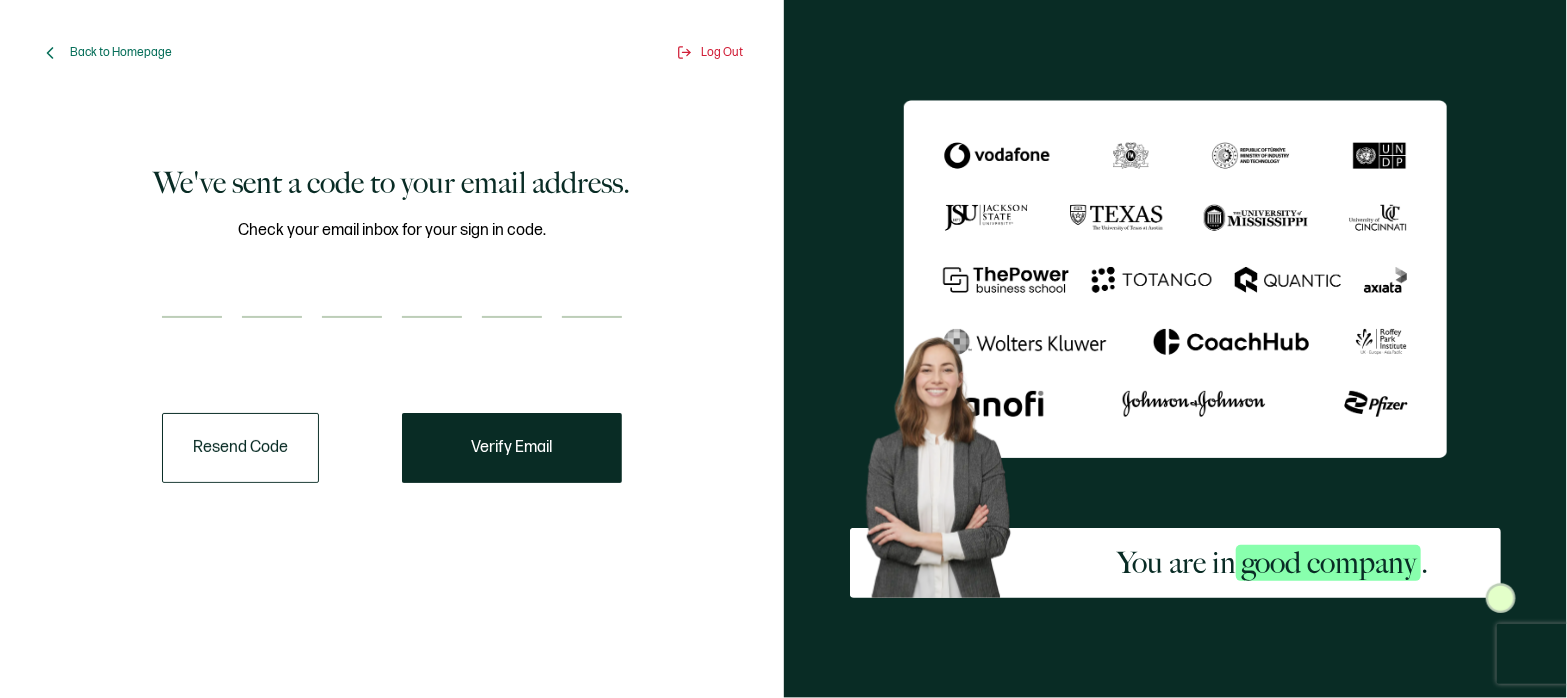 click at bounding box center [192, 298] 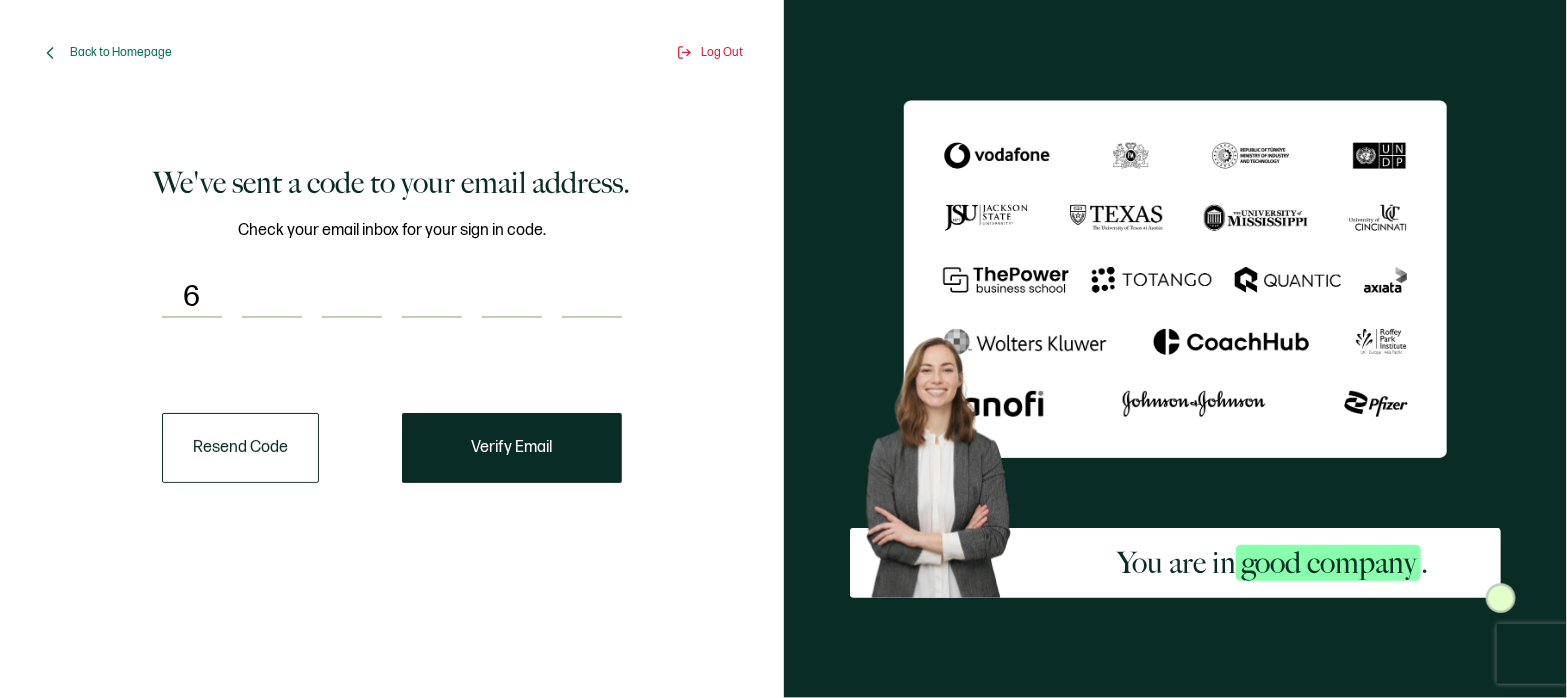 type on "3" 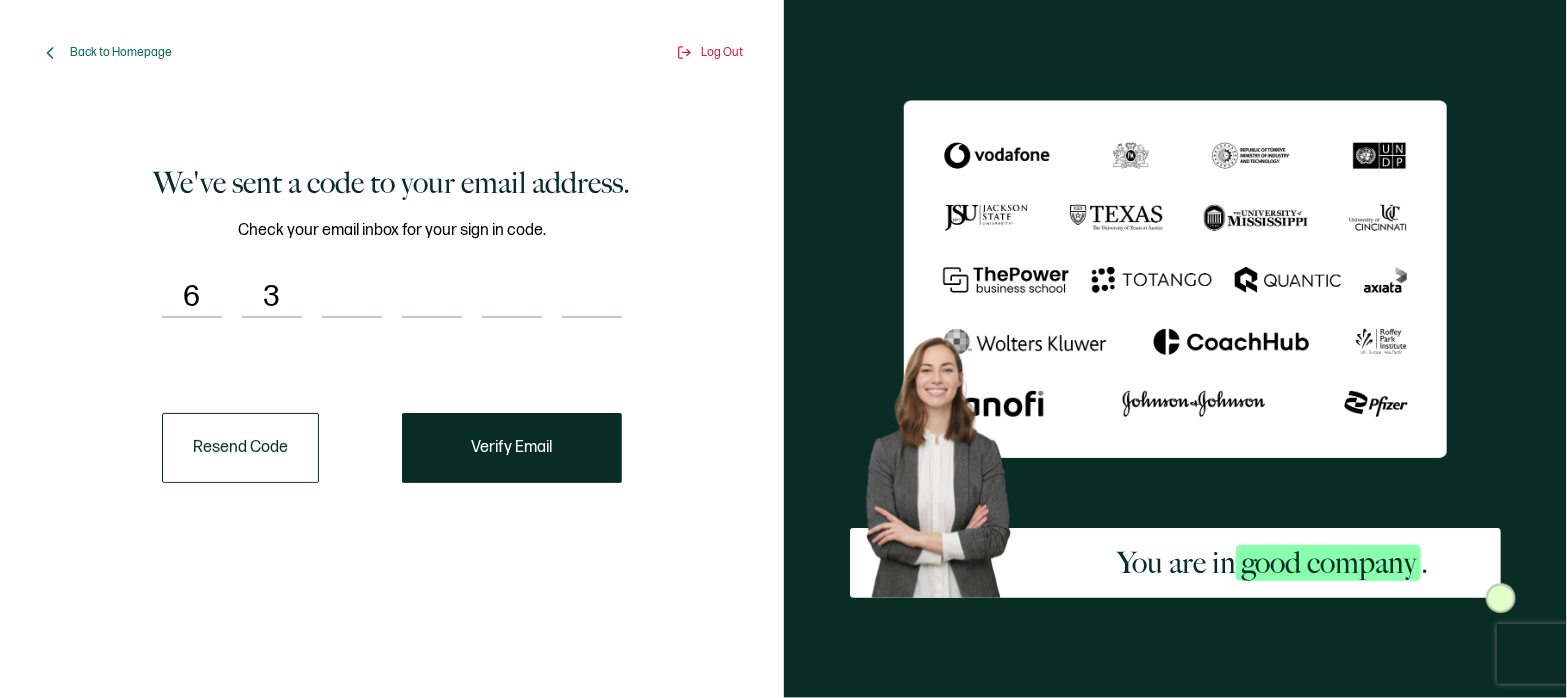 type on "9" 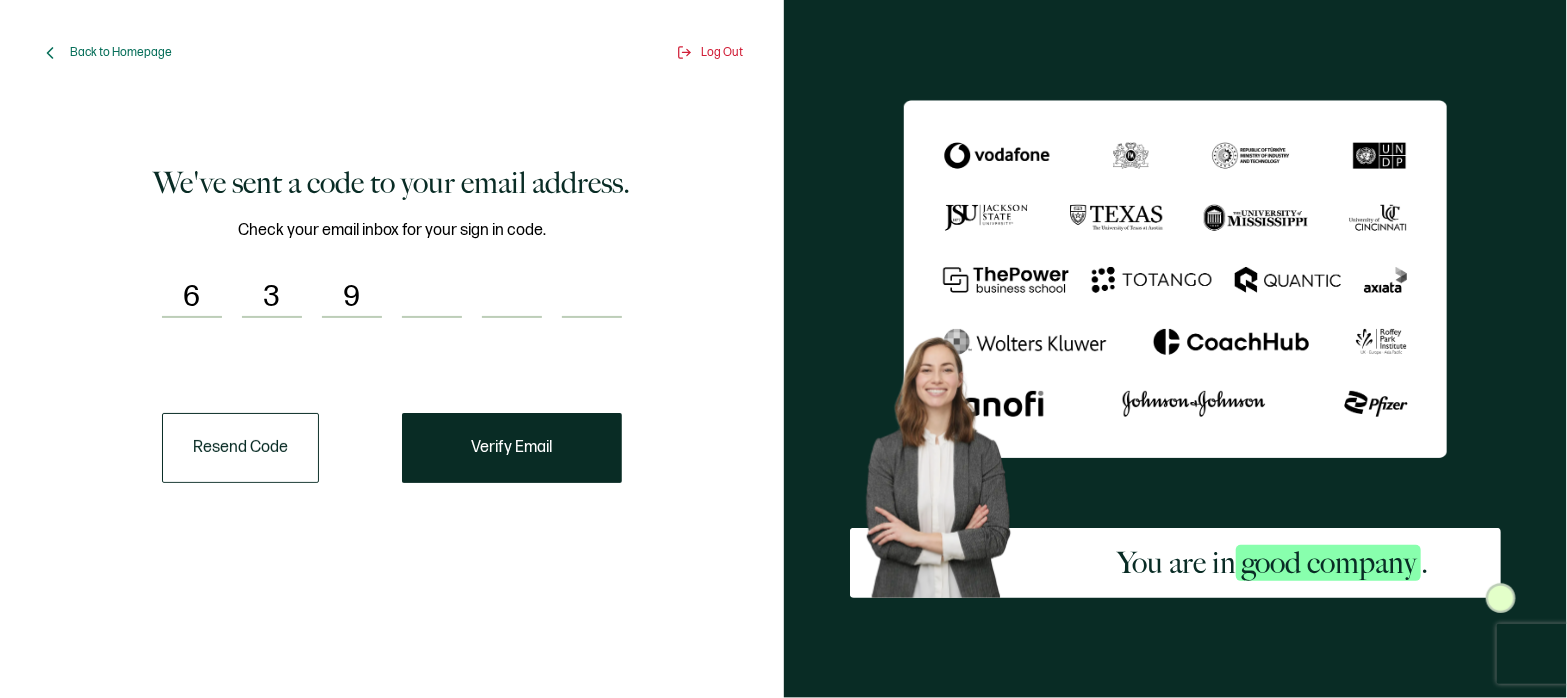 type on "4" 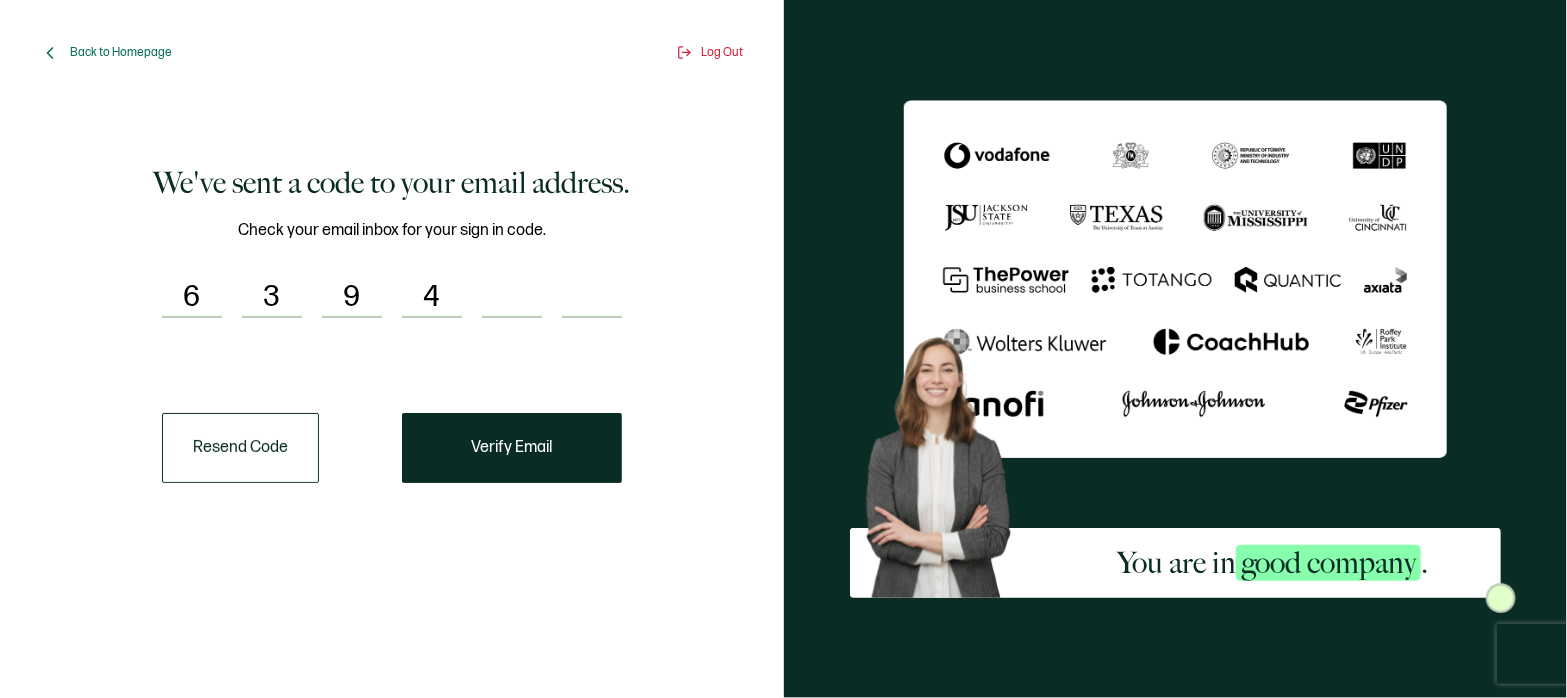 type on "5" 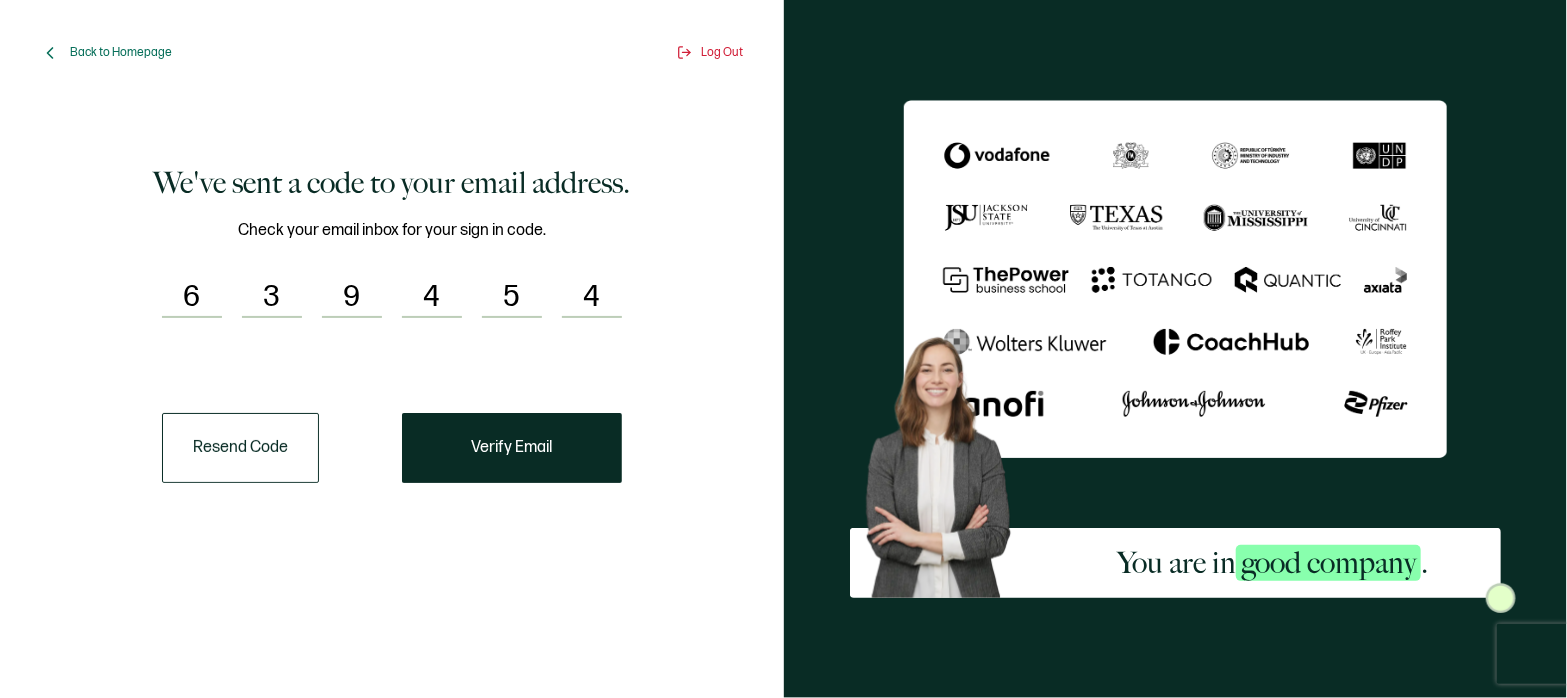 type on "4" 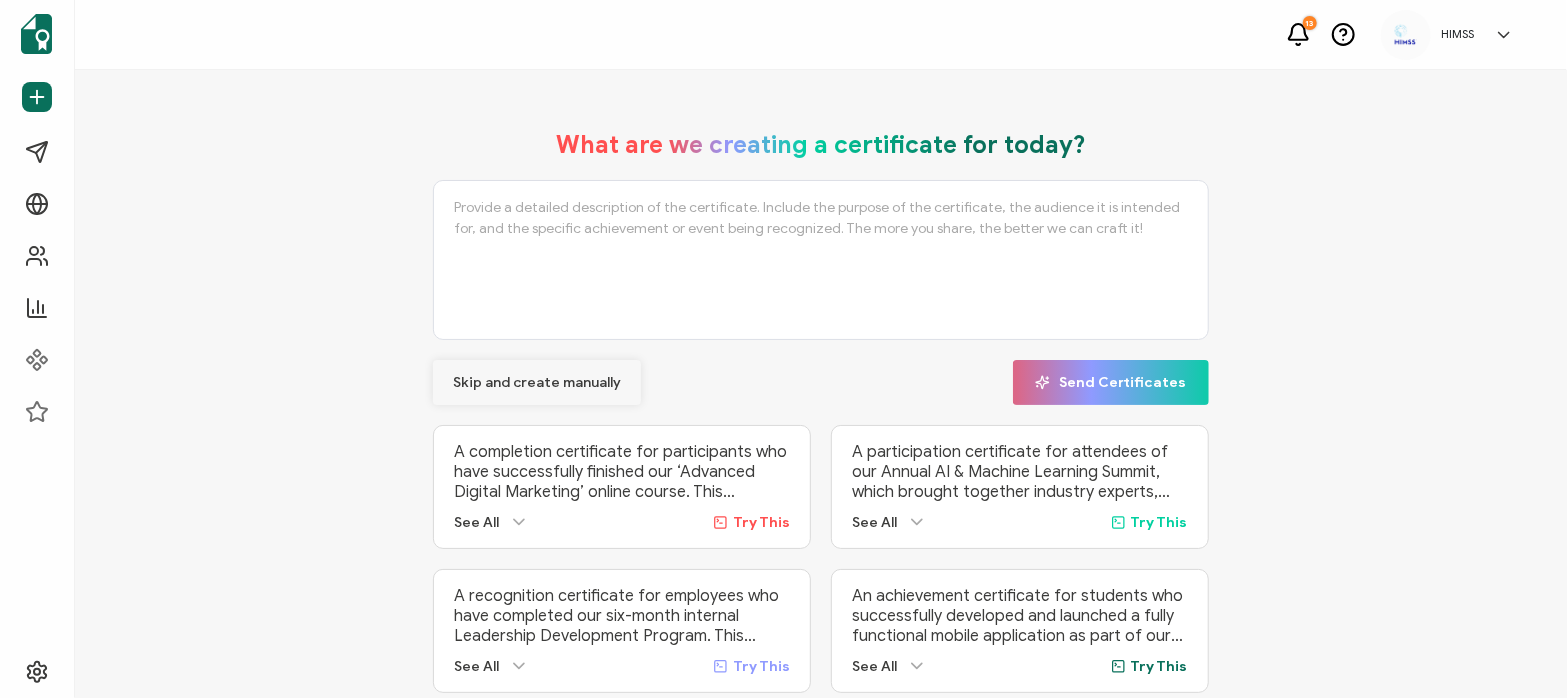 click on "Skip and create manually" at bounding box center (537, 383) 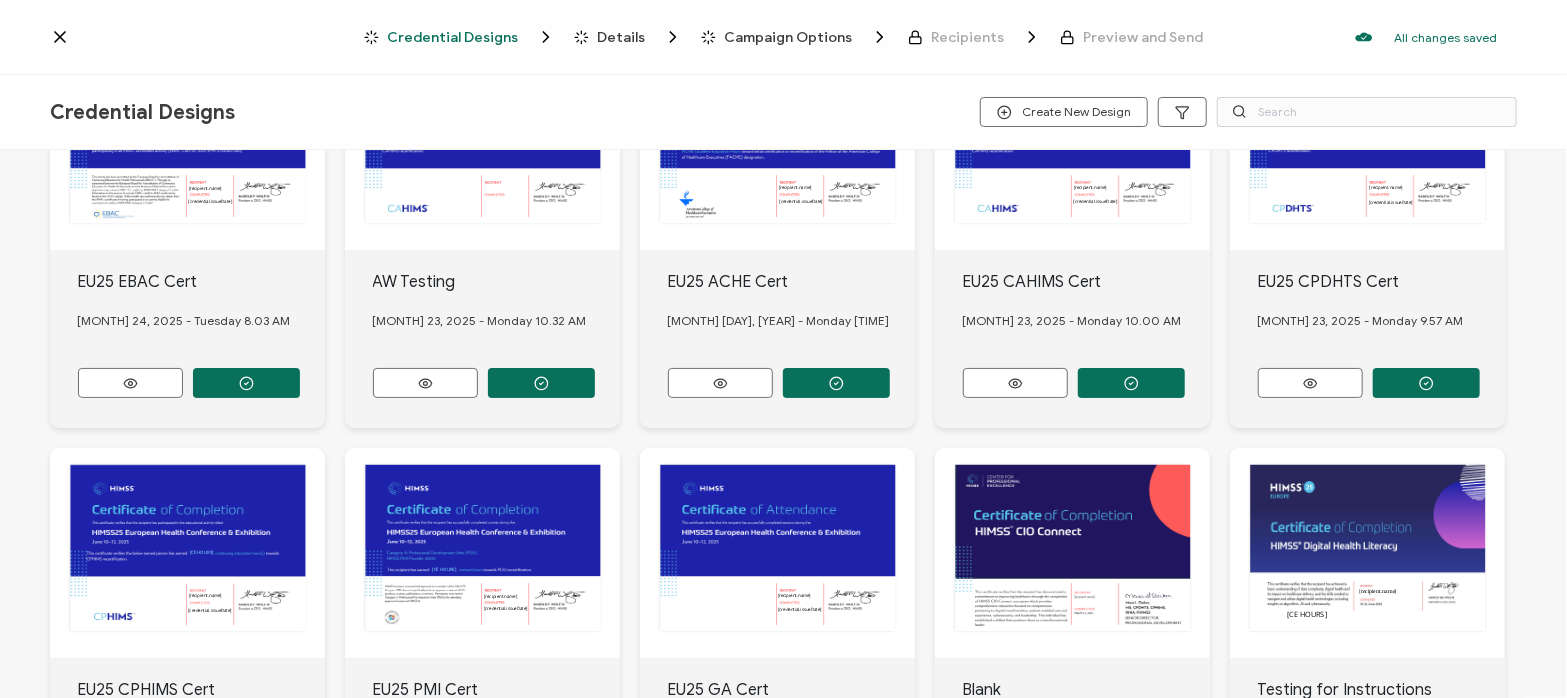 scroll, scrollTop: 444, scrollLeft: 0, axis: vertical 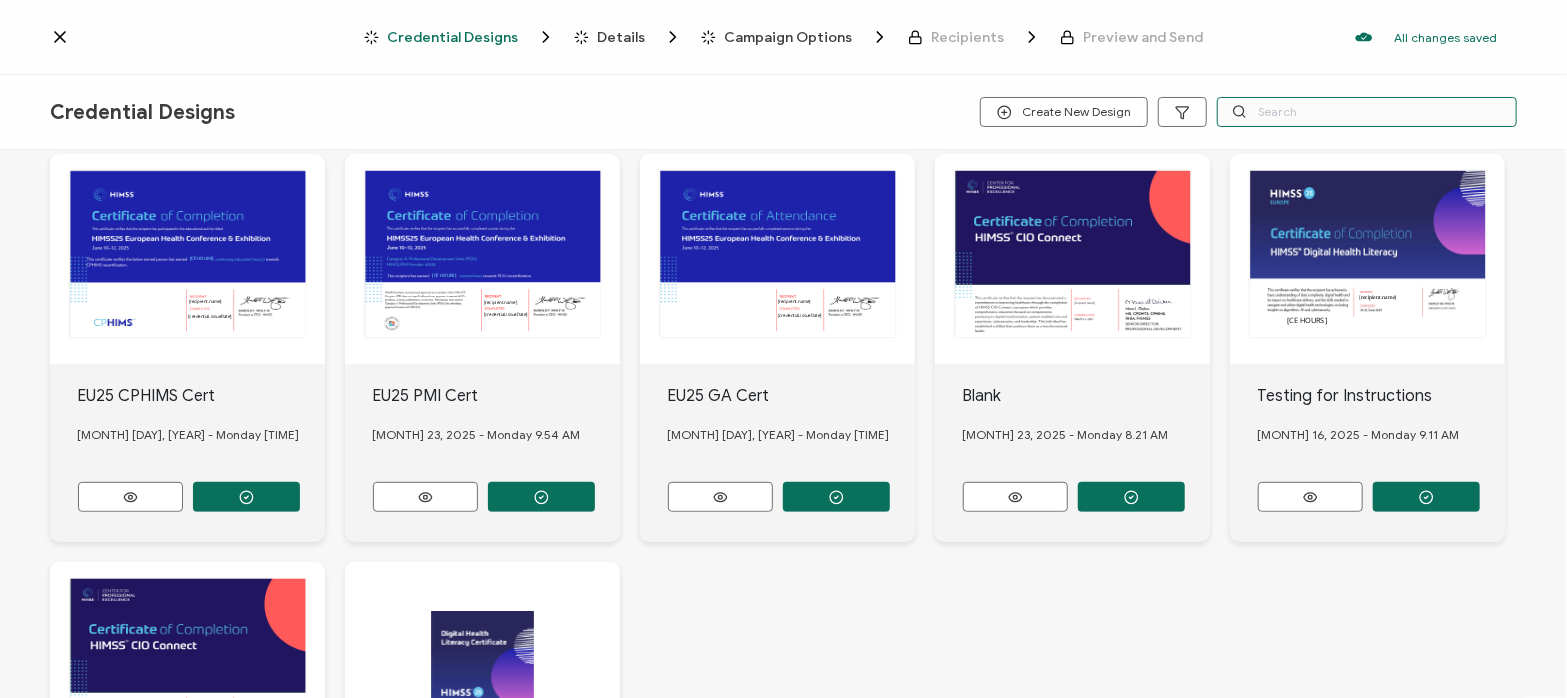 click at bounding box center [1367, 112] 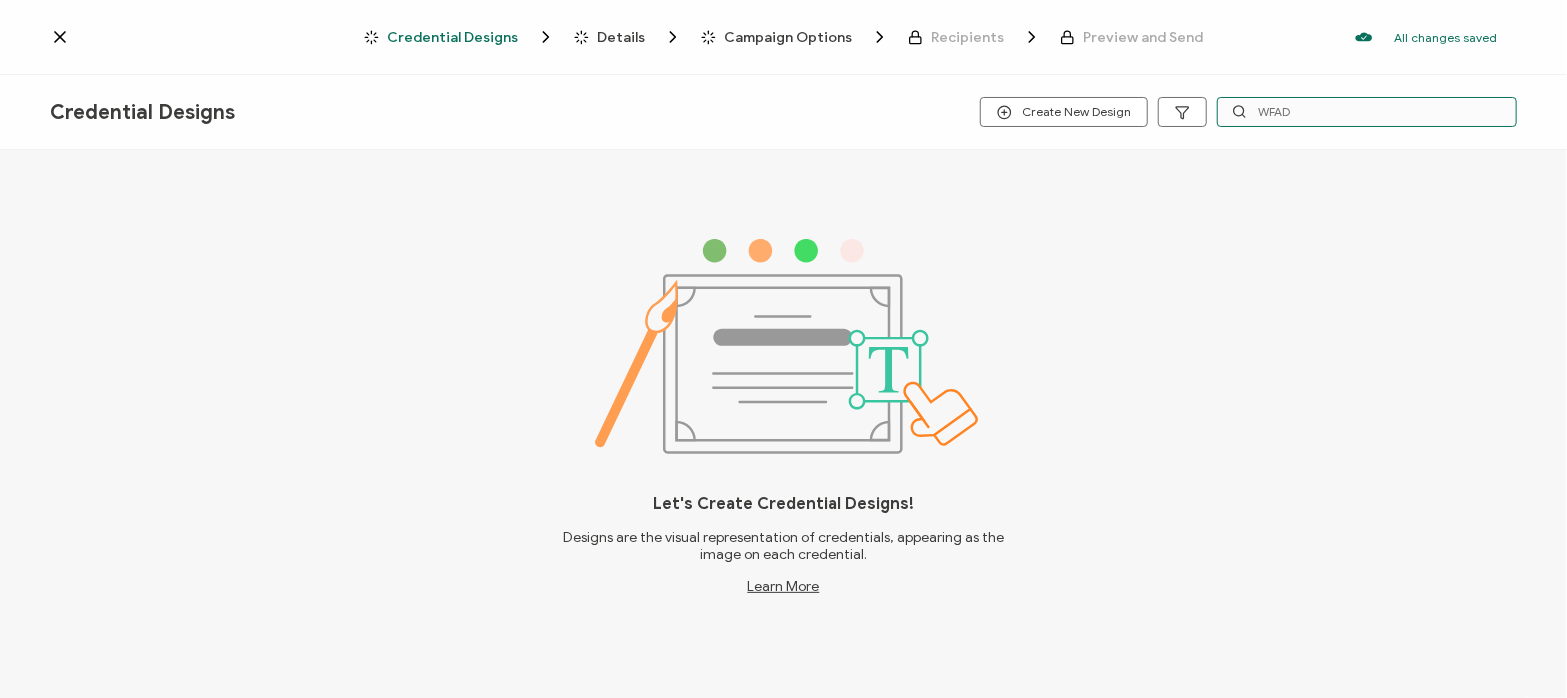 scroll, scrollTop: 0, scrollLeft: 0, axis: both 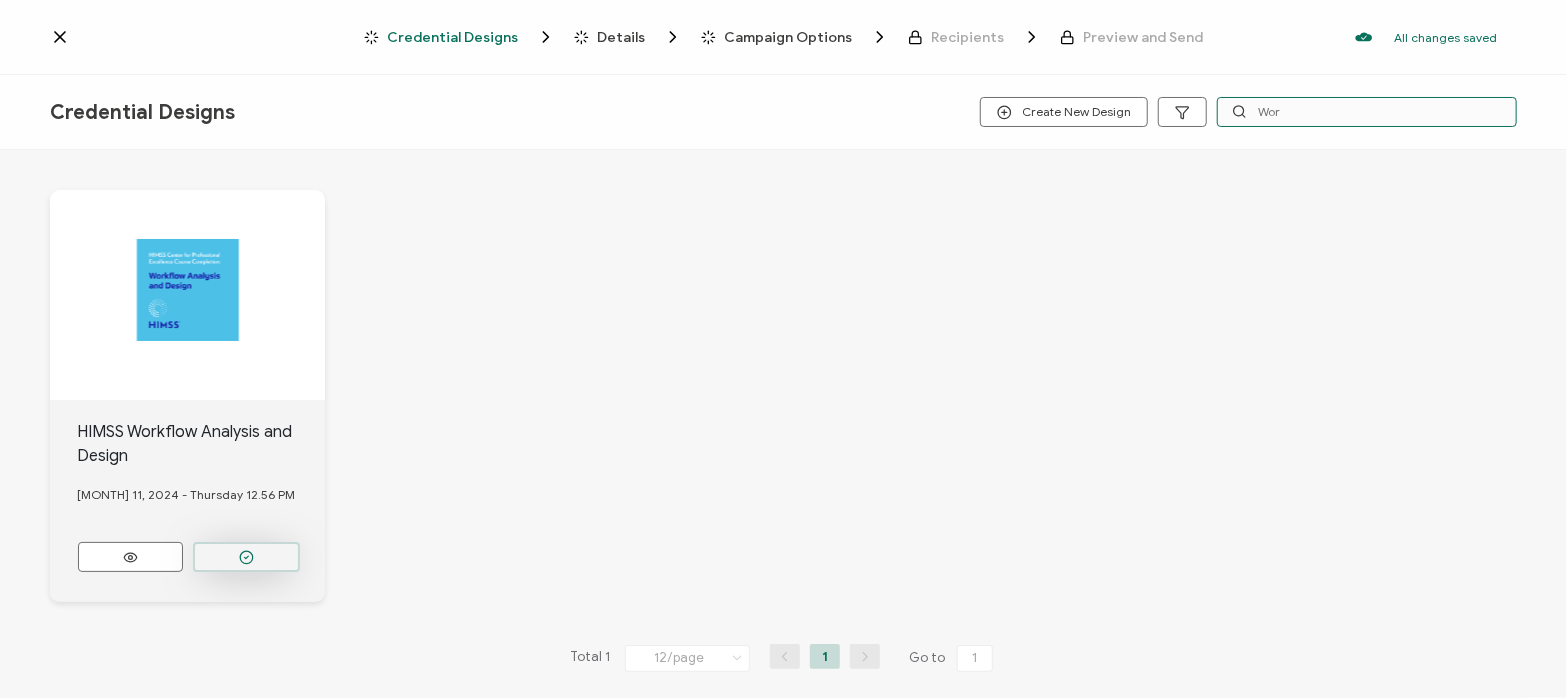 type on "Wor" 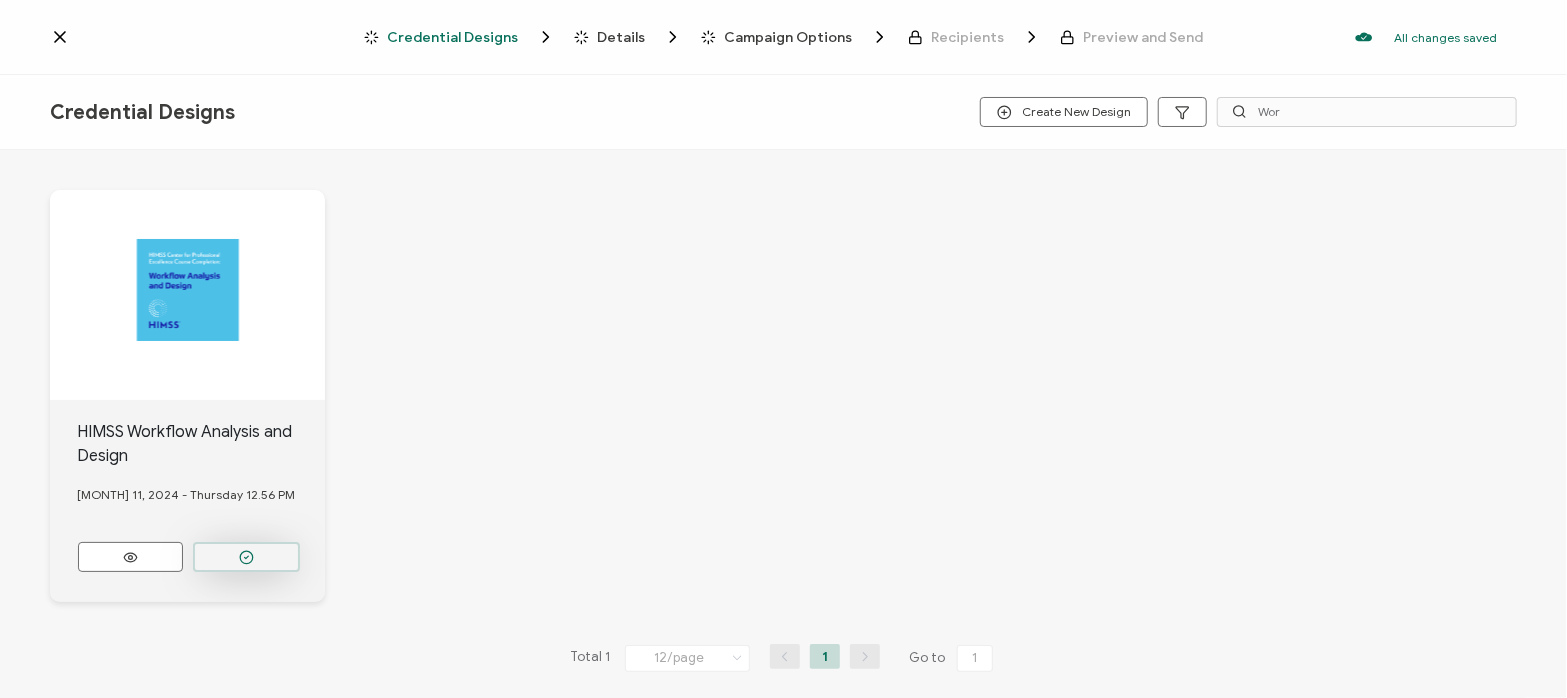 click at bounding box center (246, 557) 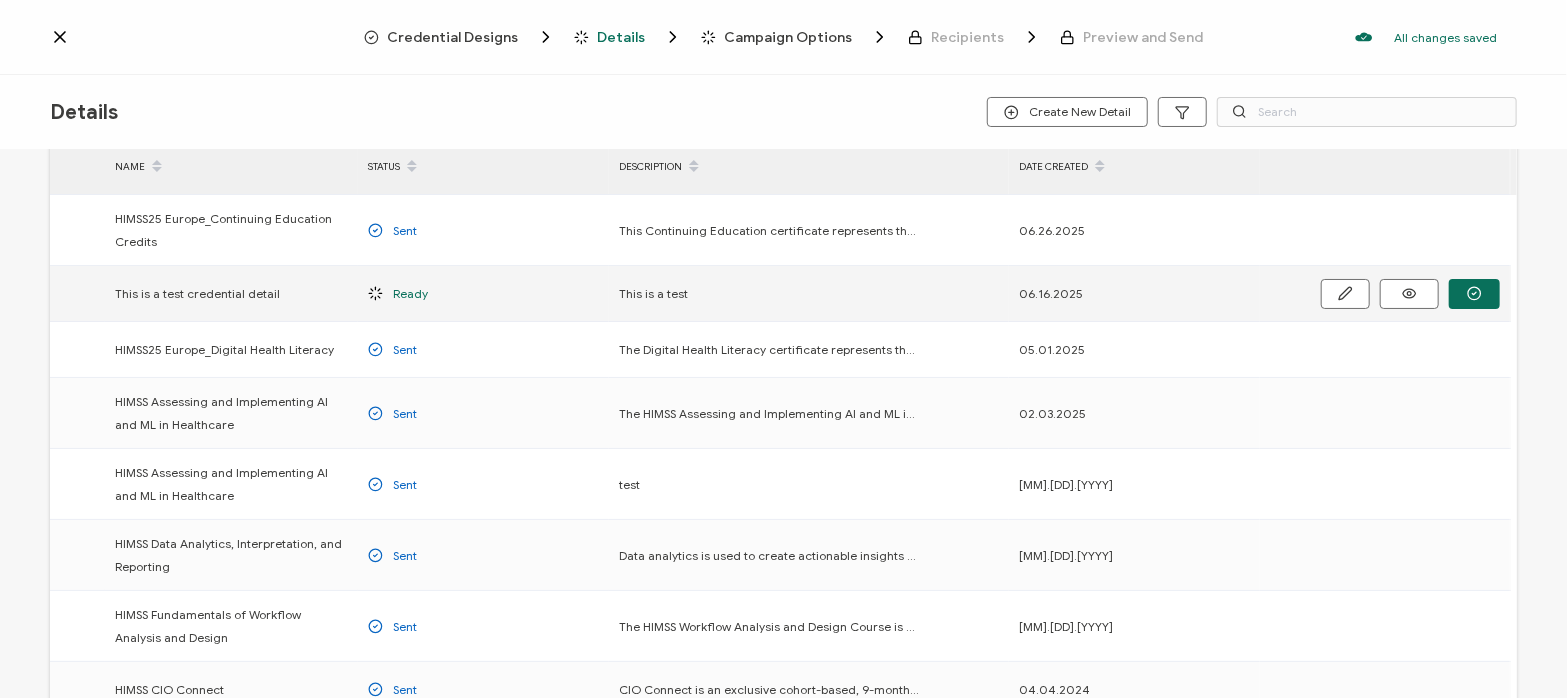 scroll, scrollTop: 110, scrollLeft: 0, axis: vertical 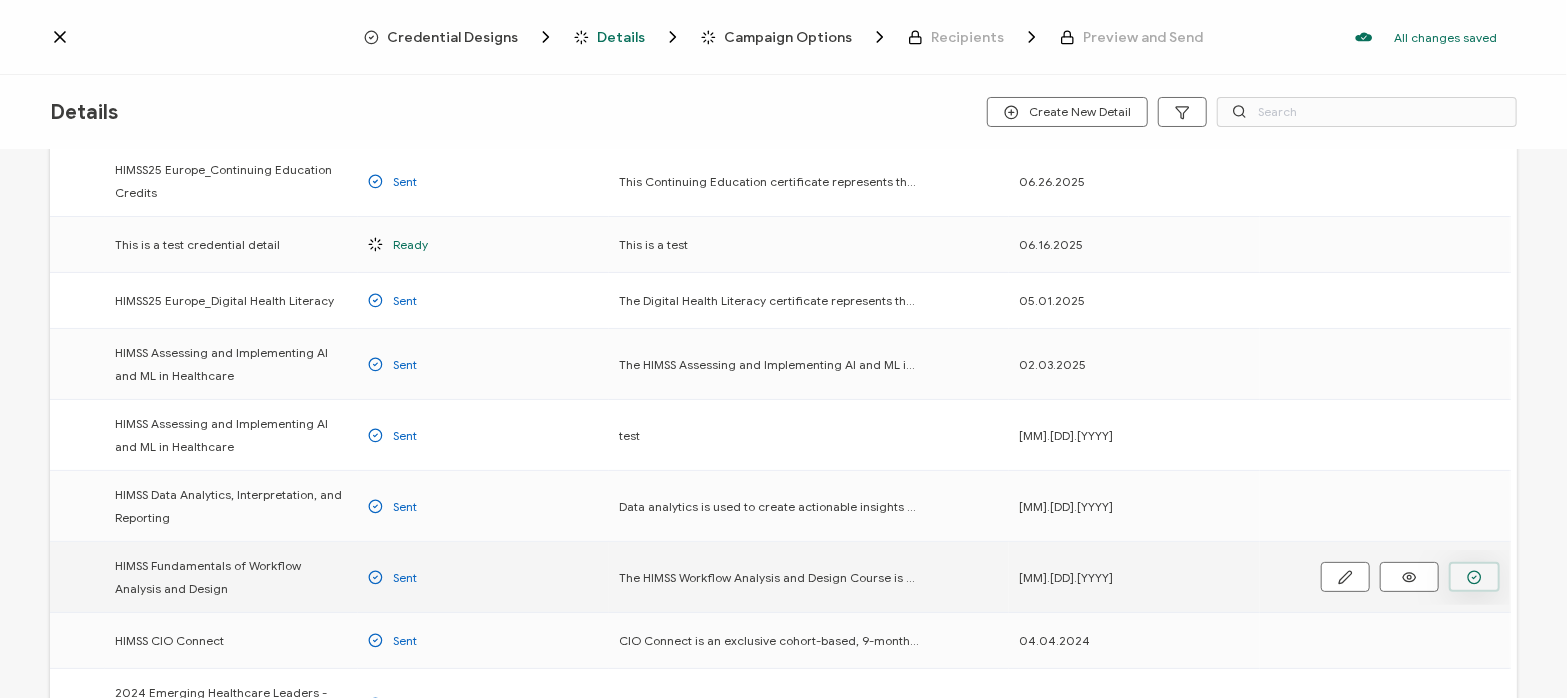click 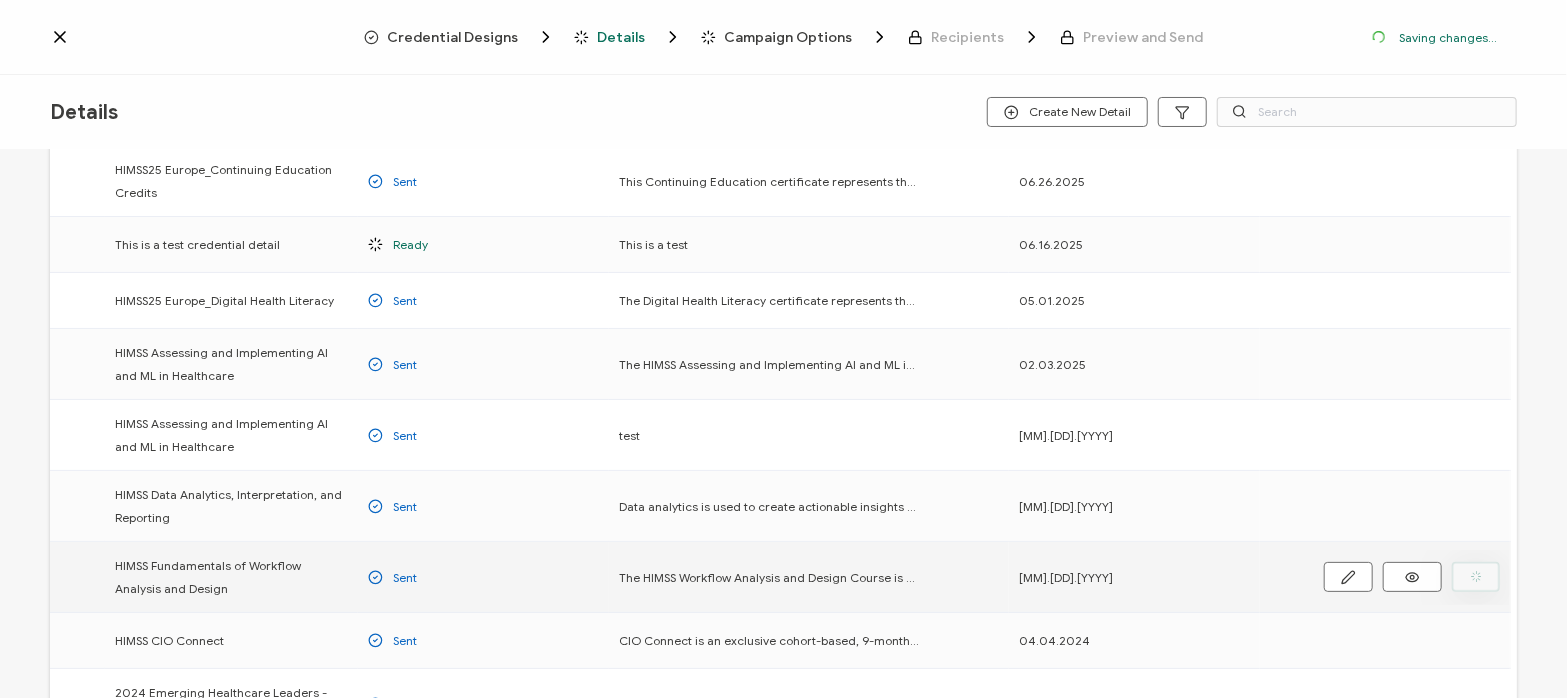 scroll, scrollTop: 176, scrollLeft: 0, axis: vertical 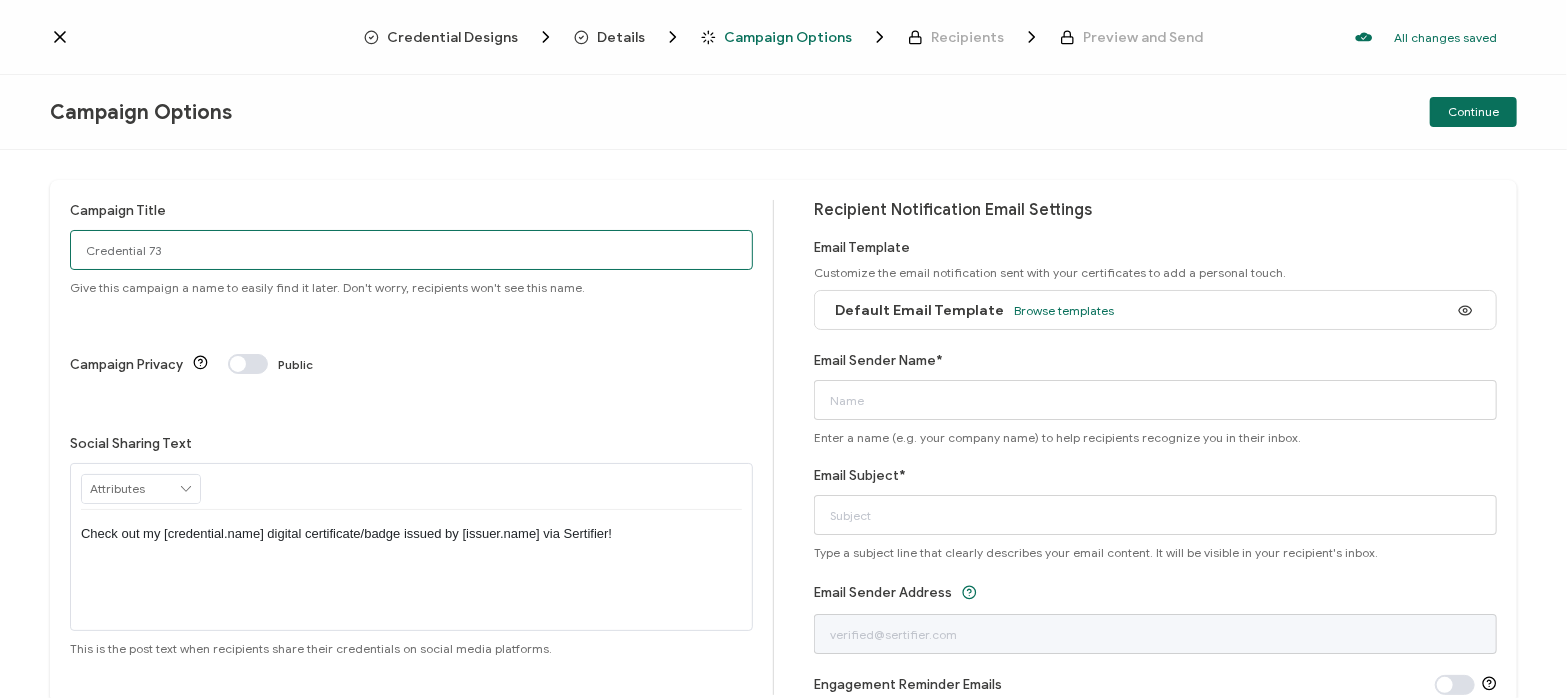 click on "Credential 73" at bounding box center (411, 250) 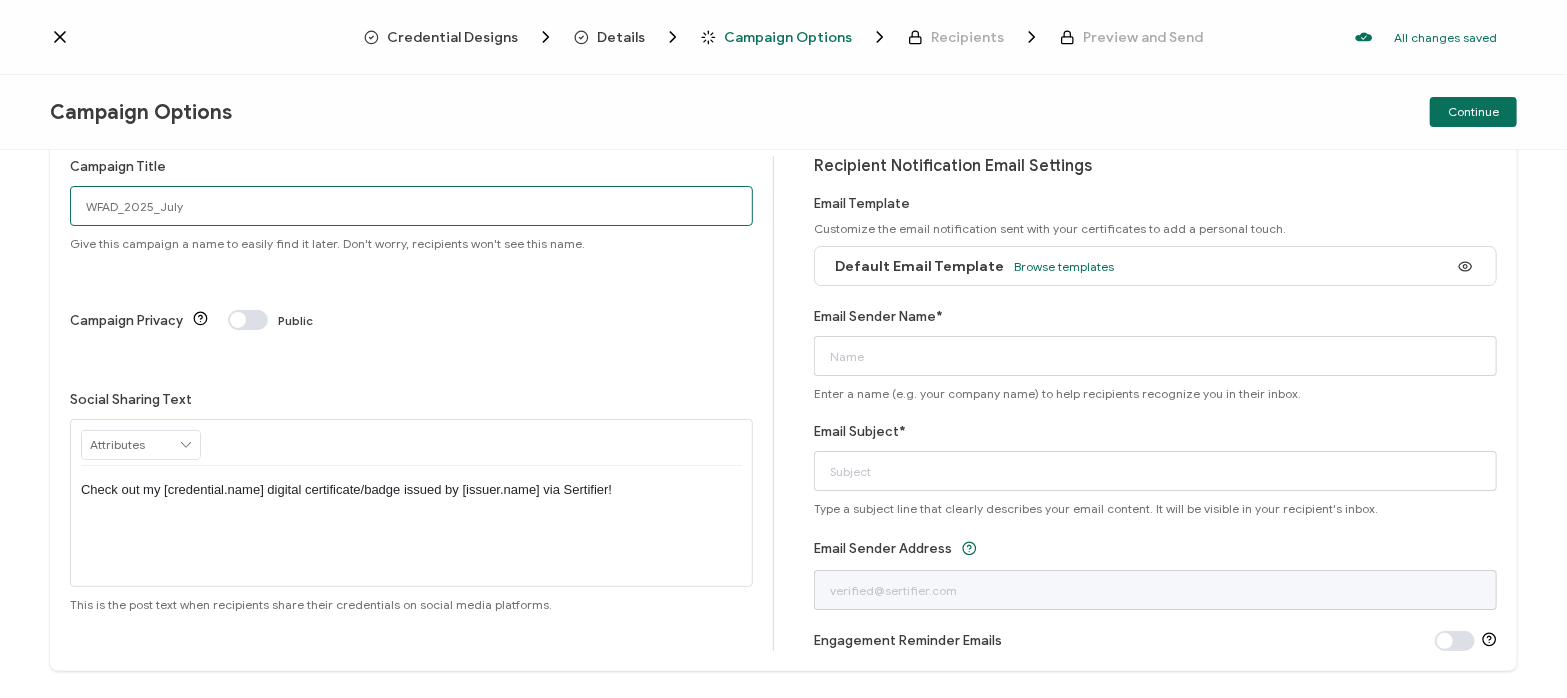 scroll, scrollTop: 86, scrollLeft: 0, axis: vertical 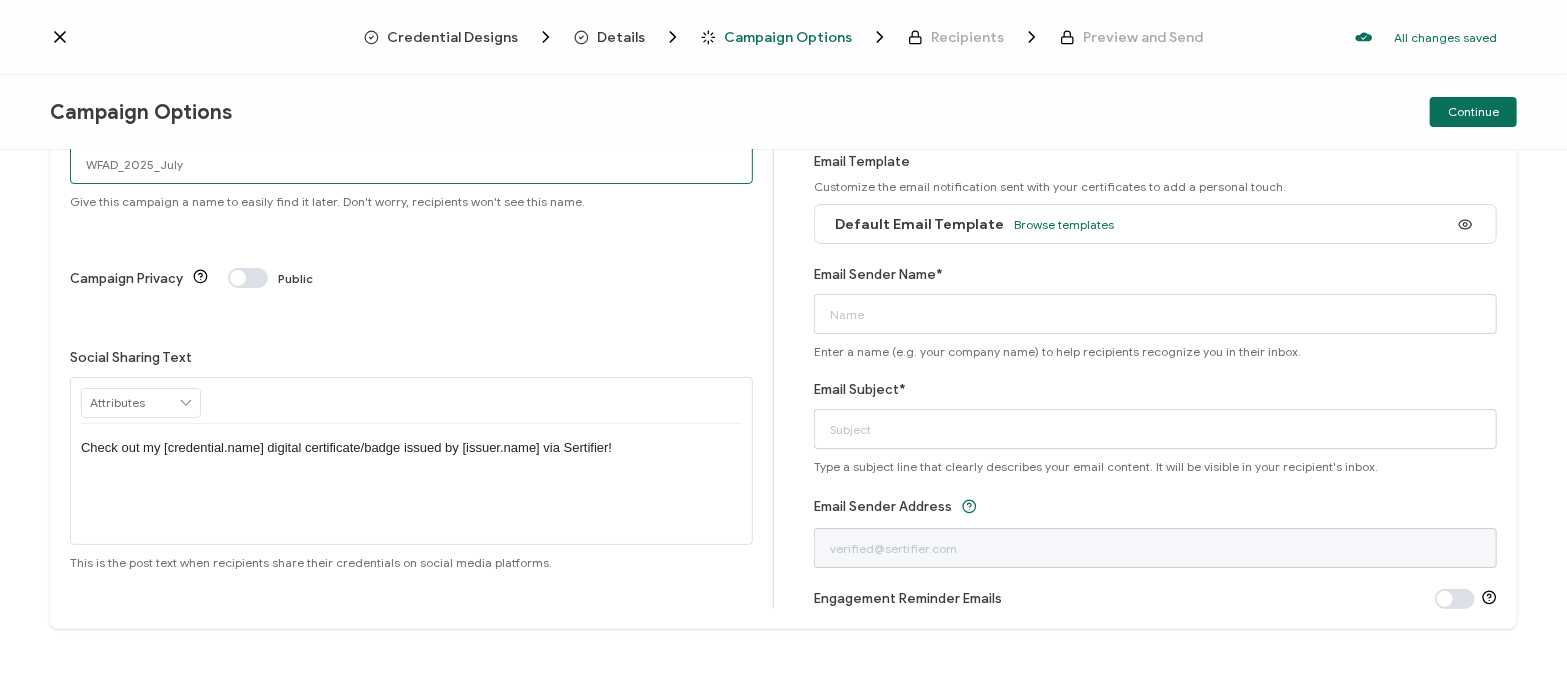 type on "WFAD_2025_July" 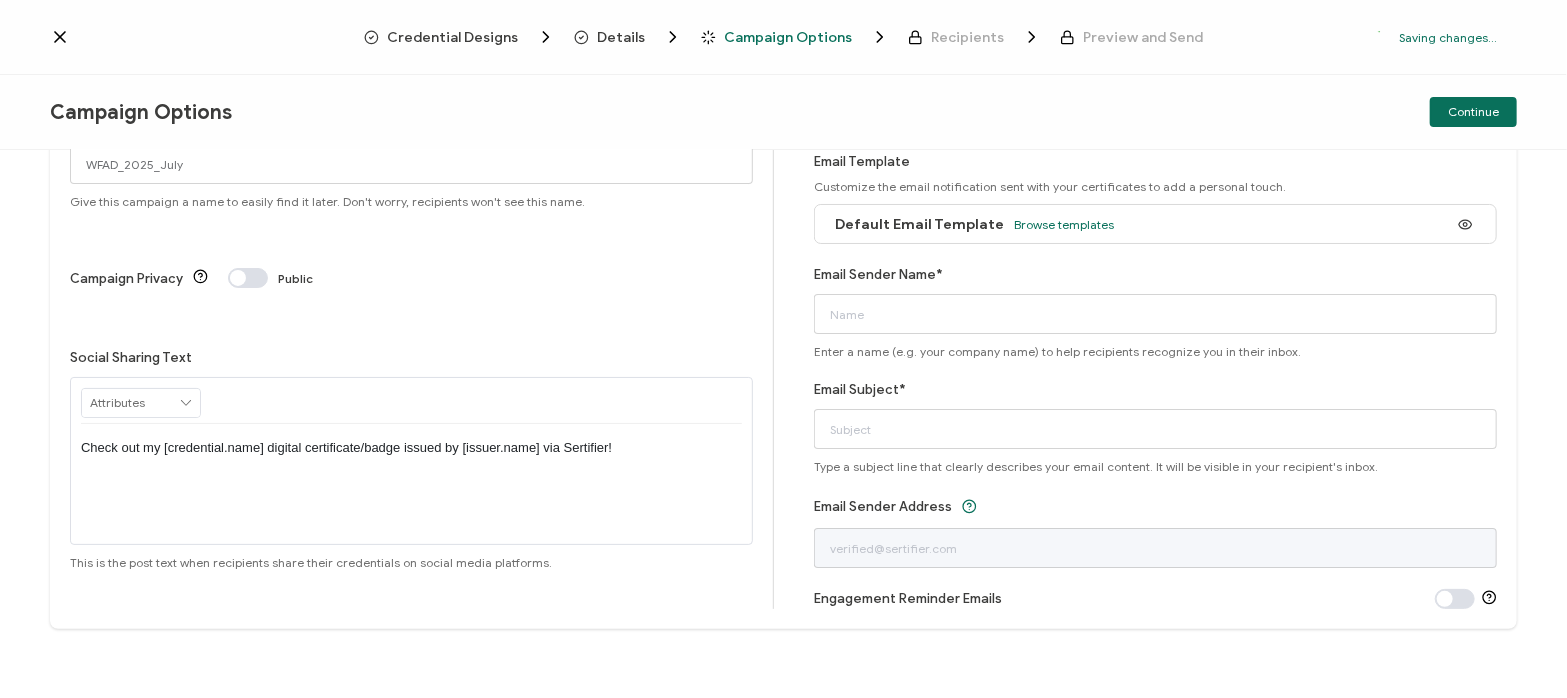 click on "Check out my [credential.name] digital certificate/badge issued by [issuer.name] via Sertifier!" at bounding box center (411, 484) 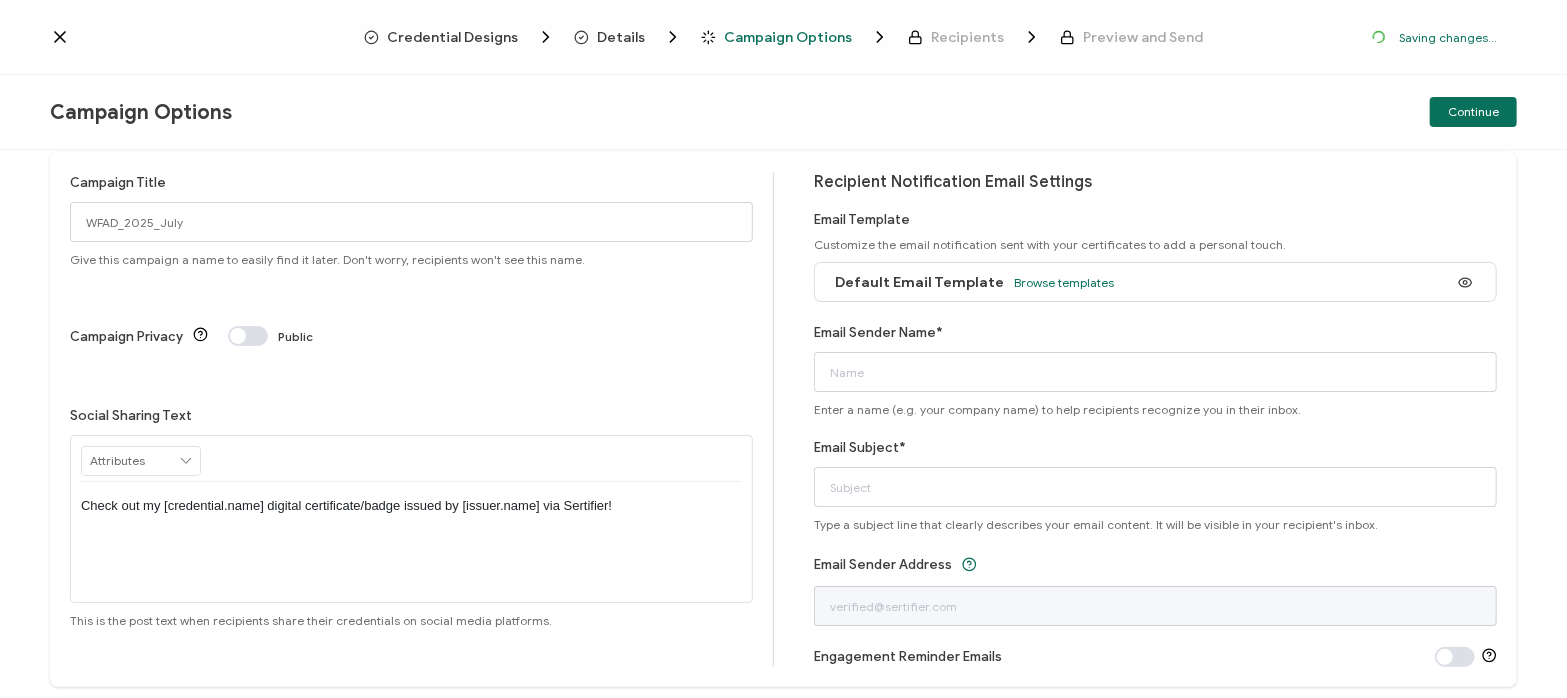 scroll, scrollTop: 0, scrollLeft: 0, axis: both 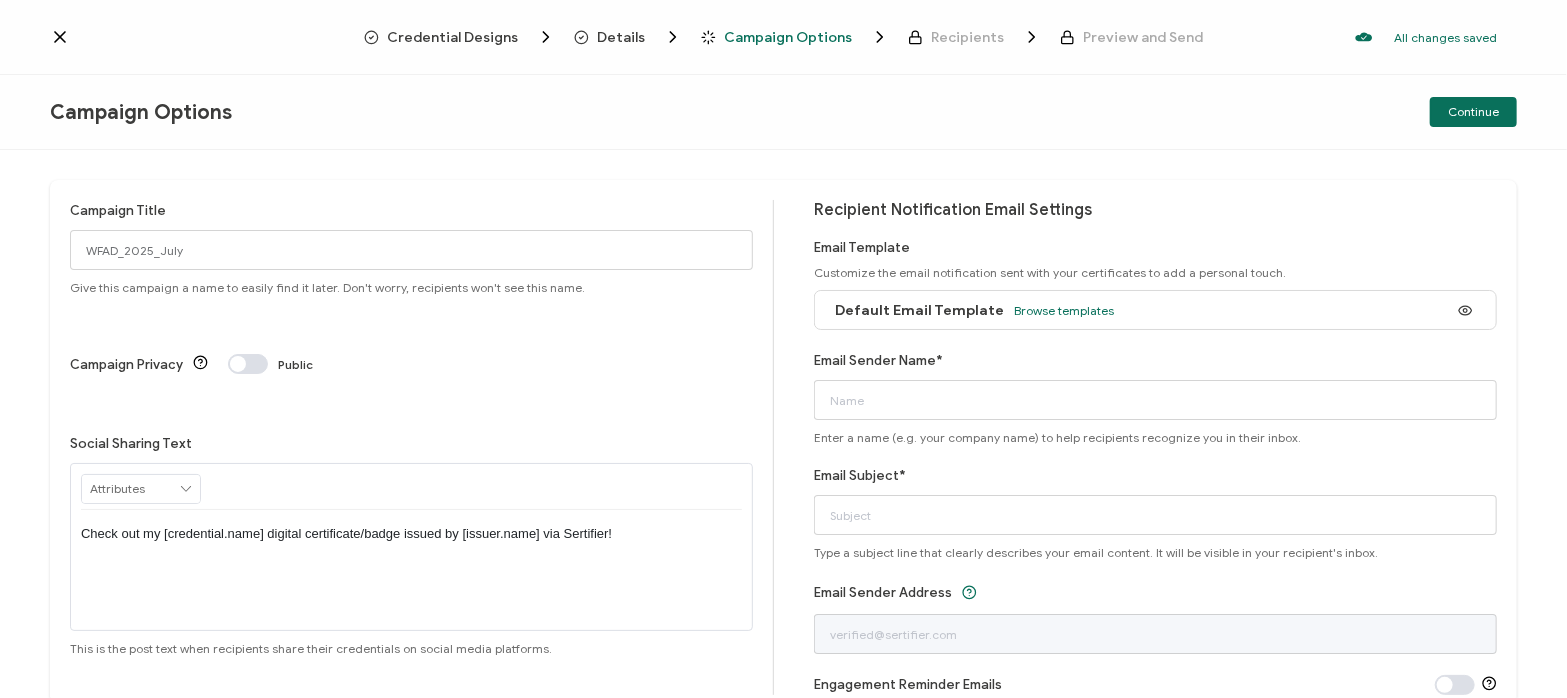 click 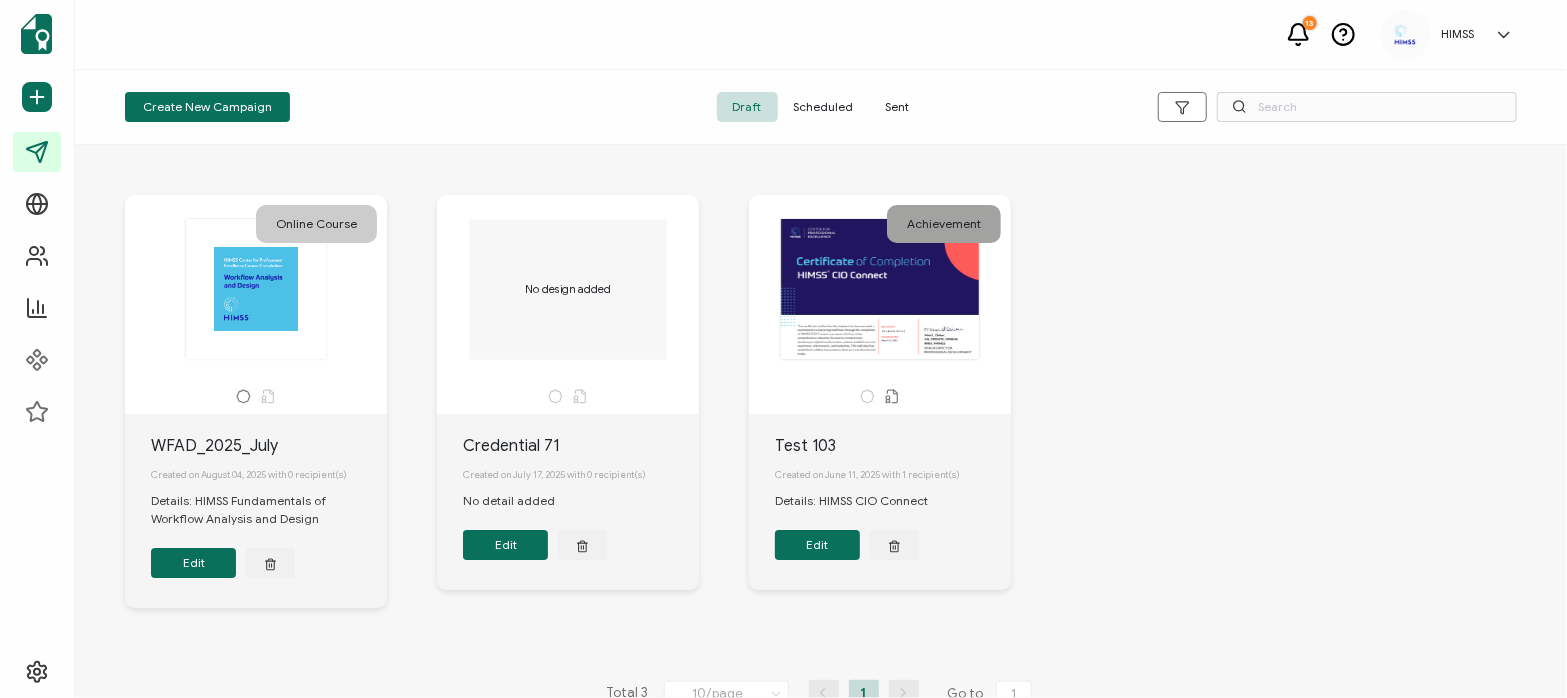 click on "Sent" at bounding box center (898, 107) 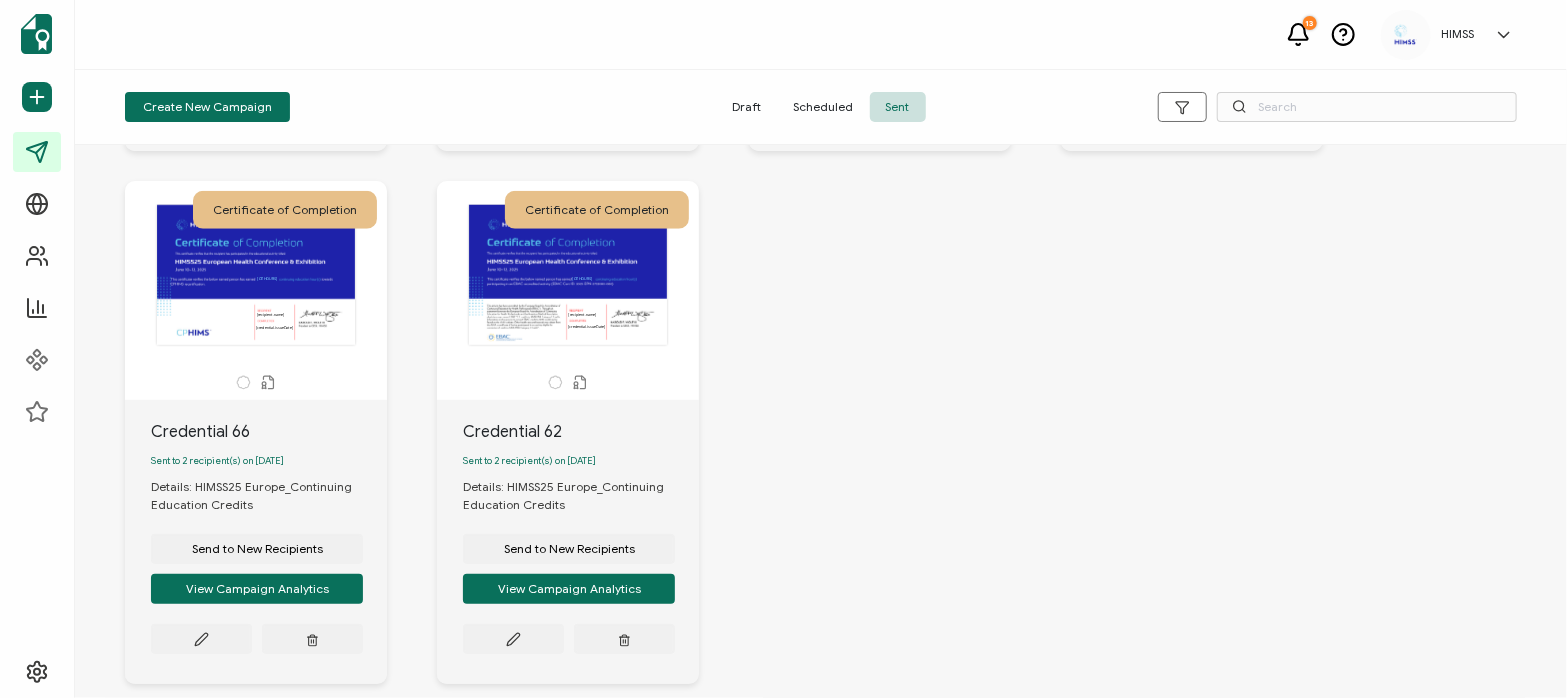 scroll, scrollTop: 1111, scrollLeft: 0, axis: vertical 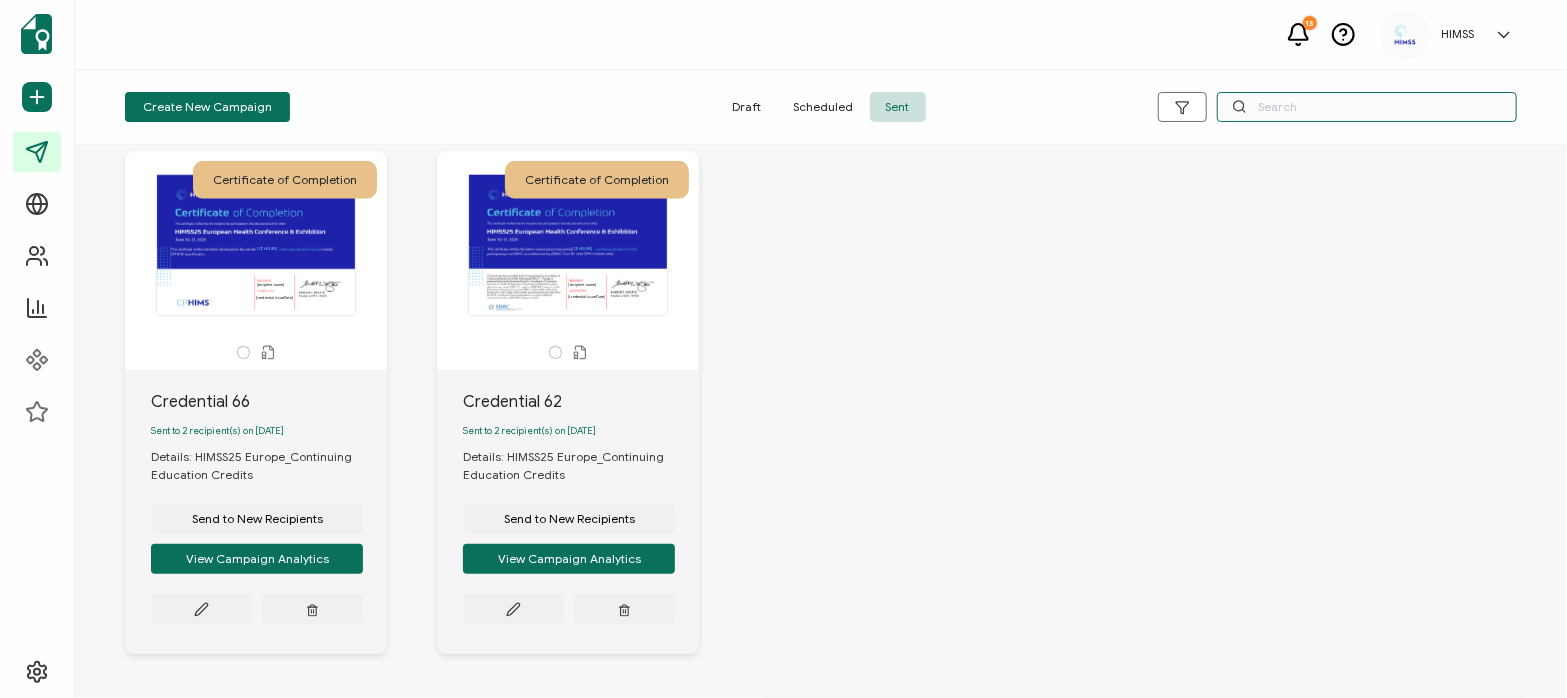 click at bounding box center [1367, 107] 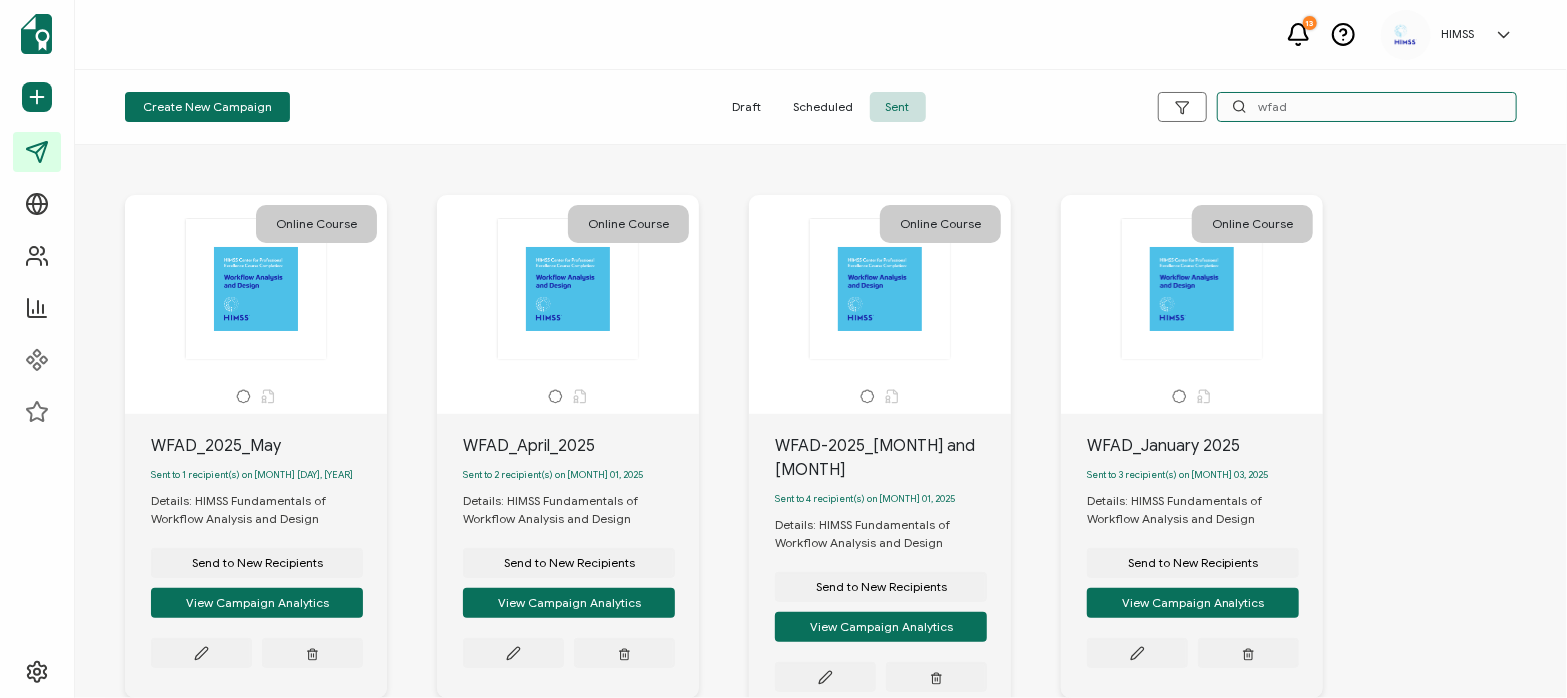 scroll, scrollTop: 110, scrollLeft: 0, axis: vertical 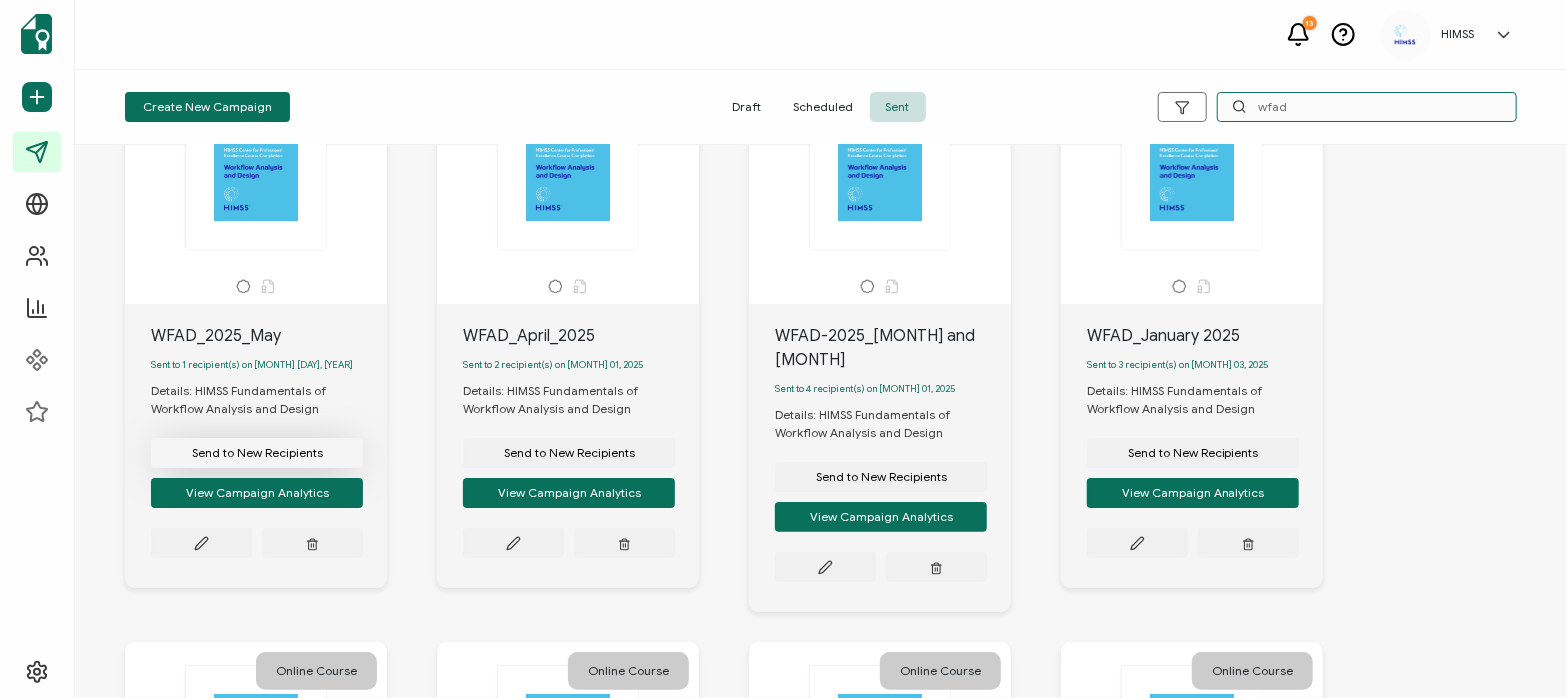 type on "wfad" 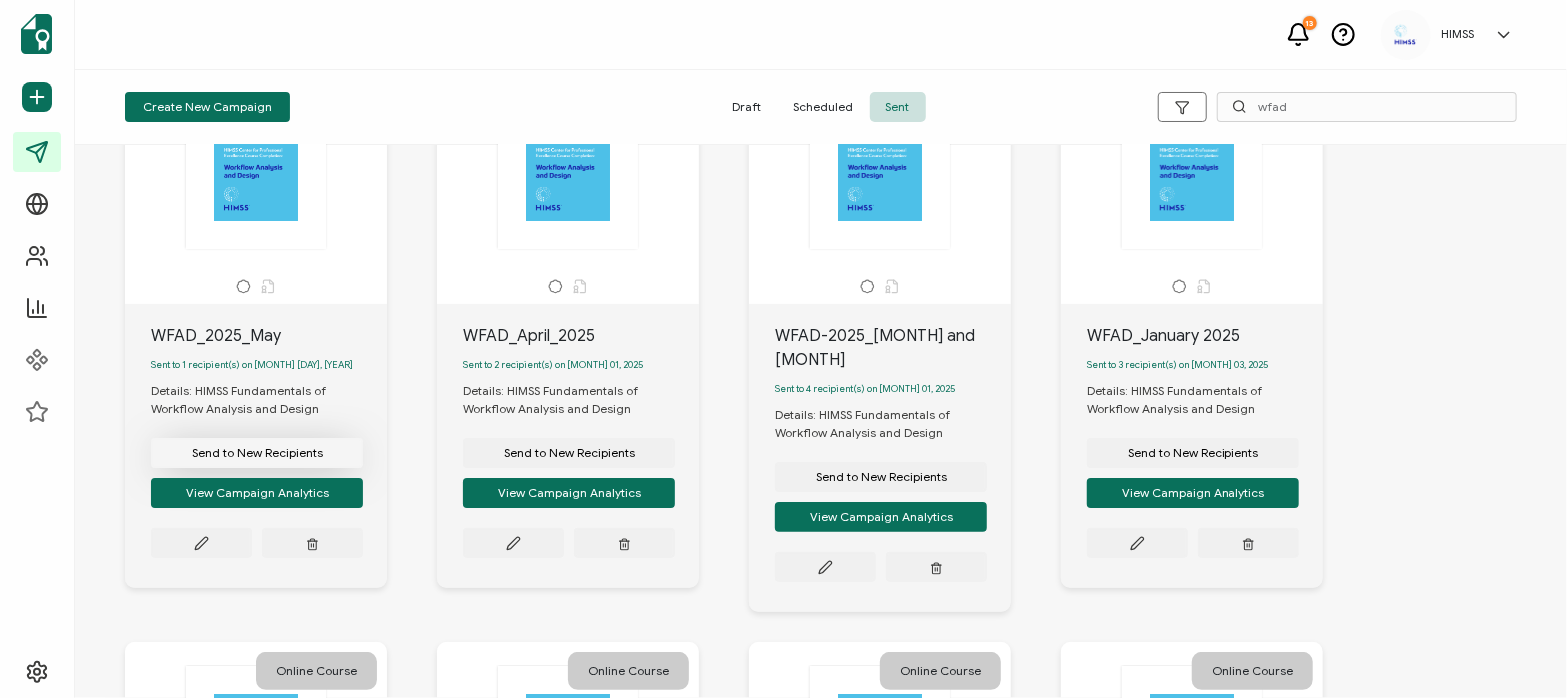 click on "Send to New Recipients" at bounding box center [257, 453] 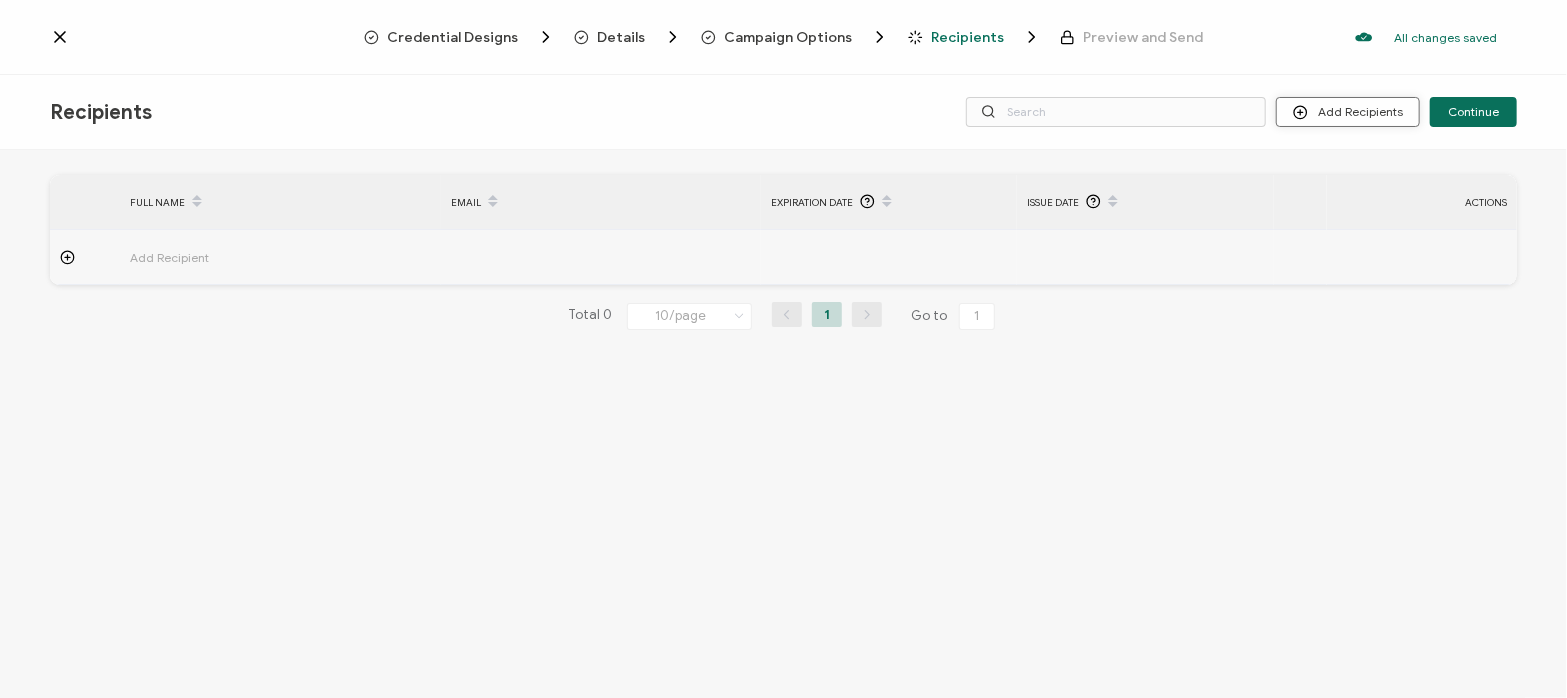 click on "Add Recipients" at bounding box center (1348, 112) 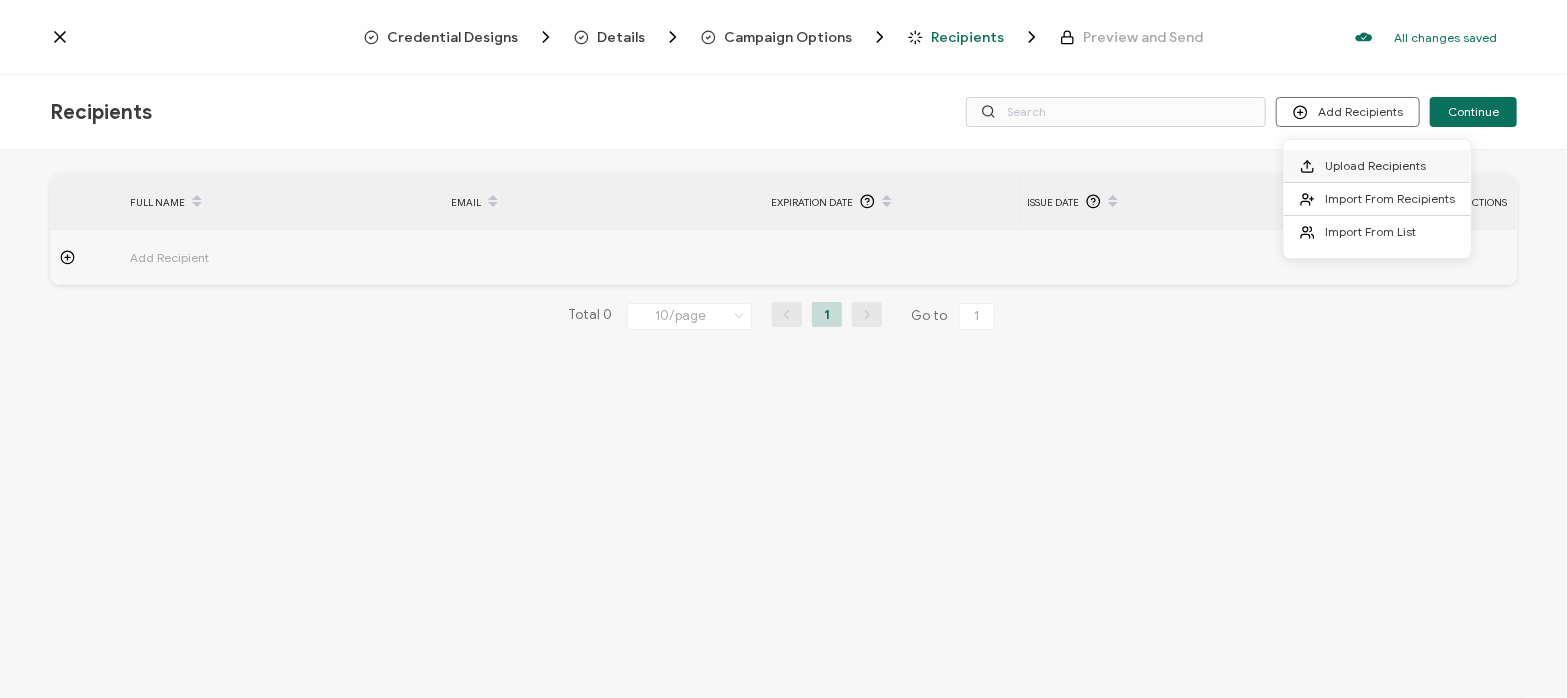 click on "Upload Recipients" at bounding box center (1375, 165) 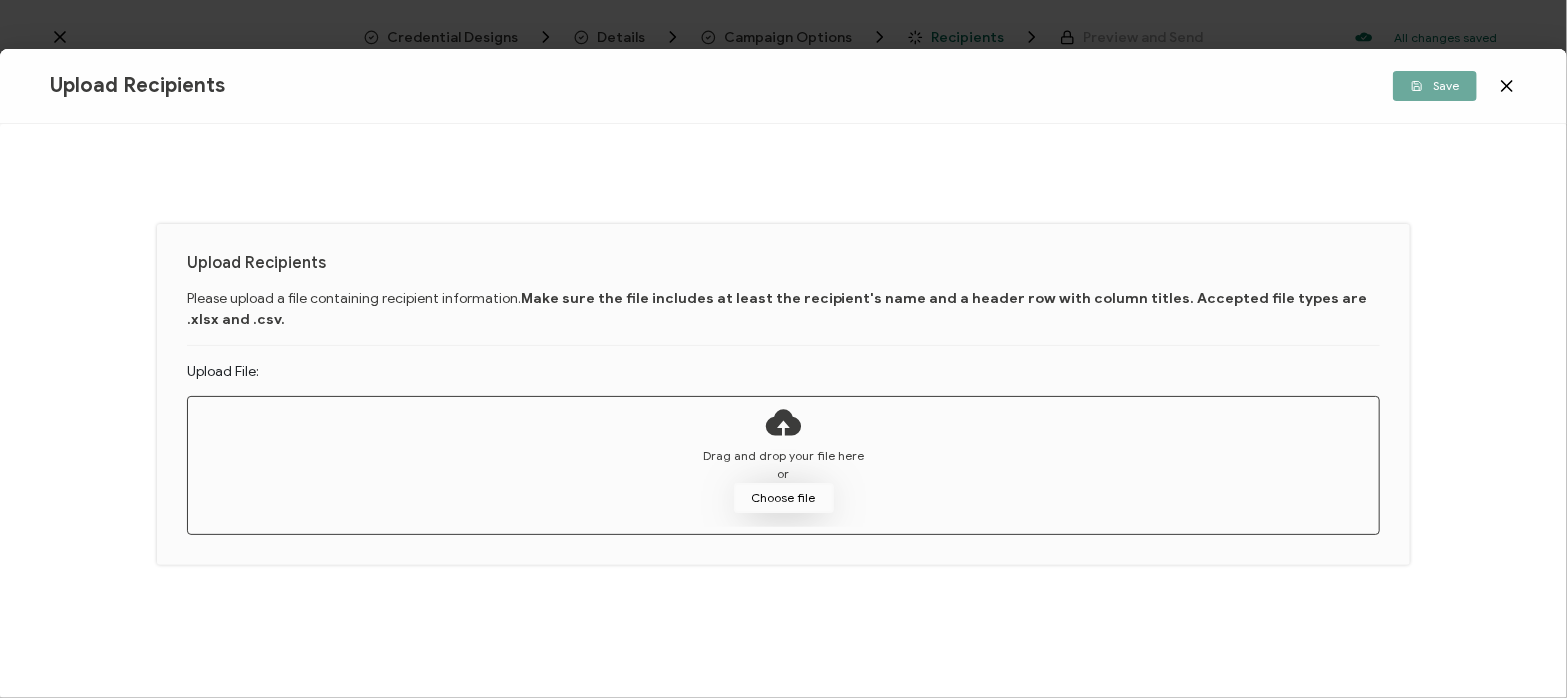 click on "Choose file" at bounding box center (784, 498) 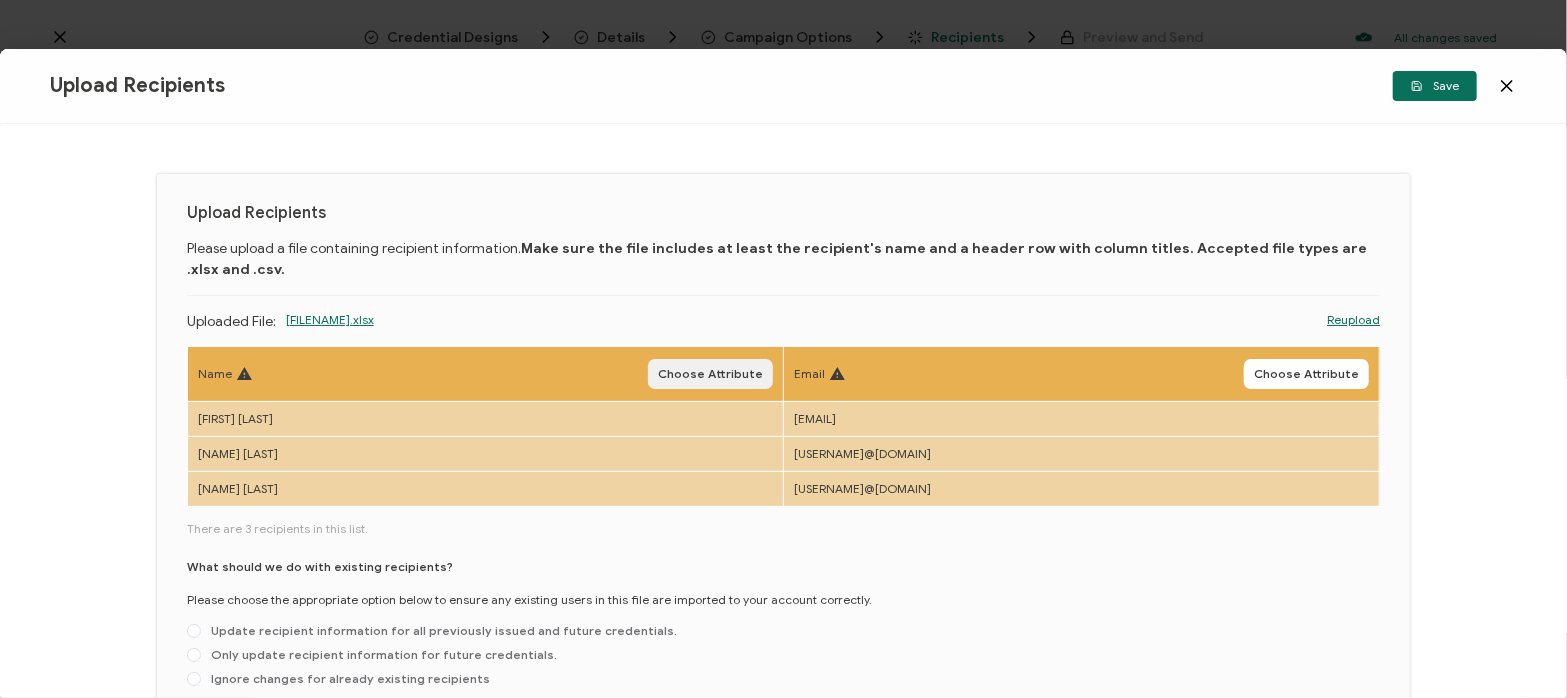 click on "Choose Attribute" at bounding box center [710, 374] 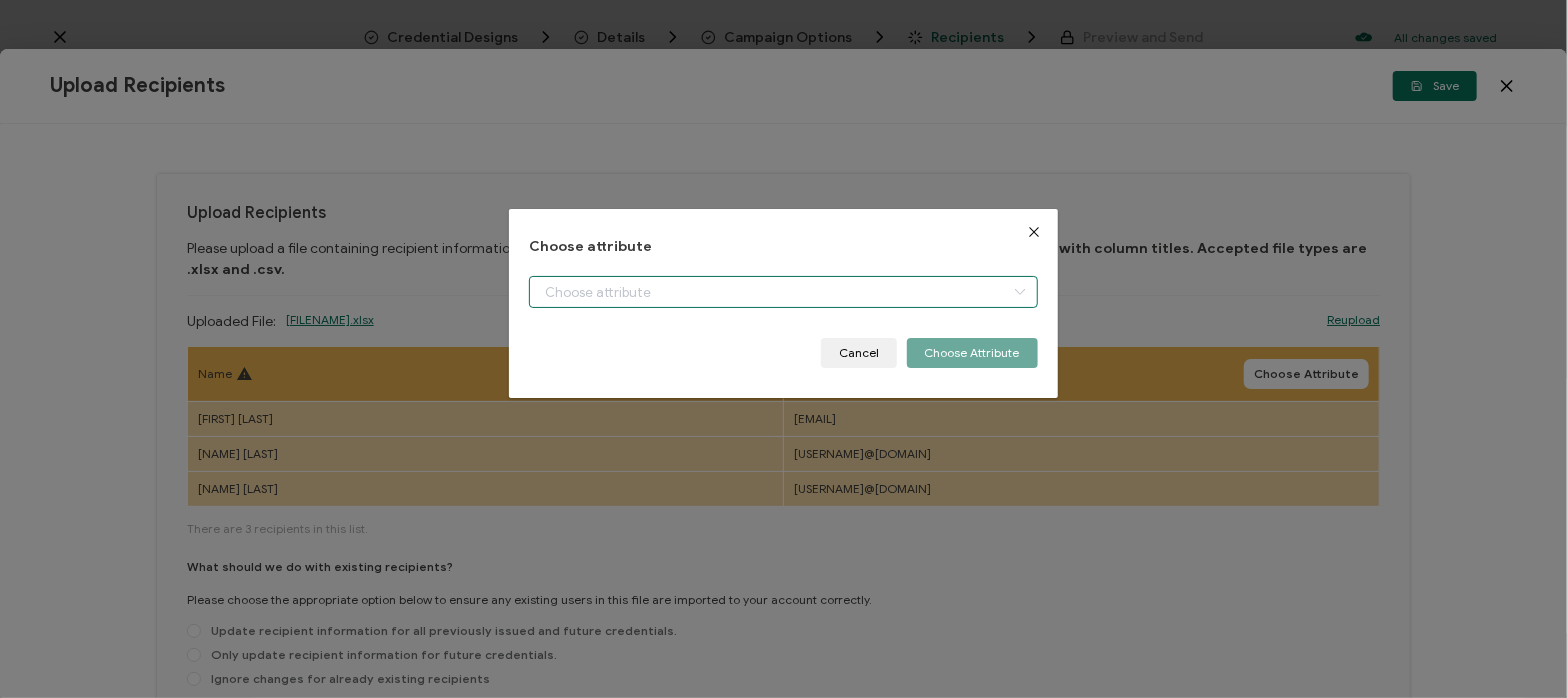 click at bounding box center (783, 292) 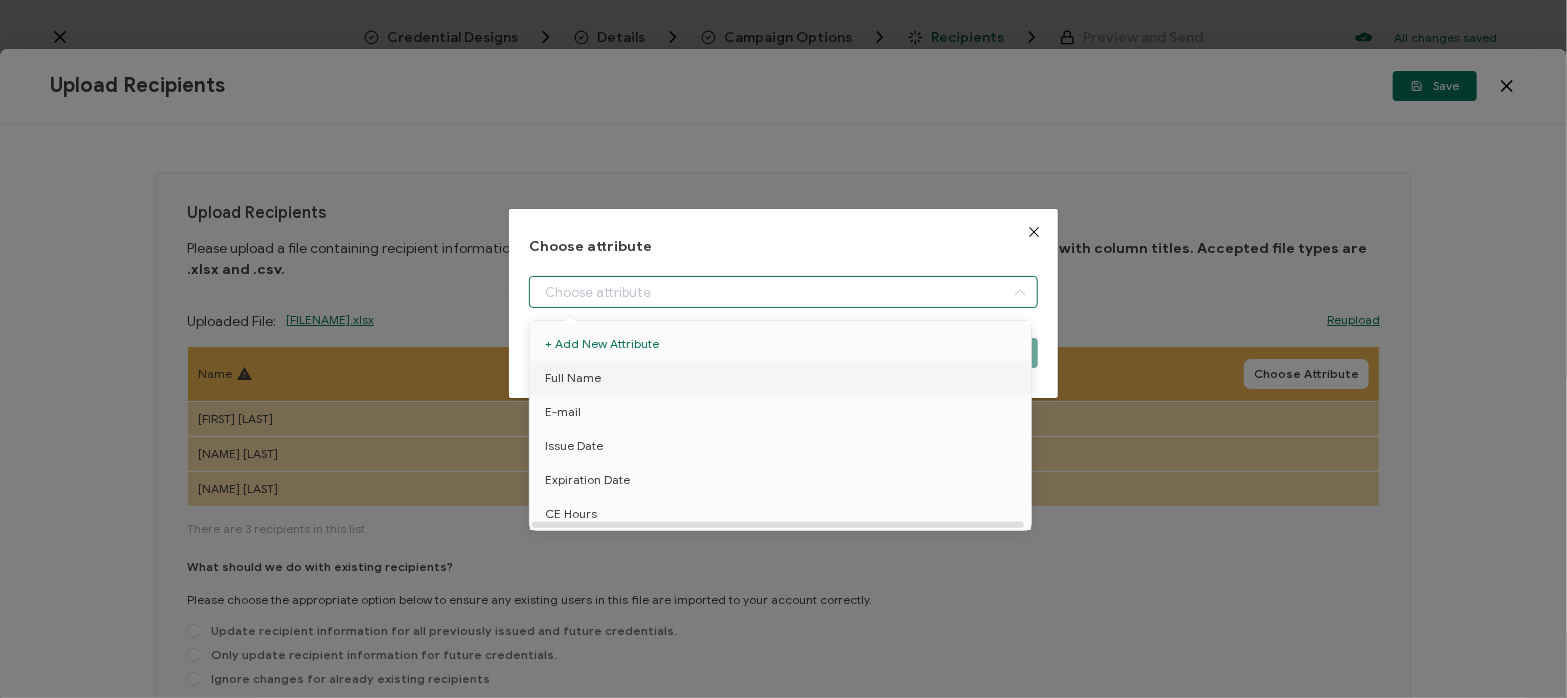 click on "Full Name" at bounding box center [573, 378] 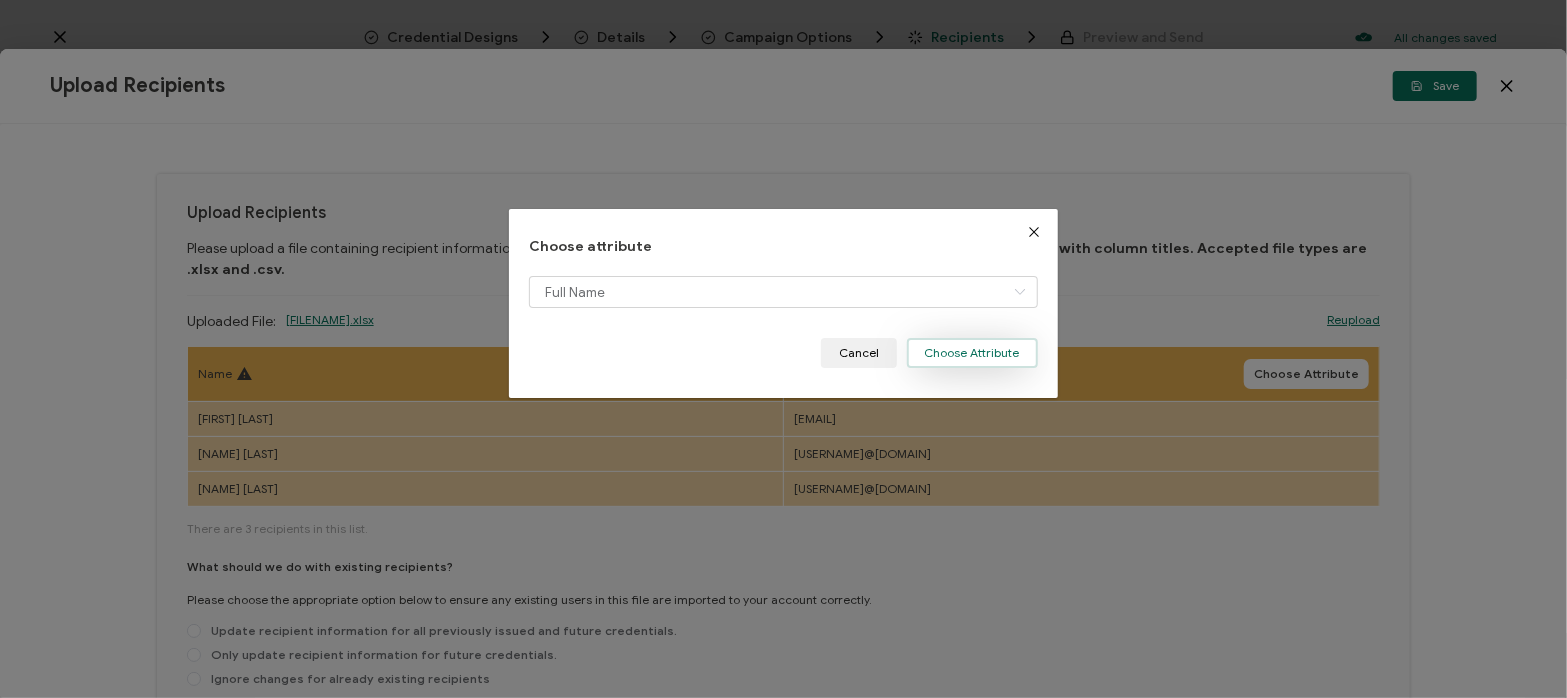 click on "Choose Attribute" at bounding box center (972, 353) 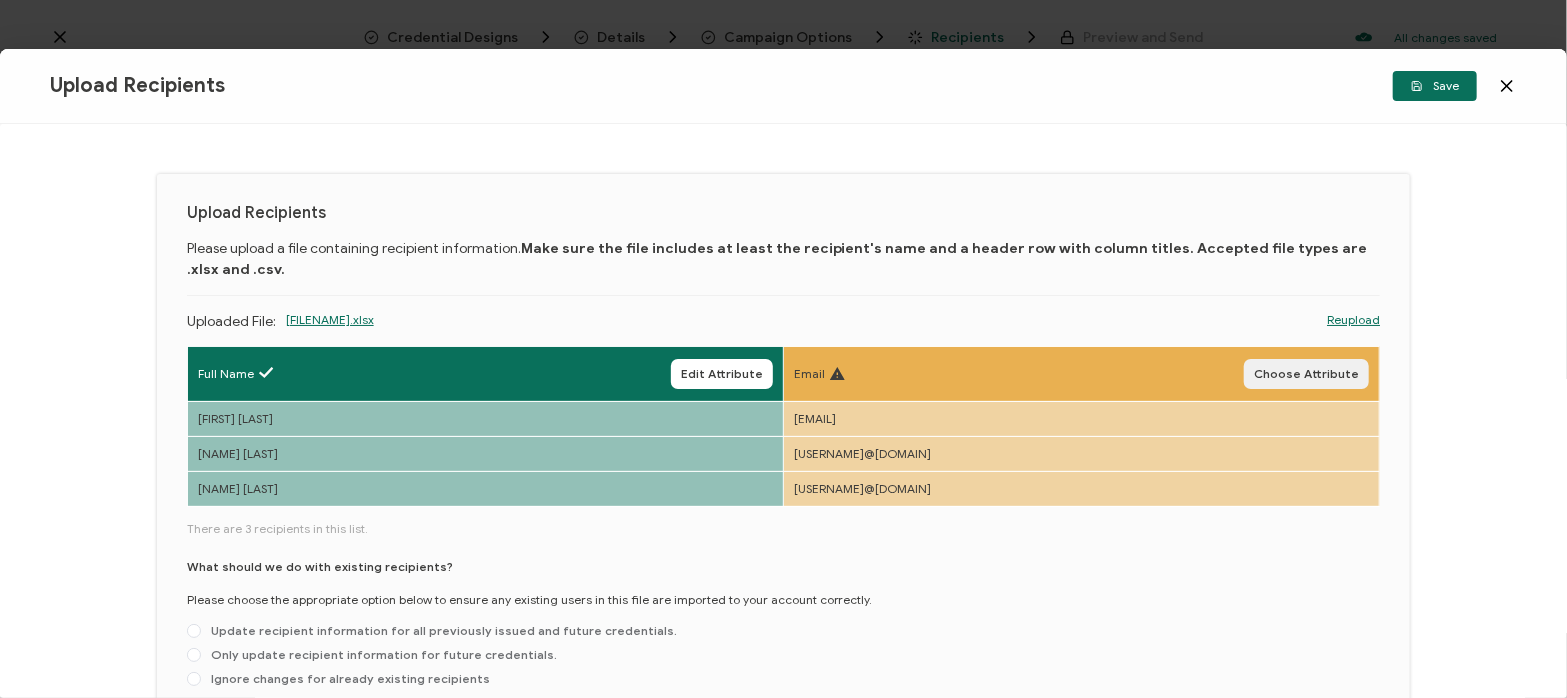 click on "Choose Attribute" at bounding box center [1306, 374] 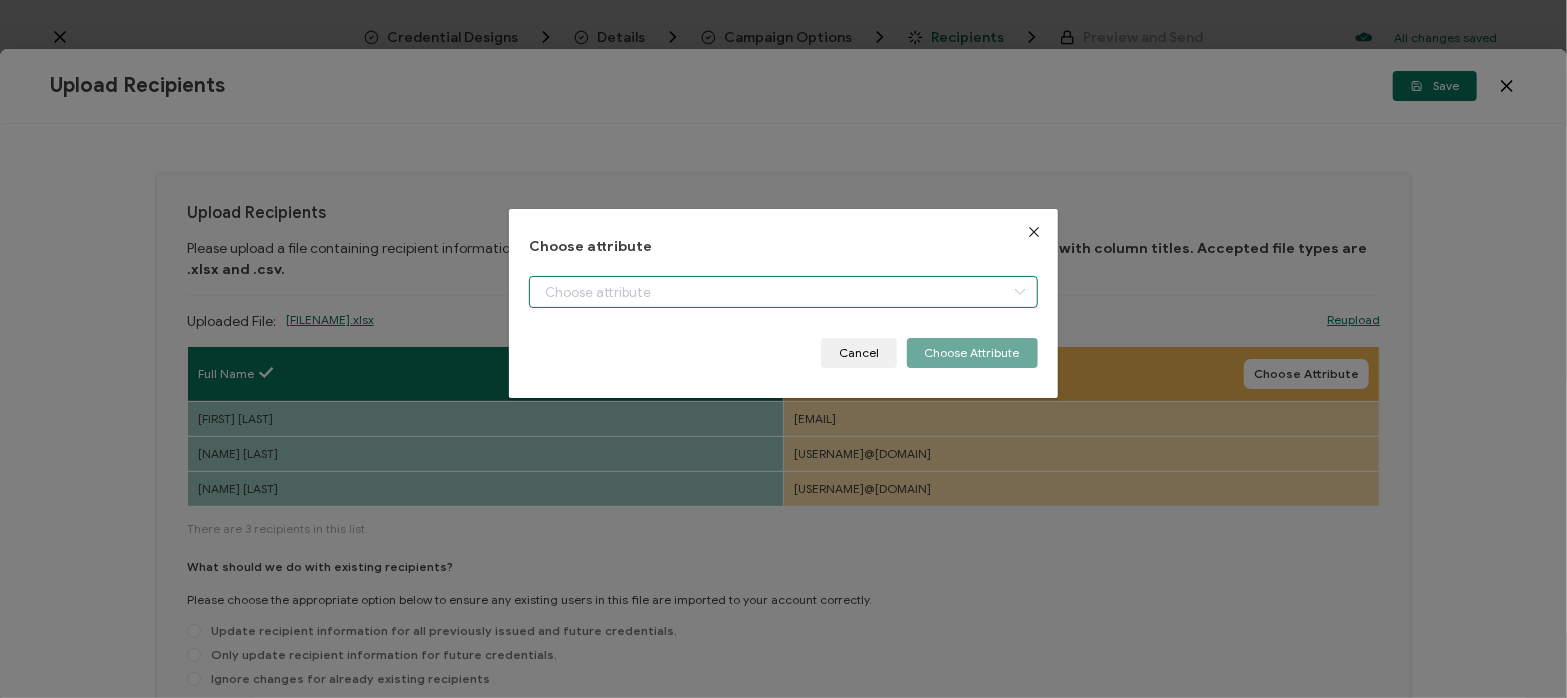 click at bounding box center [783, 292] 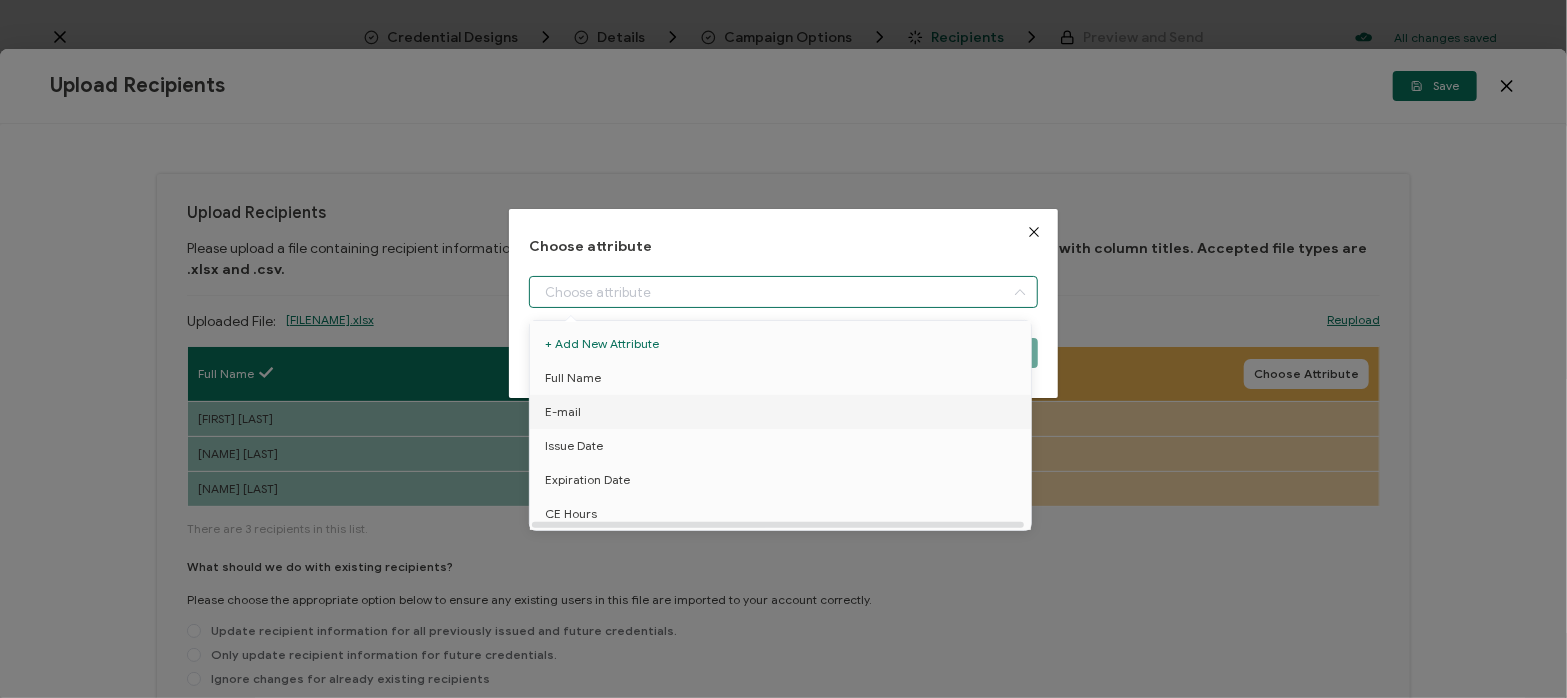 click on "E-mail" at bounding box center [784, 412] 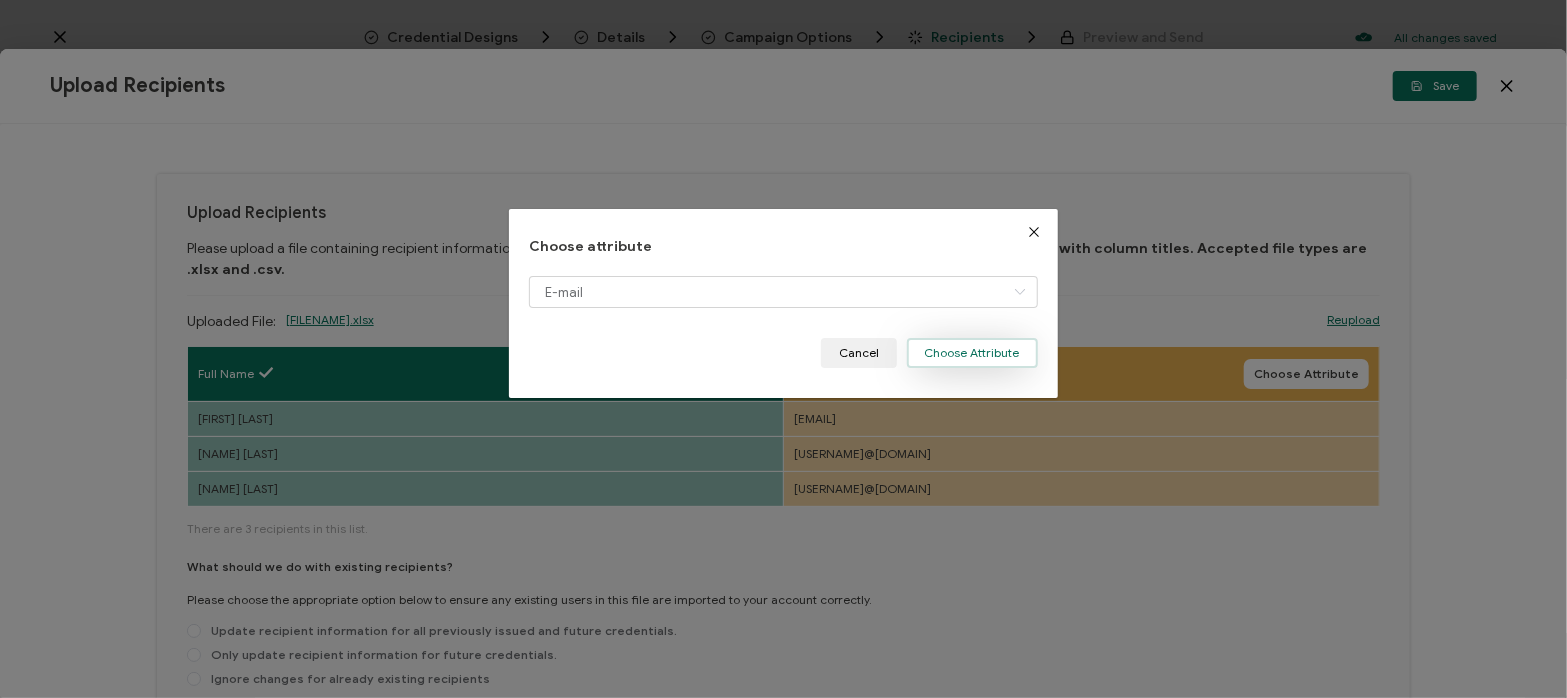 click on "Choose Attribute" at bounding box center (972, 353) 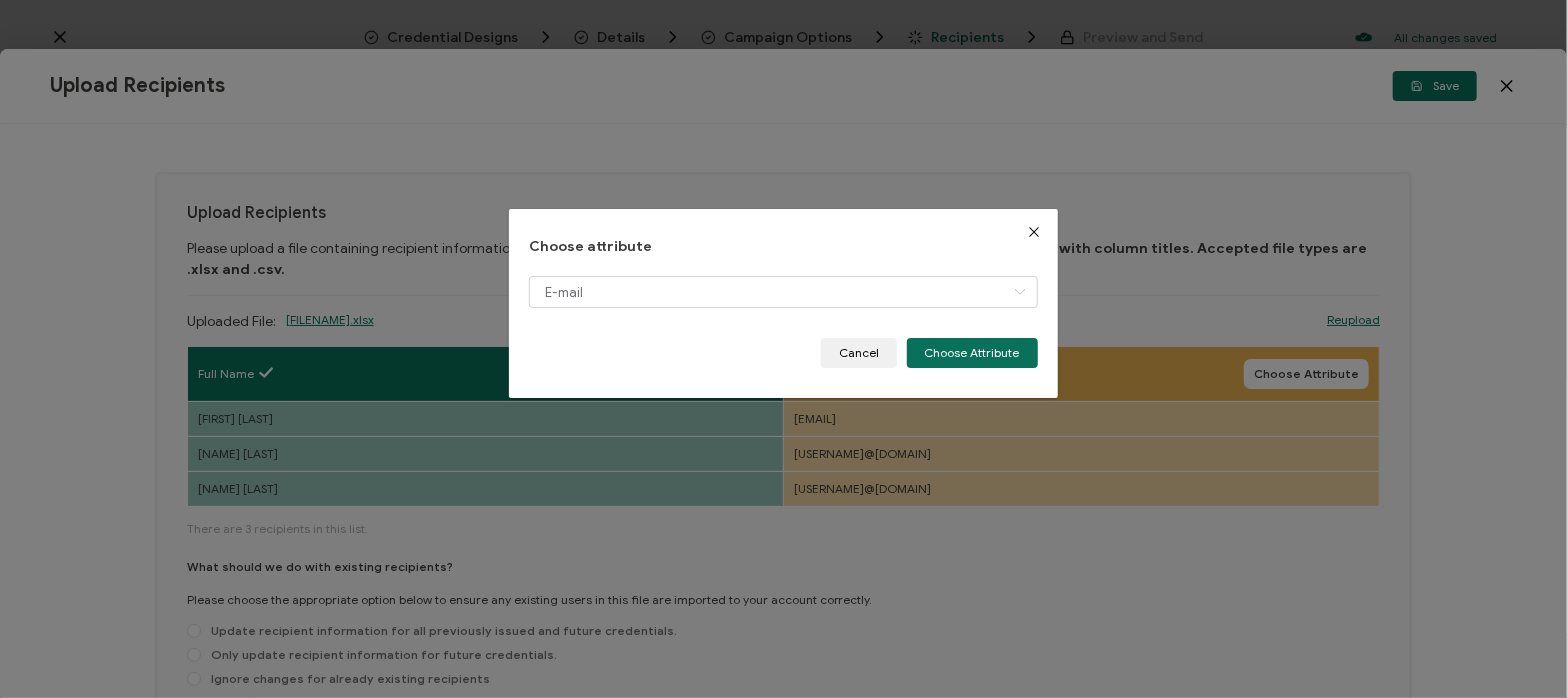 type 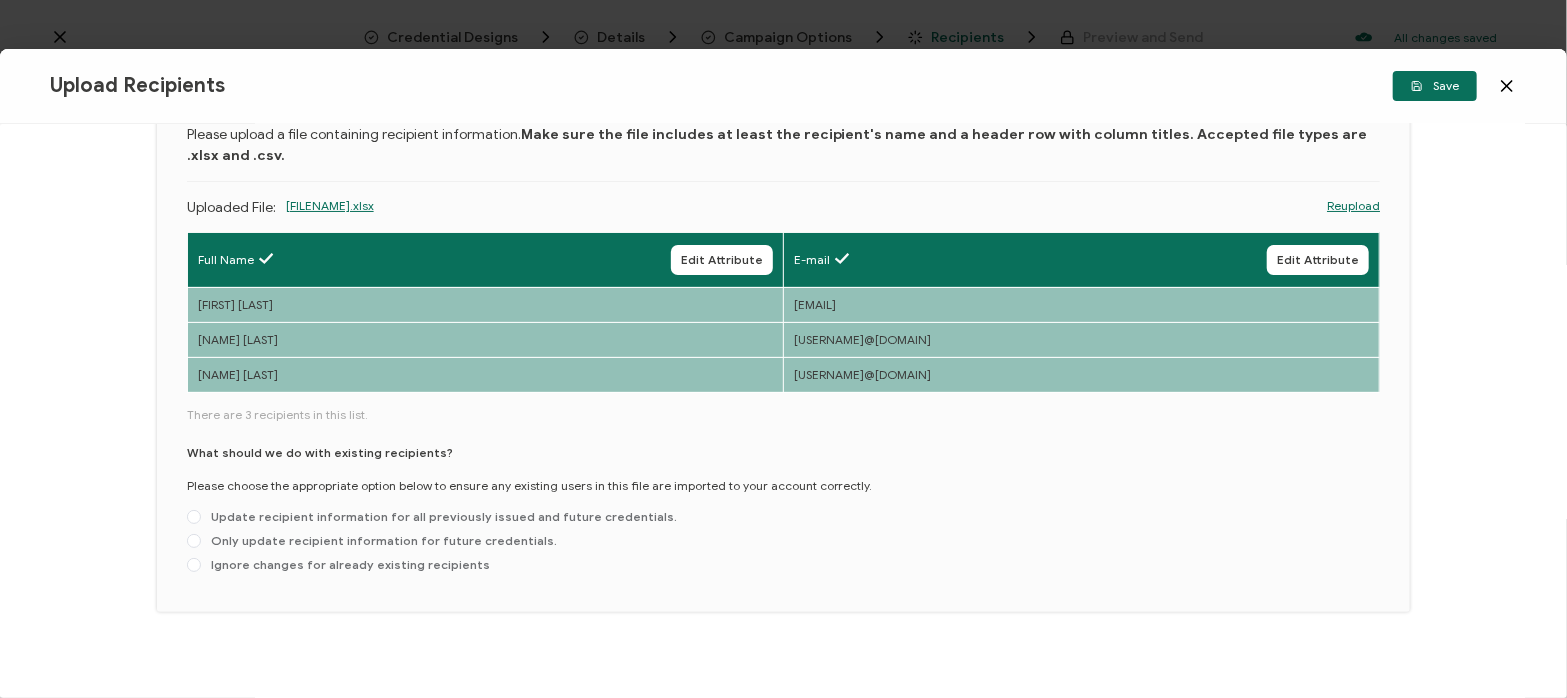 scroll, scrollTop: 128, scrollLeft: 0, axis: vertical 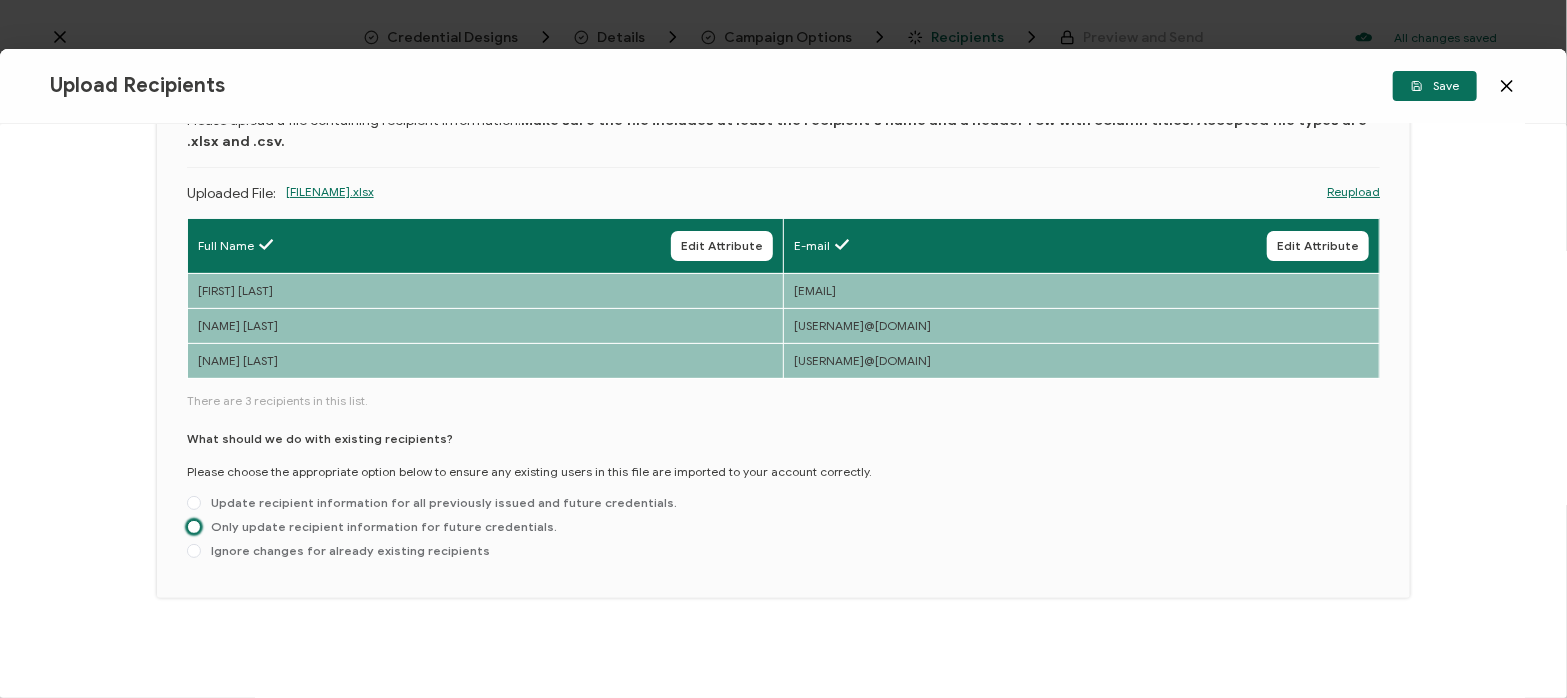 click at bounding box center (194, 527) 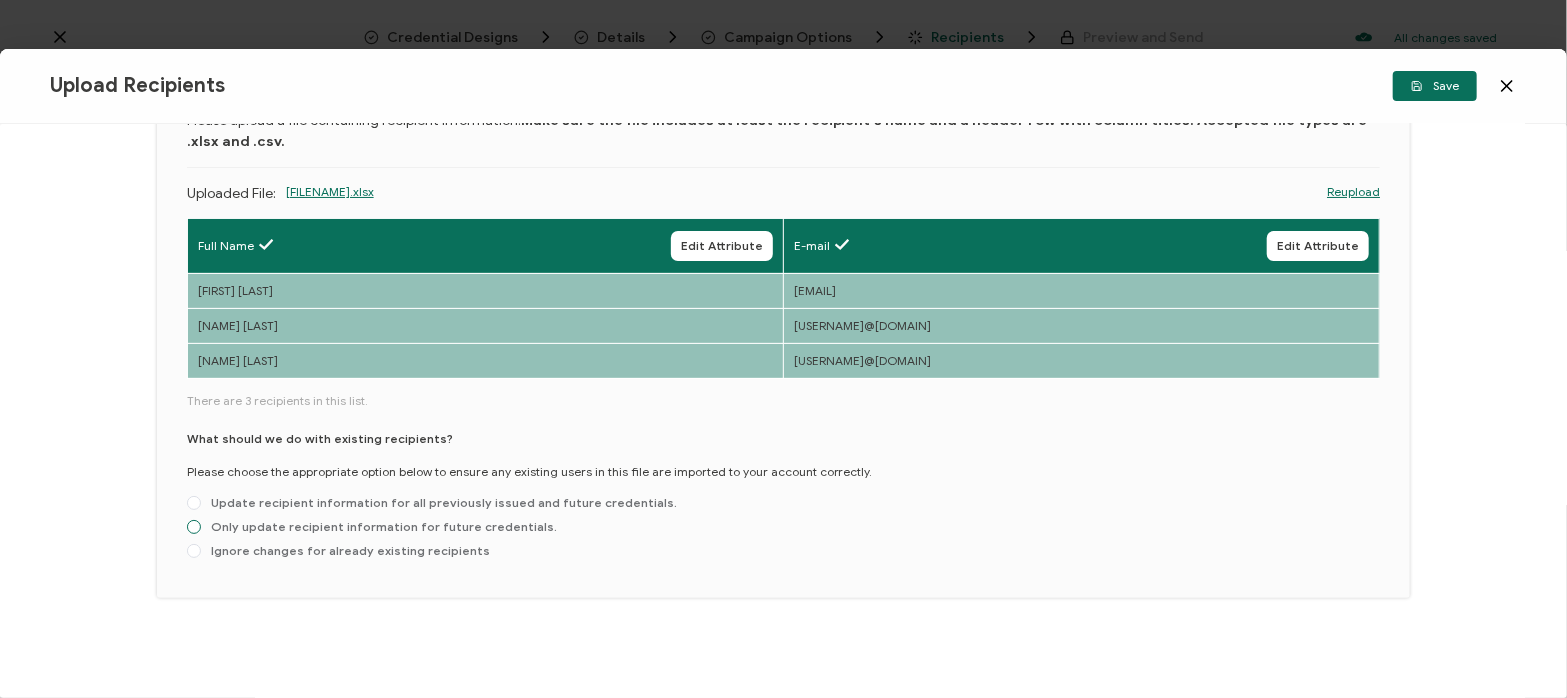 click on "Only update recipient information for future credentials." at bounding box center (194, 528) 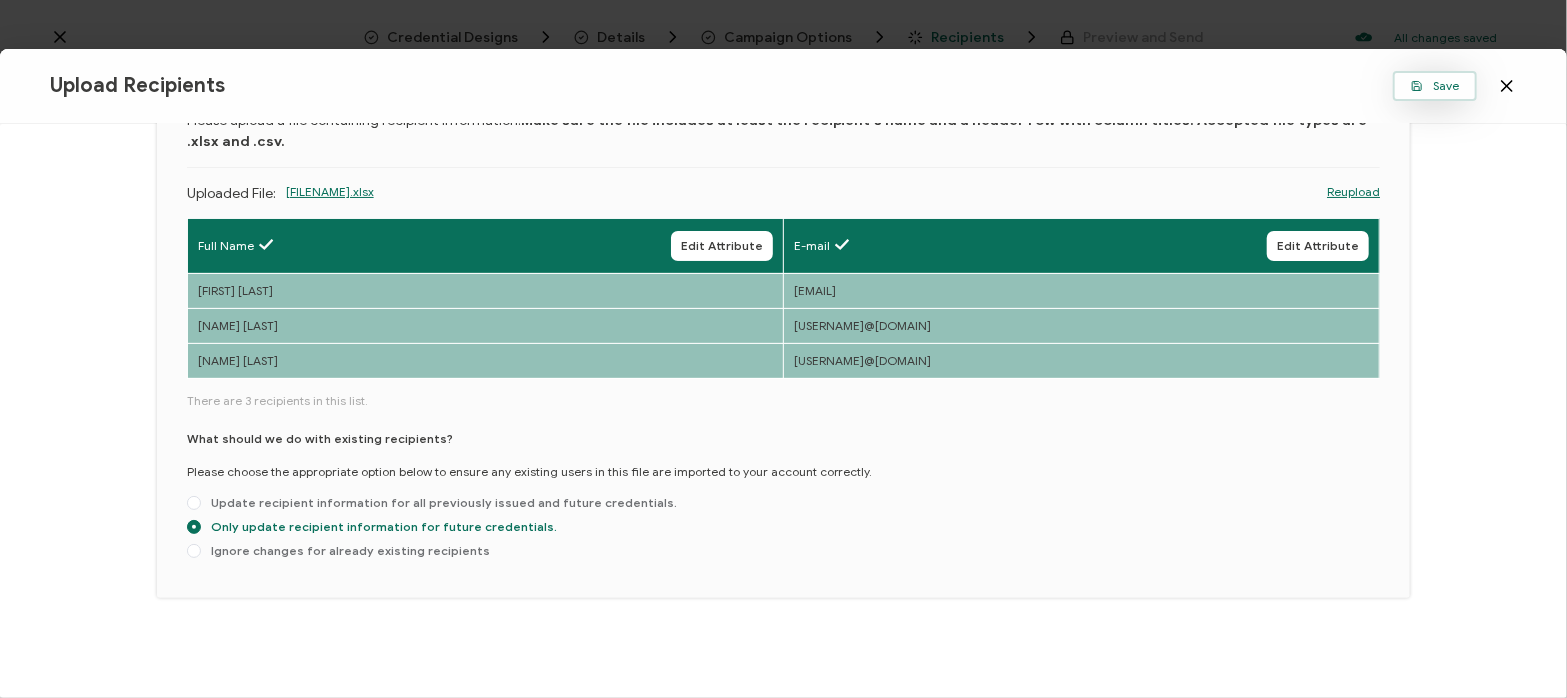 click 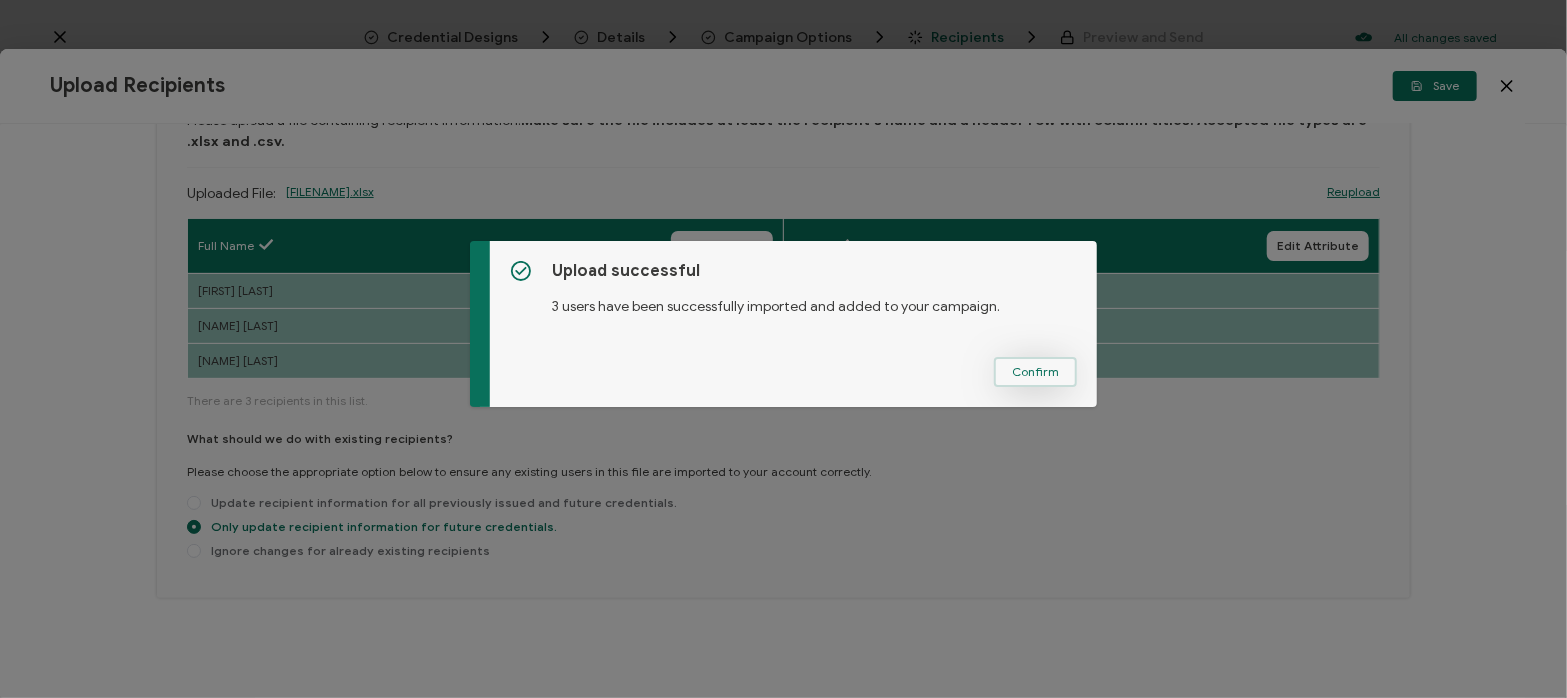 click on "Confirm" at bounding box center (1035, 372) 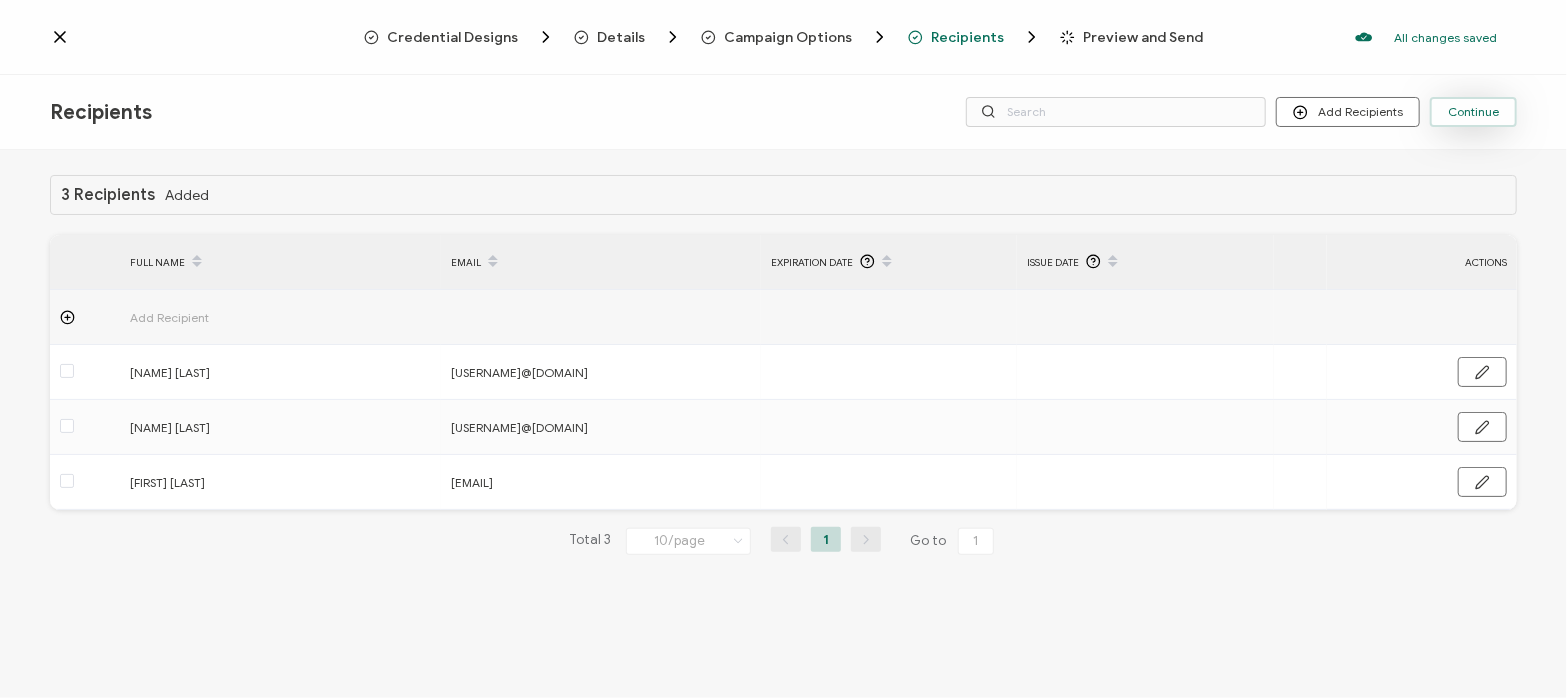 click on "Continue" at bounding box center [1473, 112] 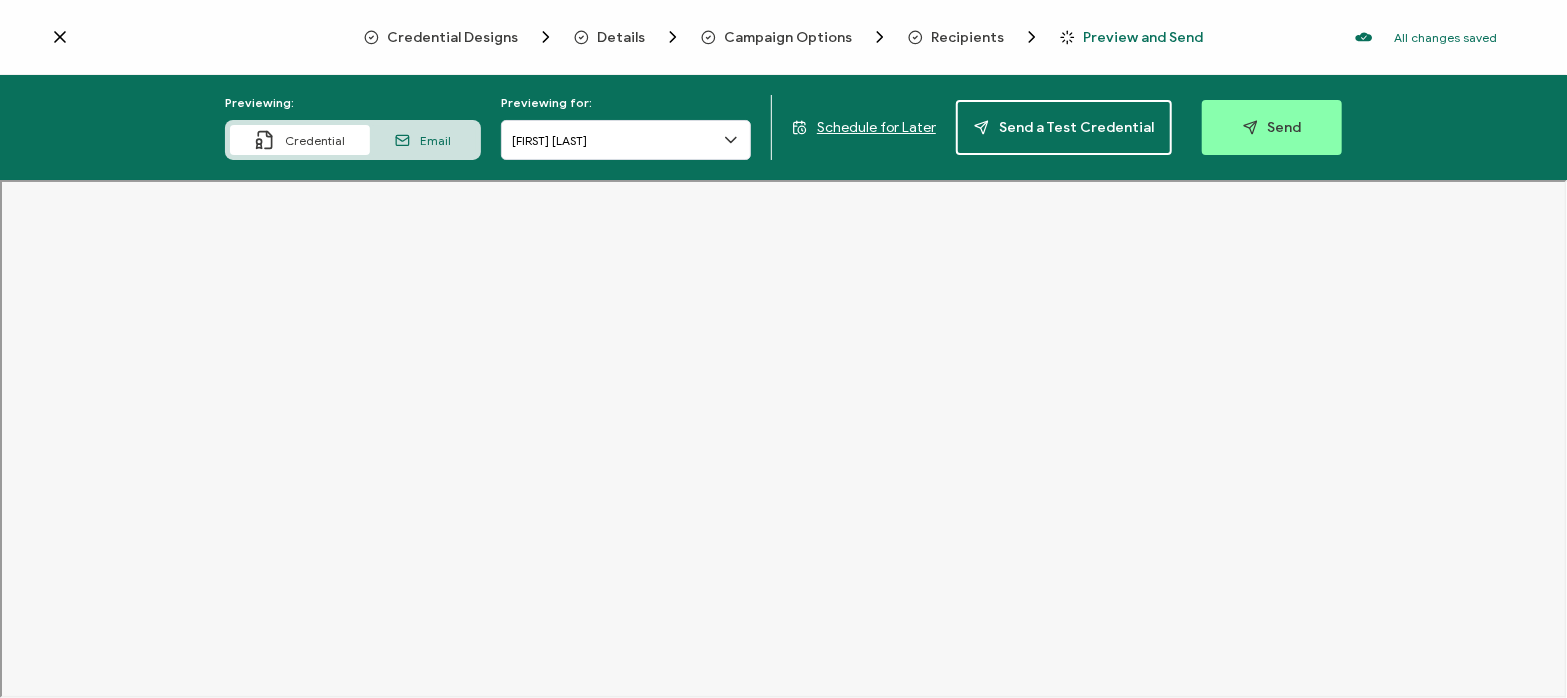 click on "Previewing:     Credential     Email" at bounding box center (353, 127) 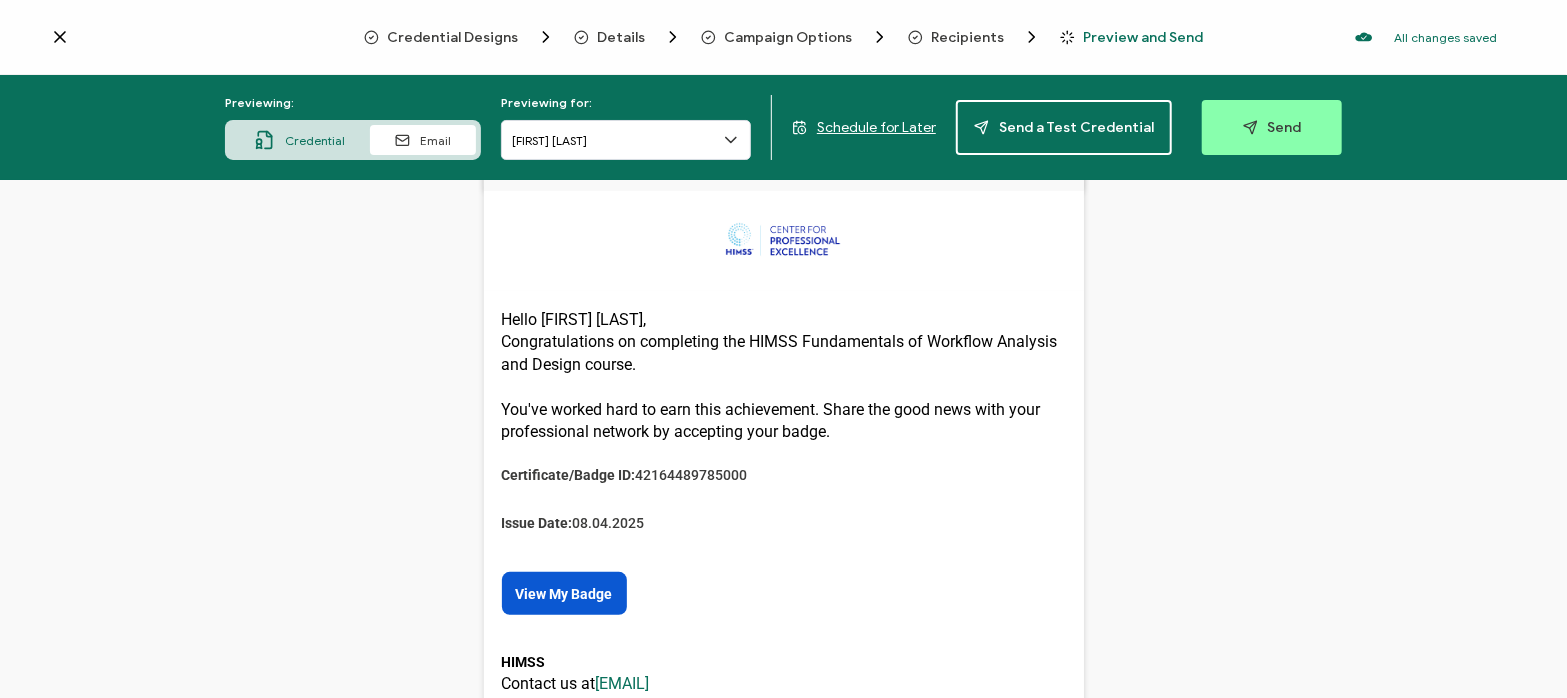 scroll, scrollTop: 333, scrollLeft: 0, axis: vertical 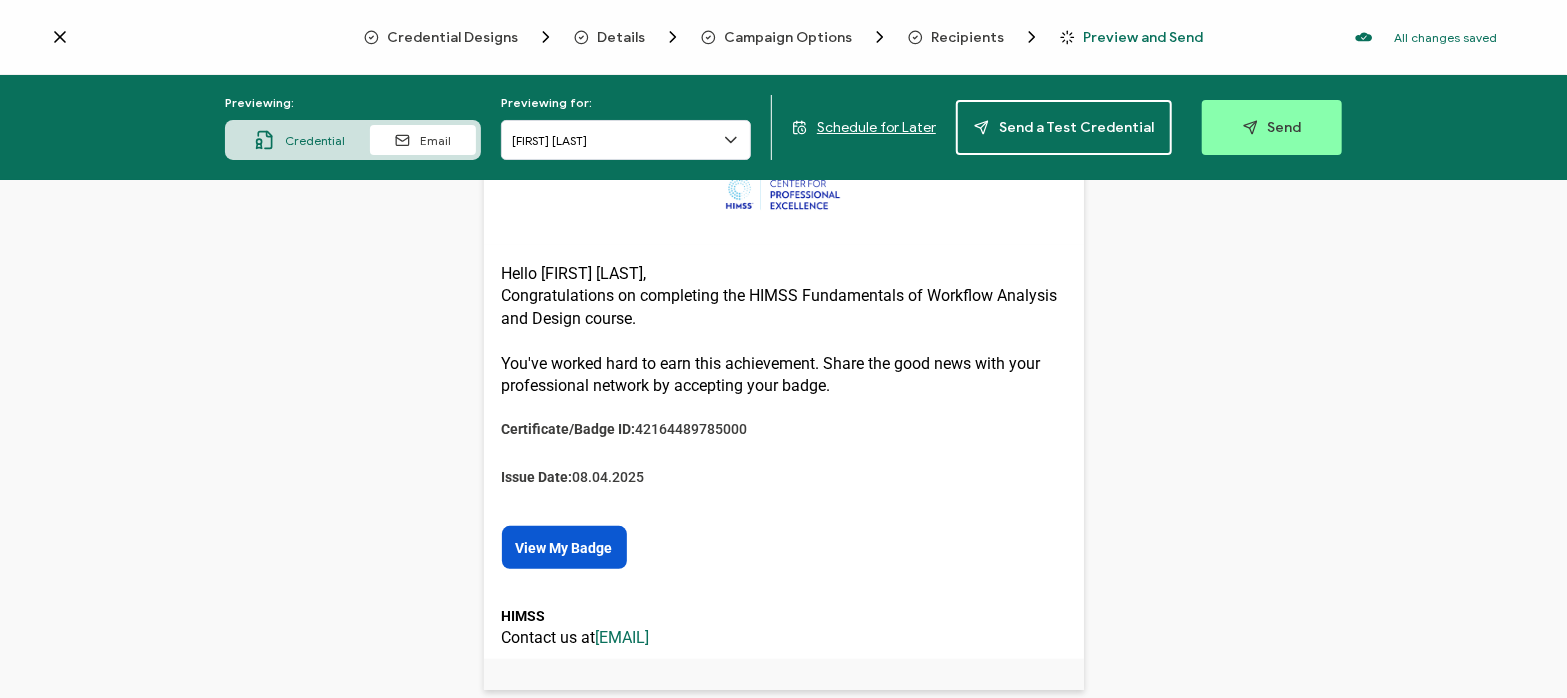 click 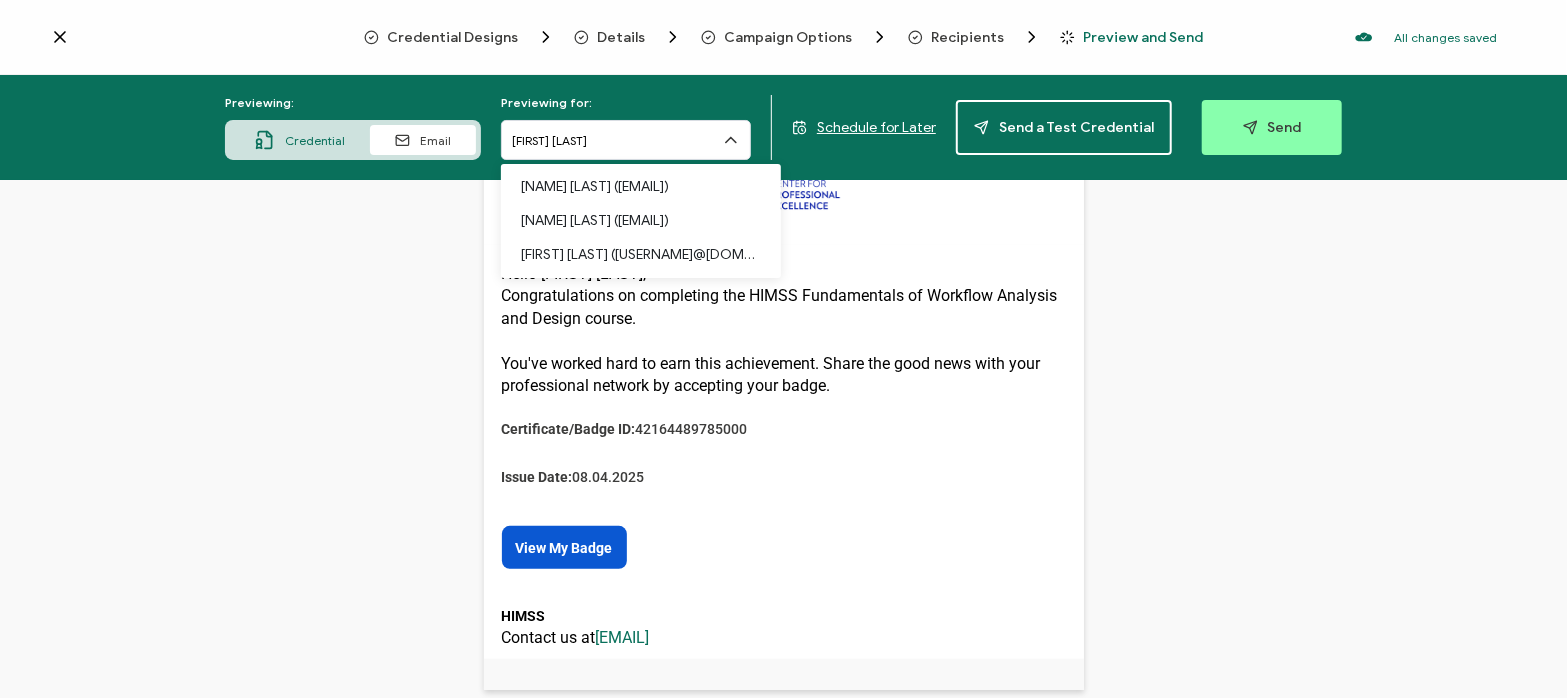 click on "To:
[EMAIL]
From:
HIMSS Center for Professional Excellence
Subject:
Claim Your Badge - HIMSS Workflow Analysis and Design Course" at bounding box center (783, 439) 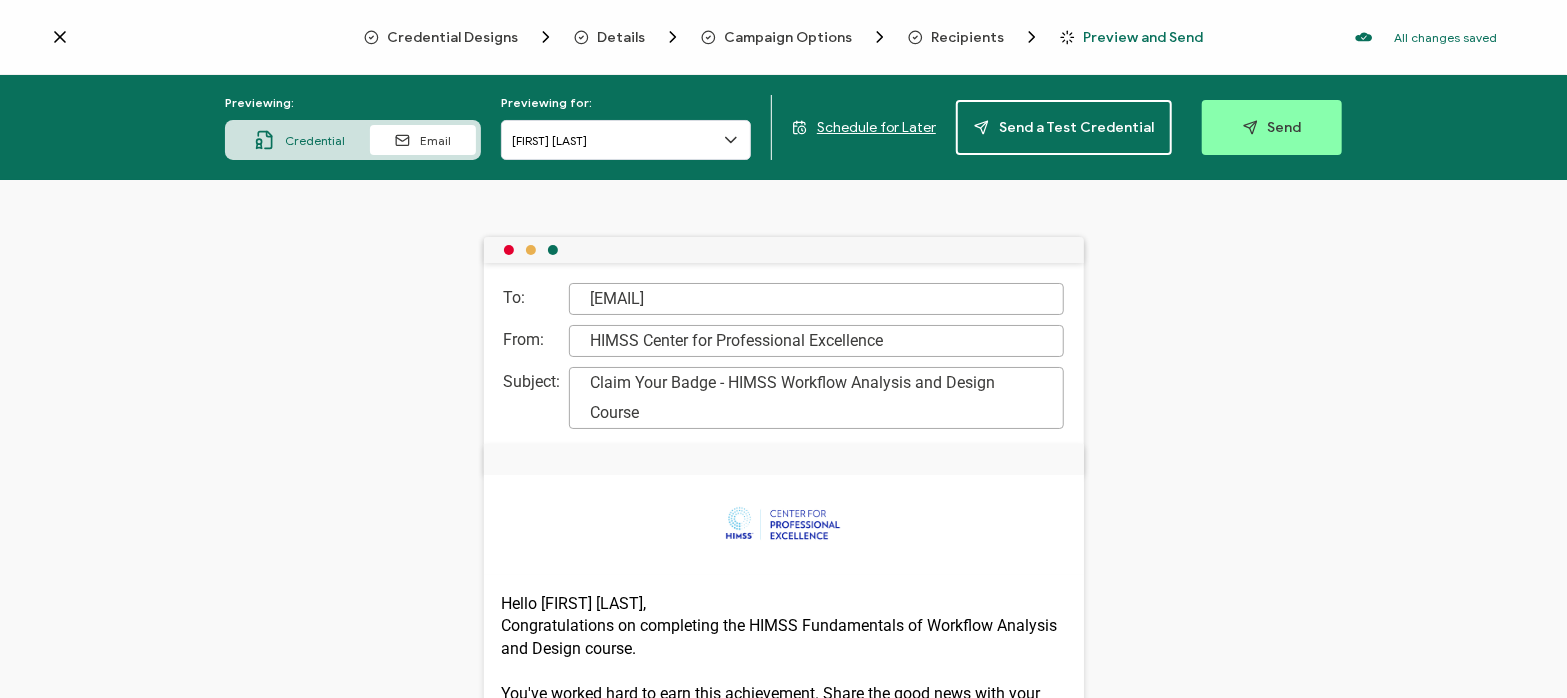 scroll, scrollTop: 0, scrollLeft: 0, axis: both 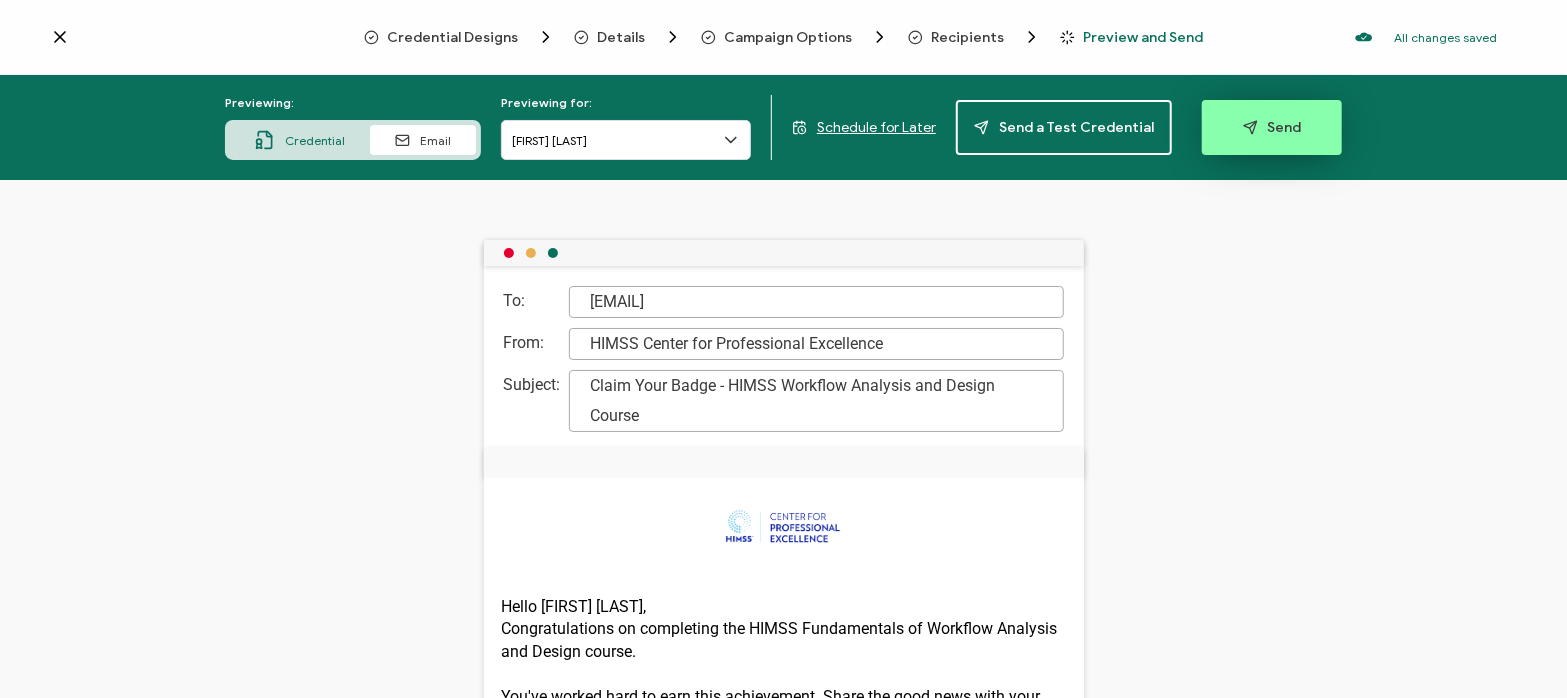 click 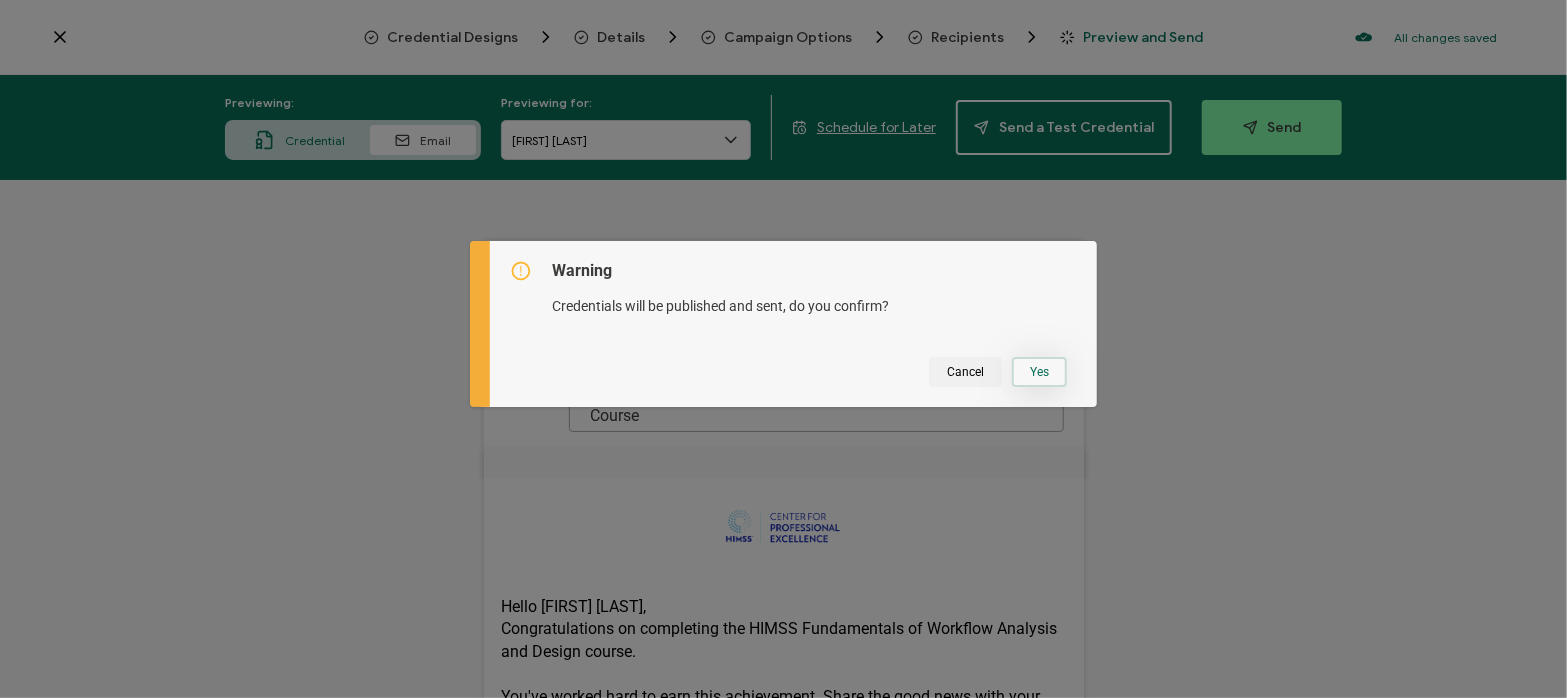click on "Yes" at bounding box center (1039, 372) 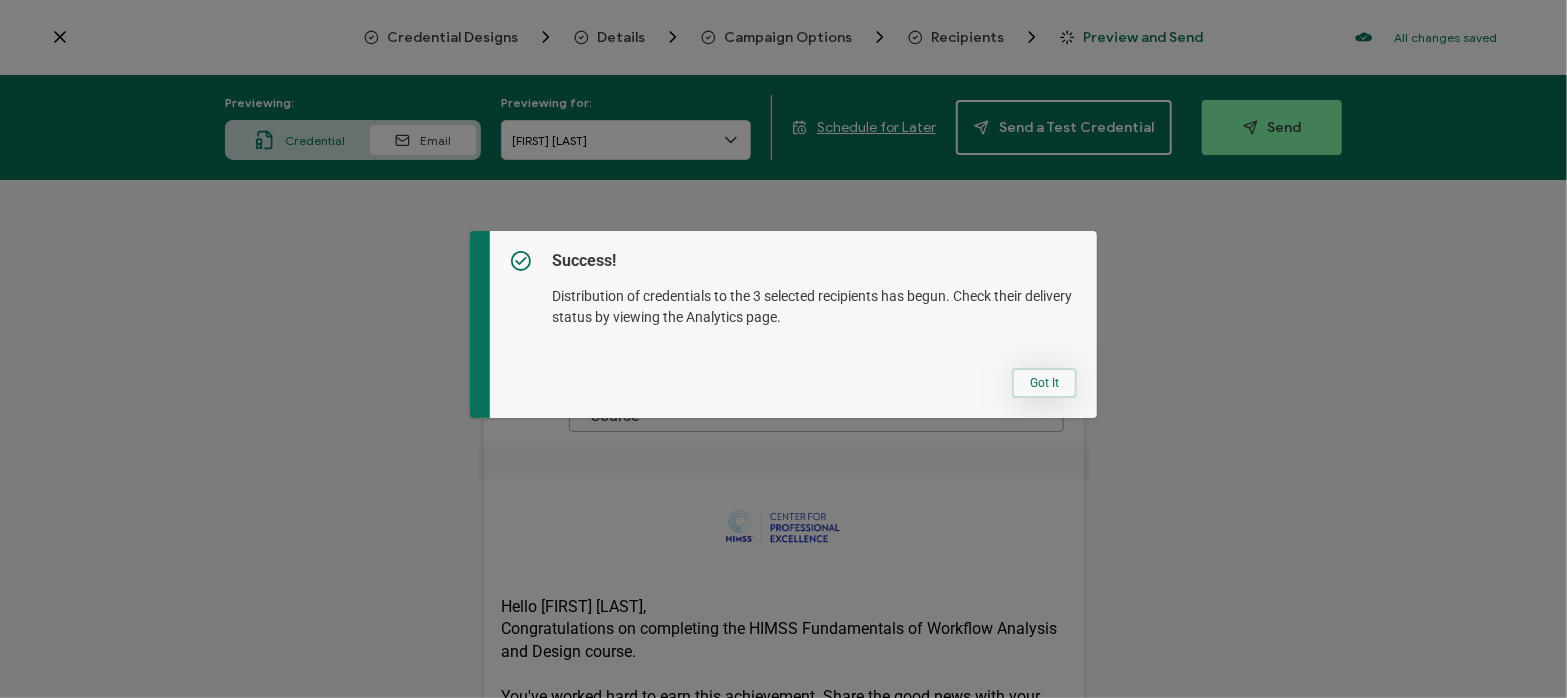 click on "Got It" at bounding box center (1044, 383) 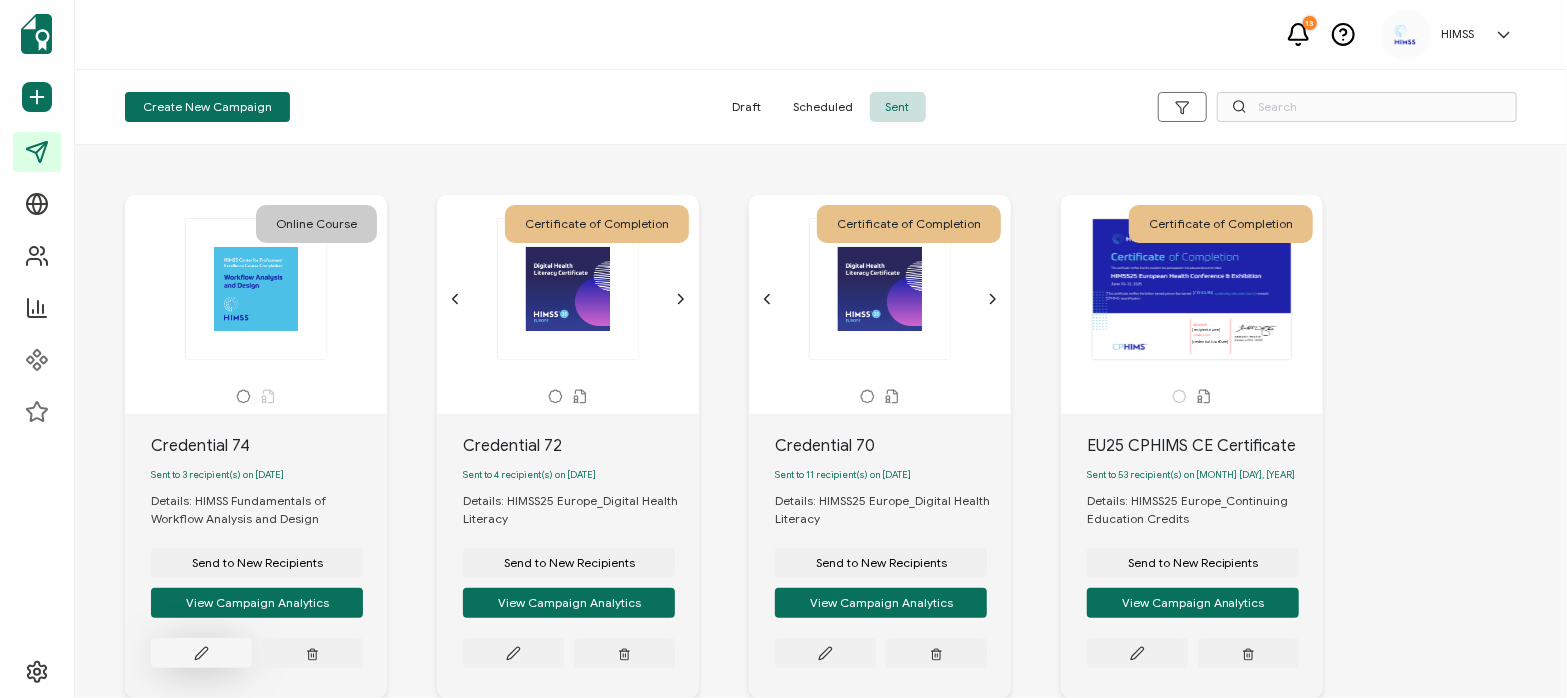 click 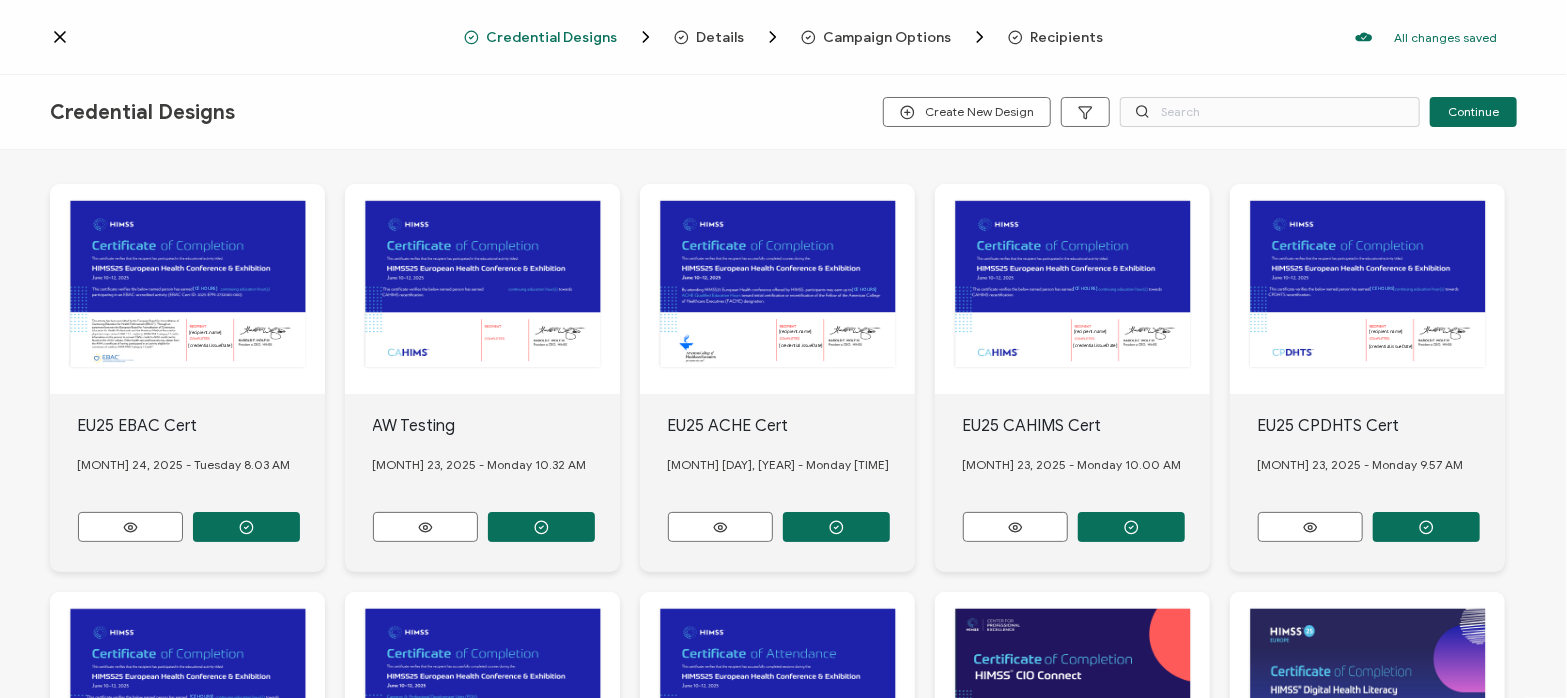scroll, scrollTop: 0, scrollLeft: 0, axis: both 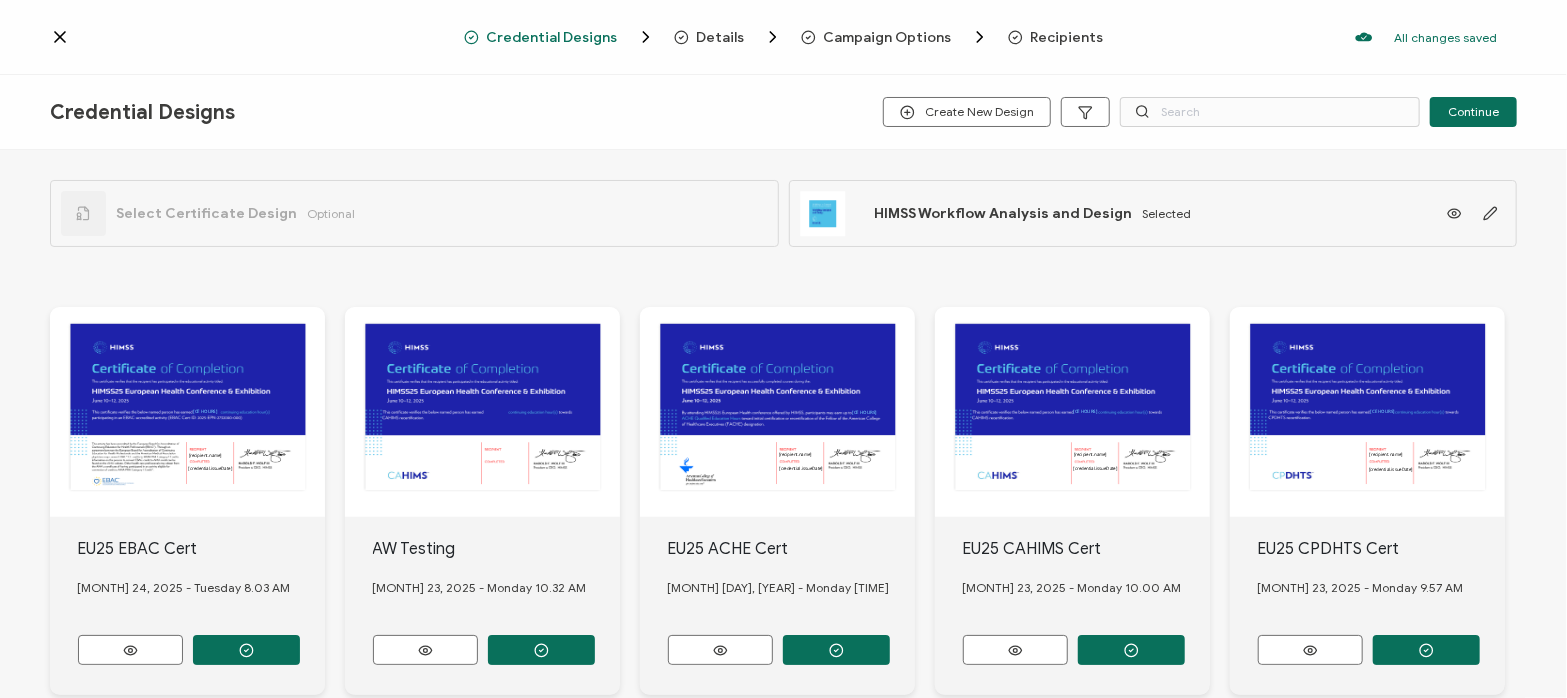 click 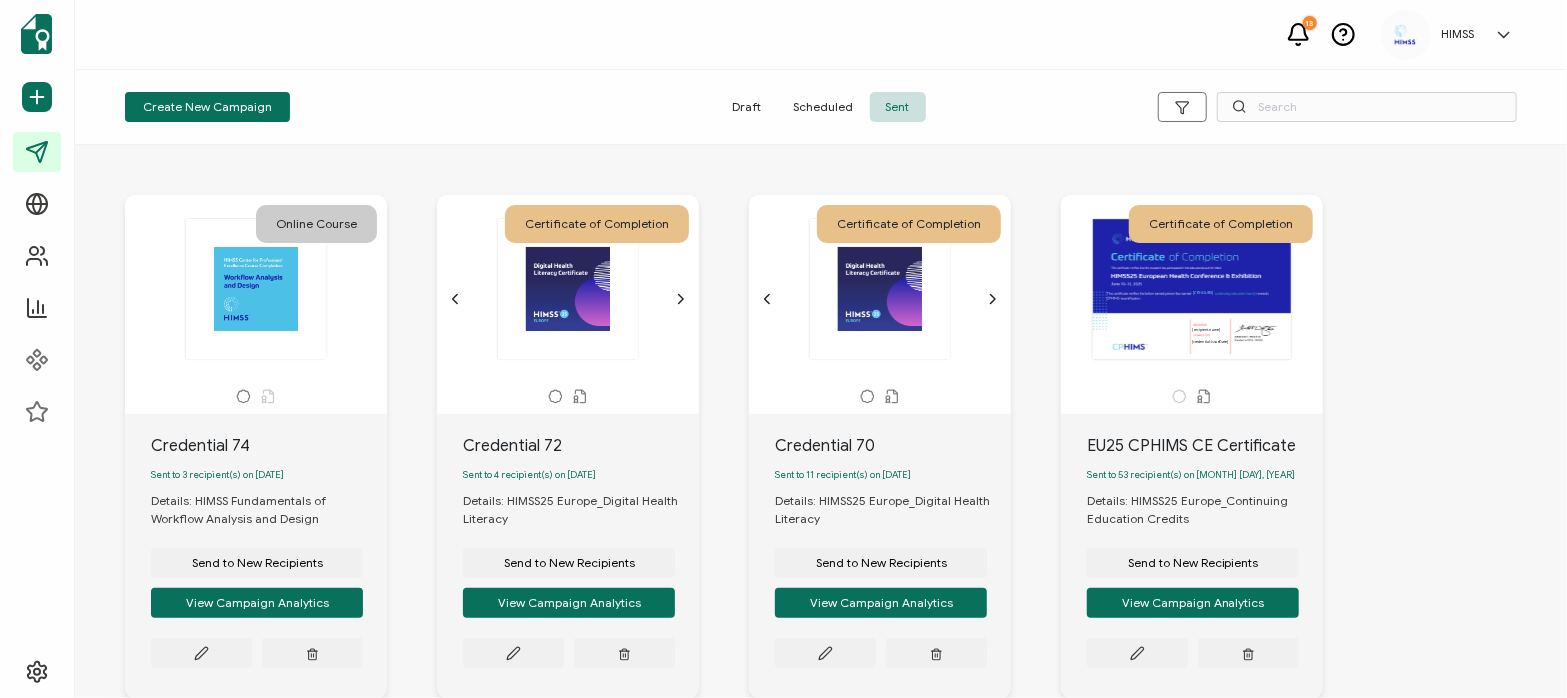 click on "Credential 74" at bounding box center (269, 446) 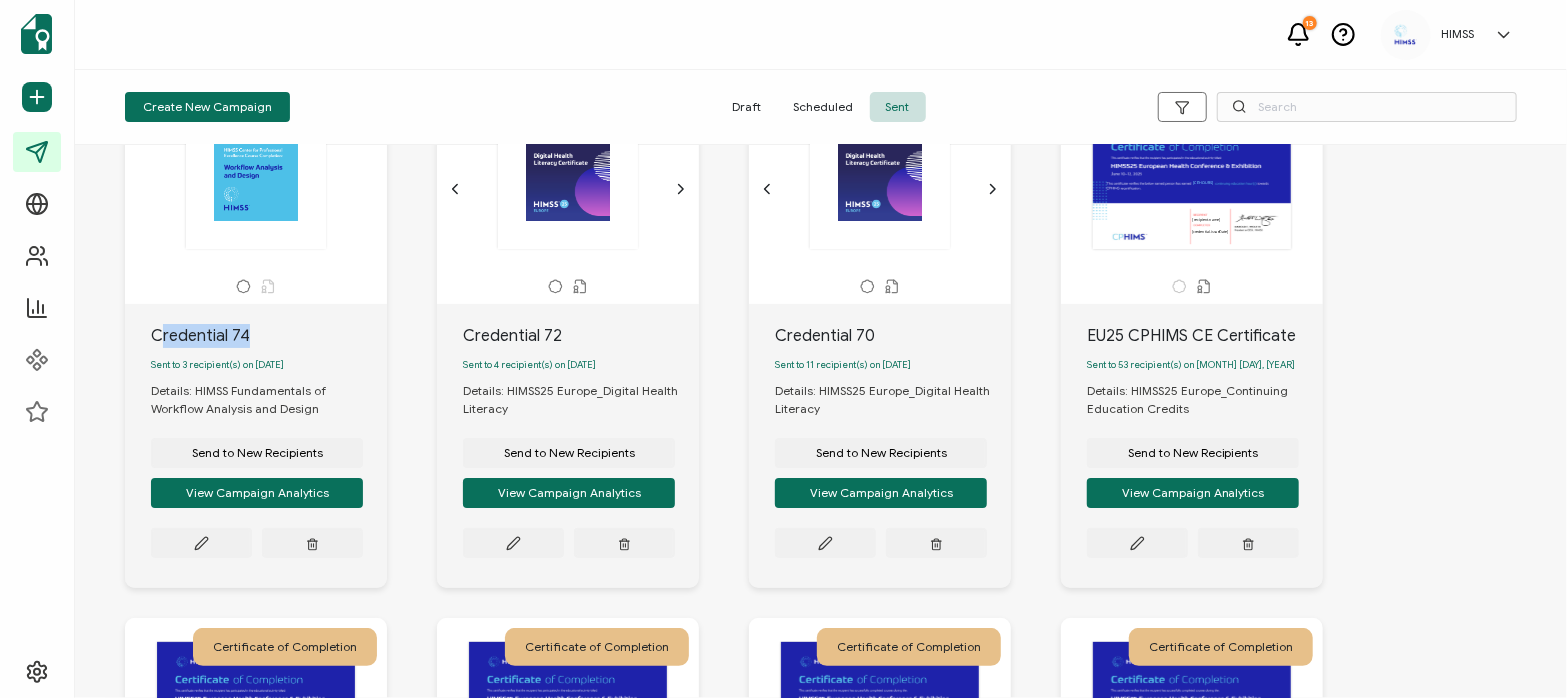 drag, startPoint x: 159, startPoint y: 333, endPoint x: 278, endPoint y: 333, distance: 119 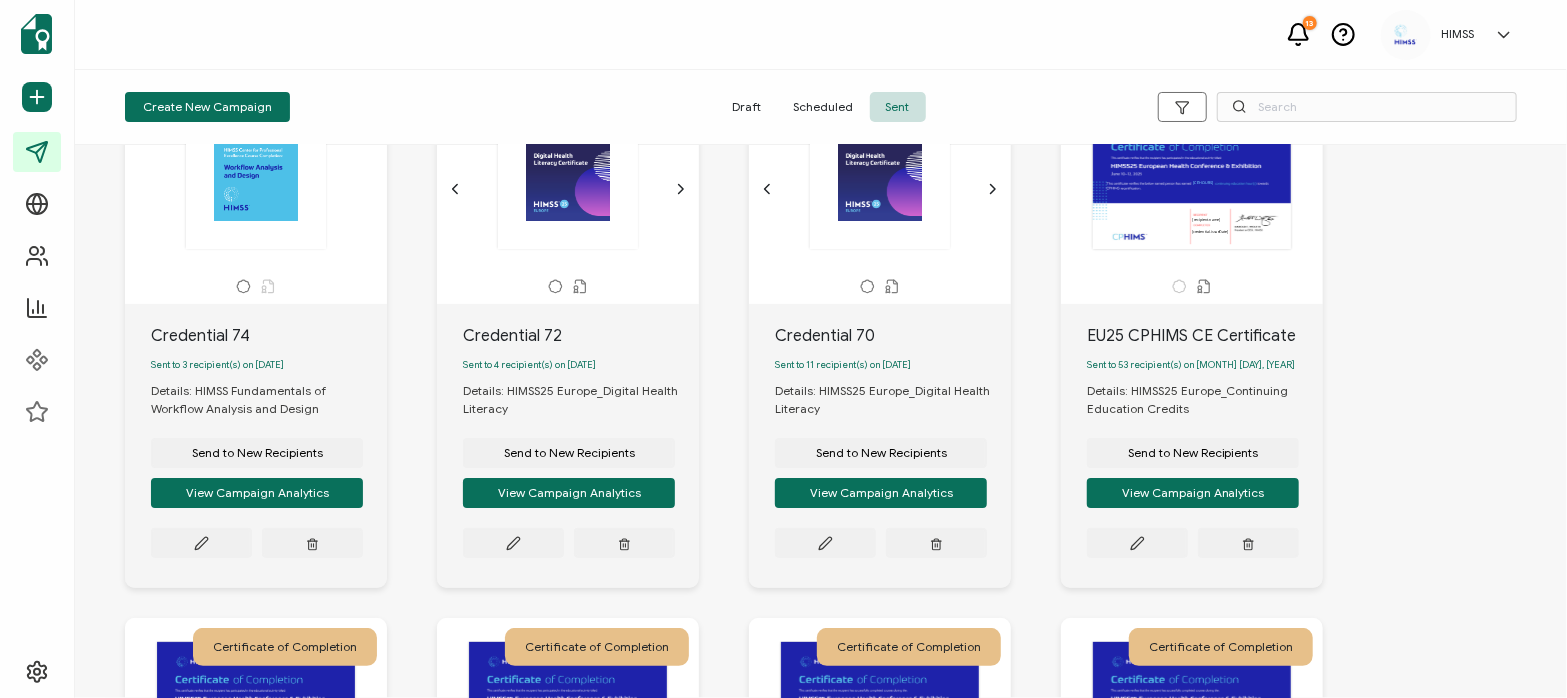 click on "Sent to 3 recipient(s) on [DATE]" at bounding box center [269, 365] 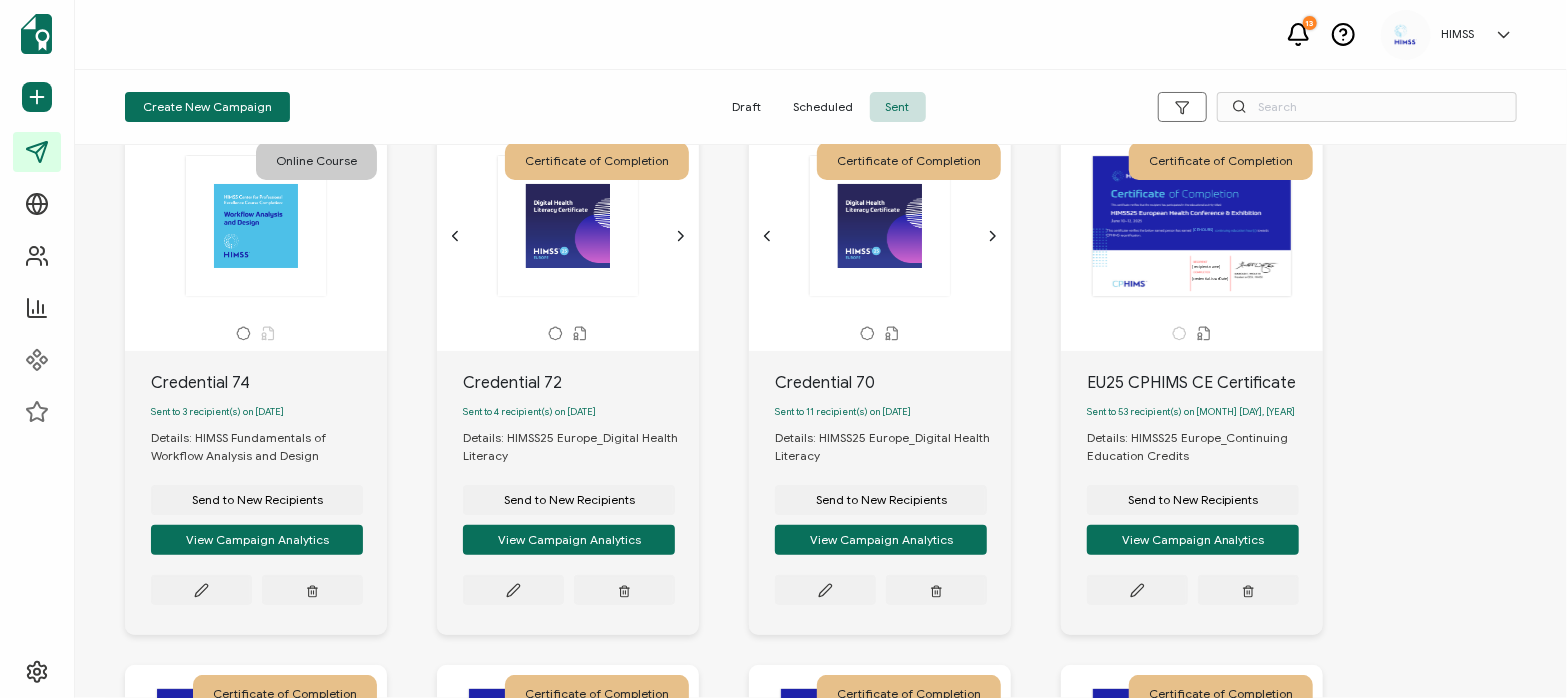 scroll, scrollTop: 110, scrollLeft: 0, axis: vertical 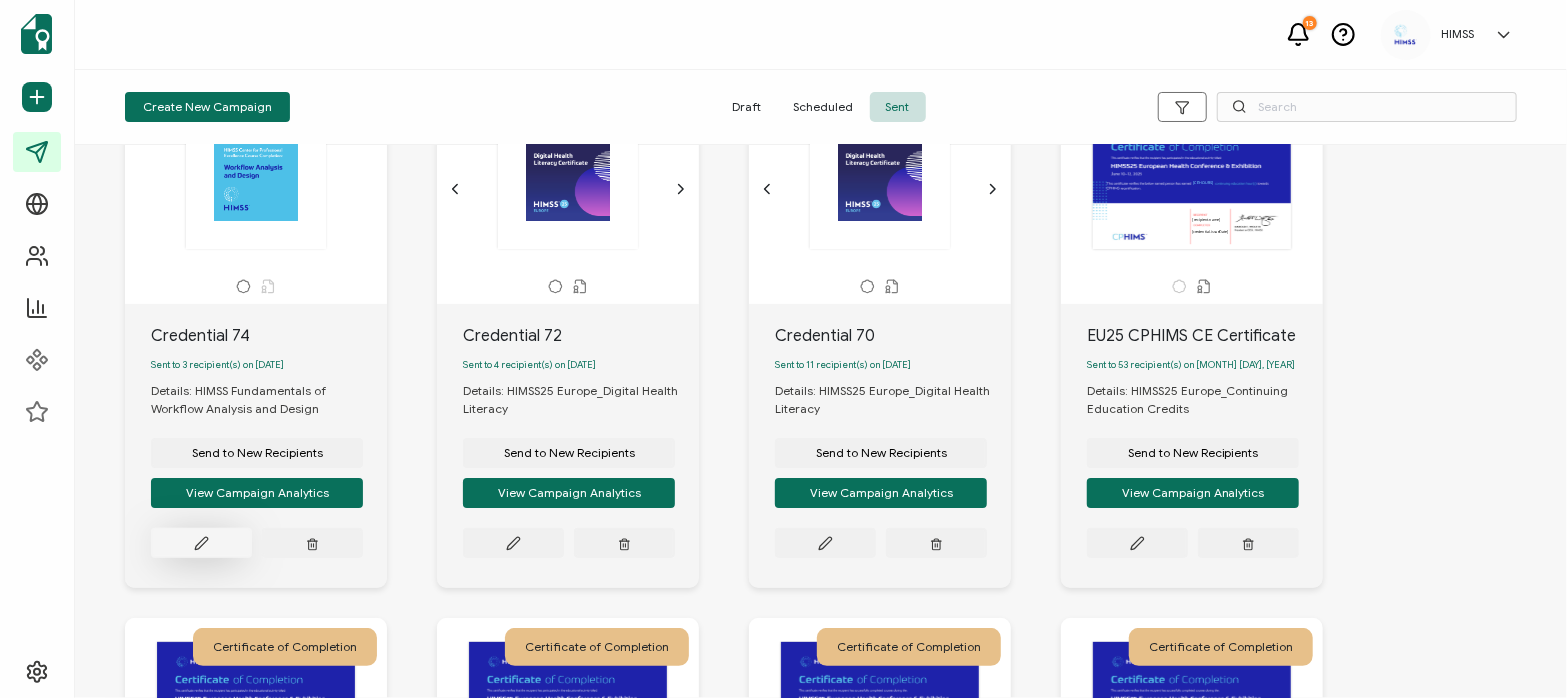 click at bounding box center [201, 543] 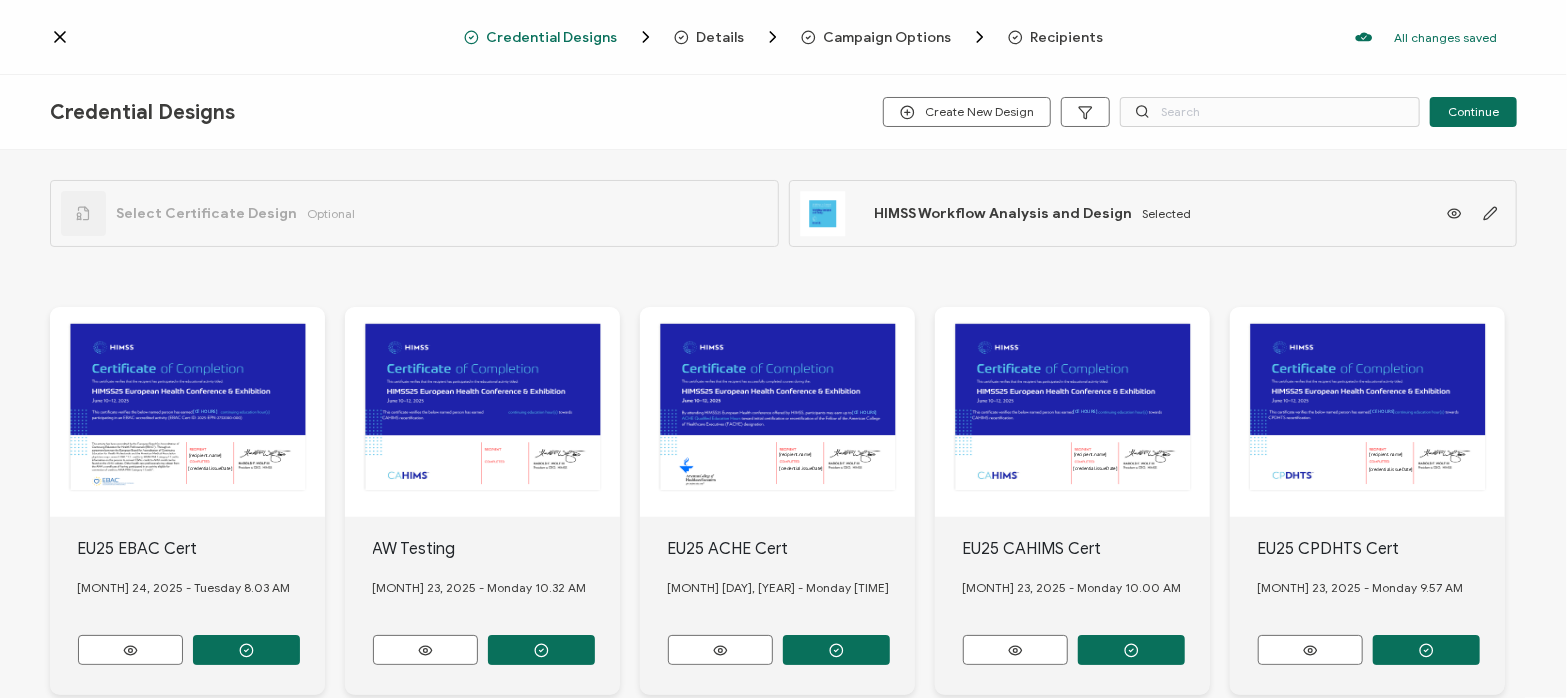 click on "Campaign Options" at bounding box center (888, 37) 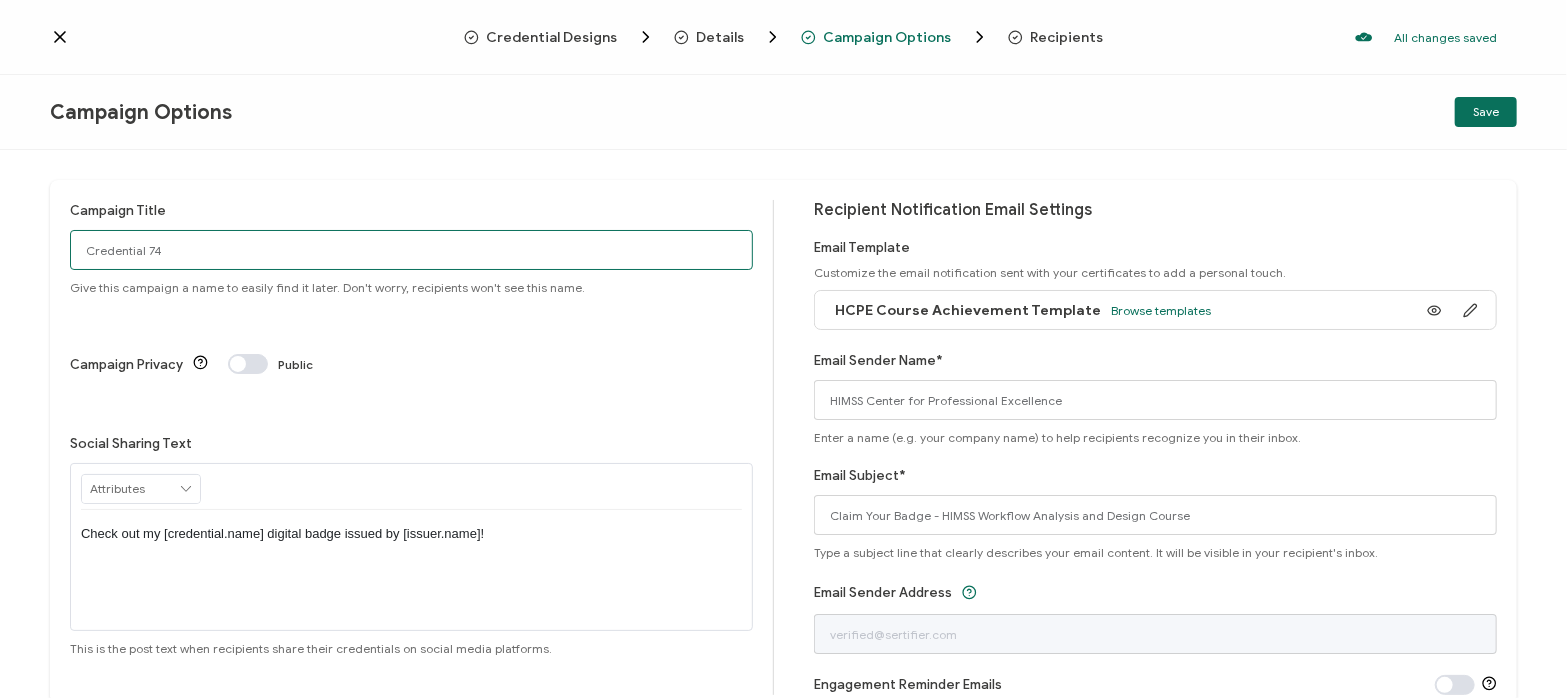 drag, startPoint x: 156, startPoint y: 253, endPoint x: 53, endPoint y: 246, distance: 103.23759 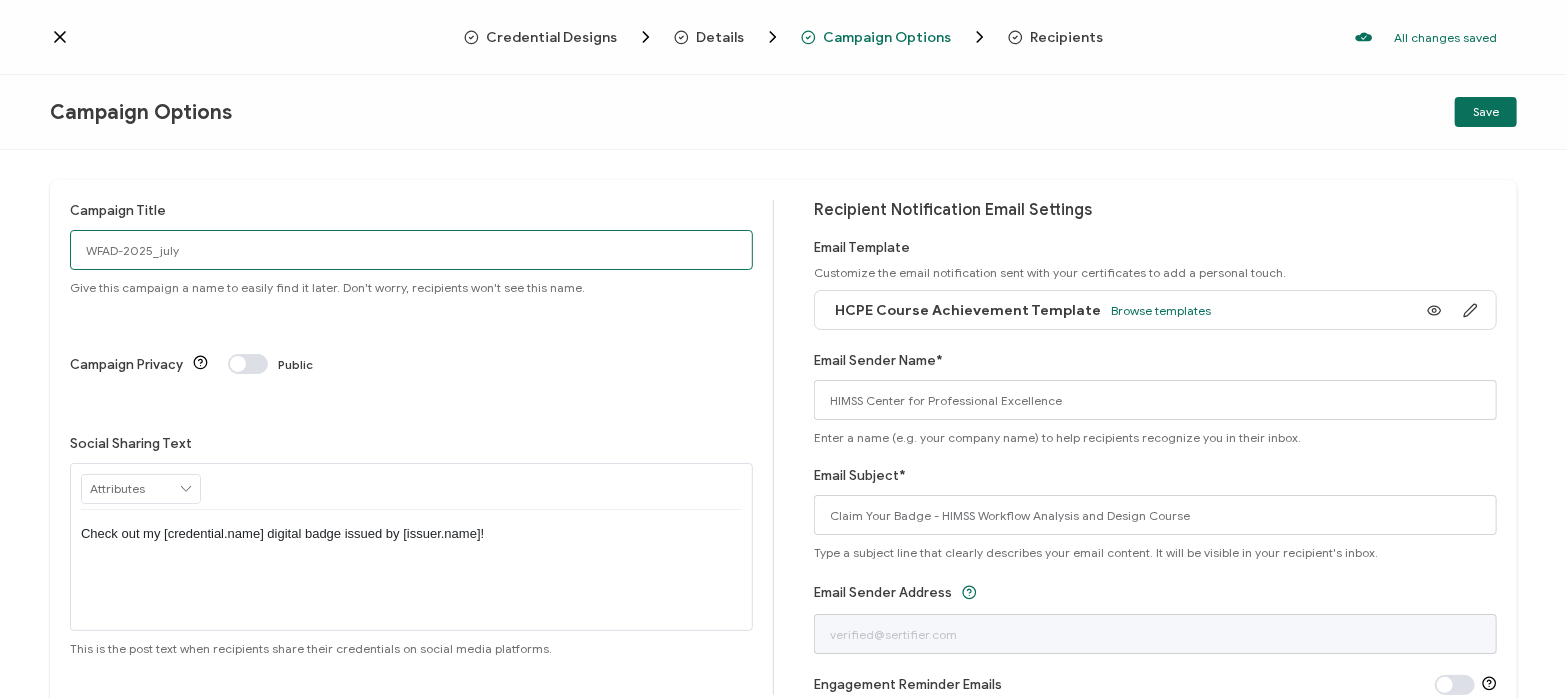 drag, startPoint x: 185, startPoint y: 255, endPoint x: 121, endPoint y: 251, distance: 64.12488 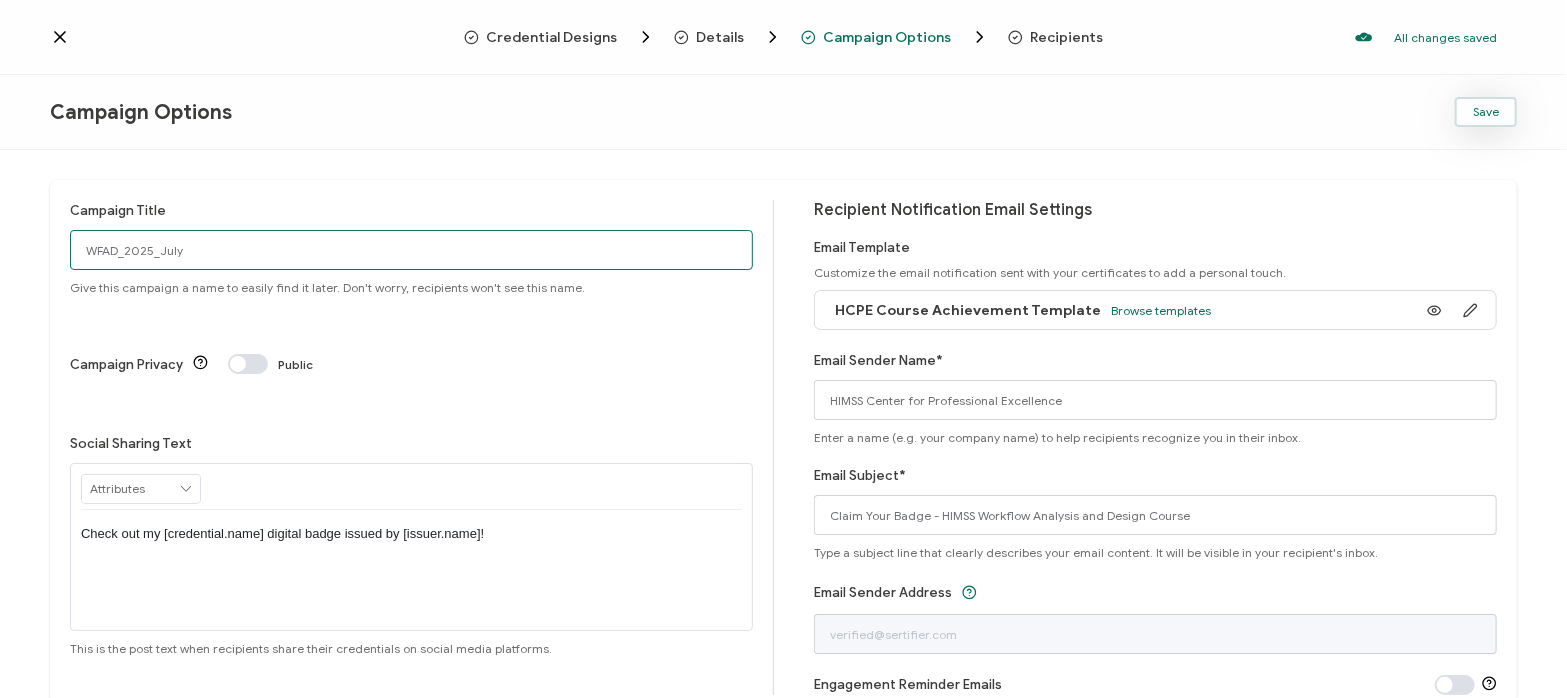 type on "WFAD_2025_July" 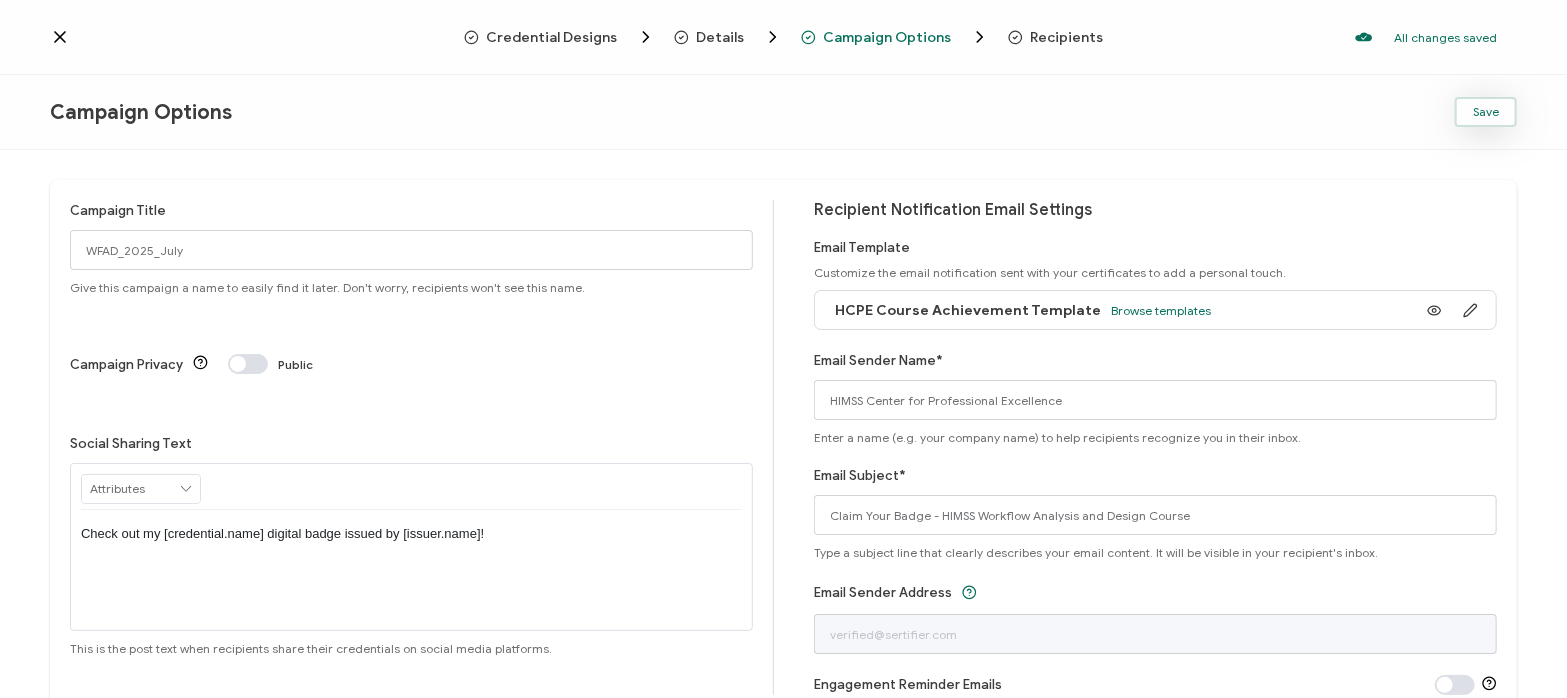 click on "Save" at bounding box center [1486, 112] 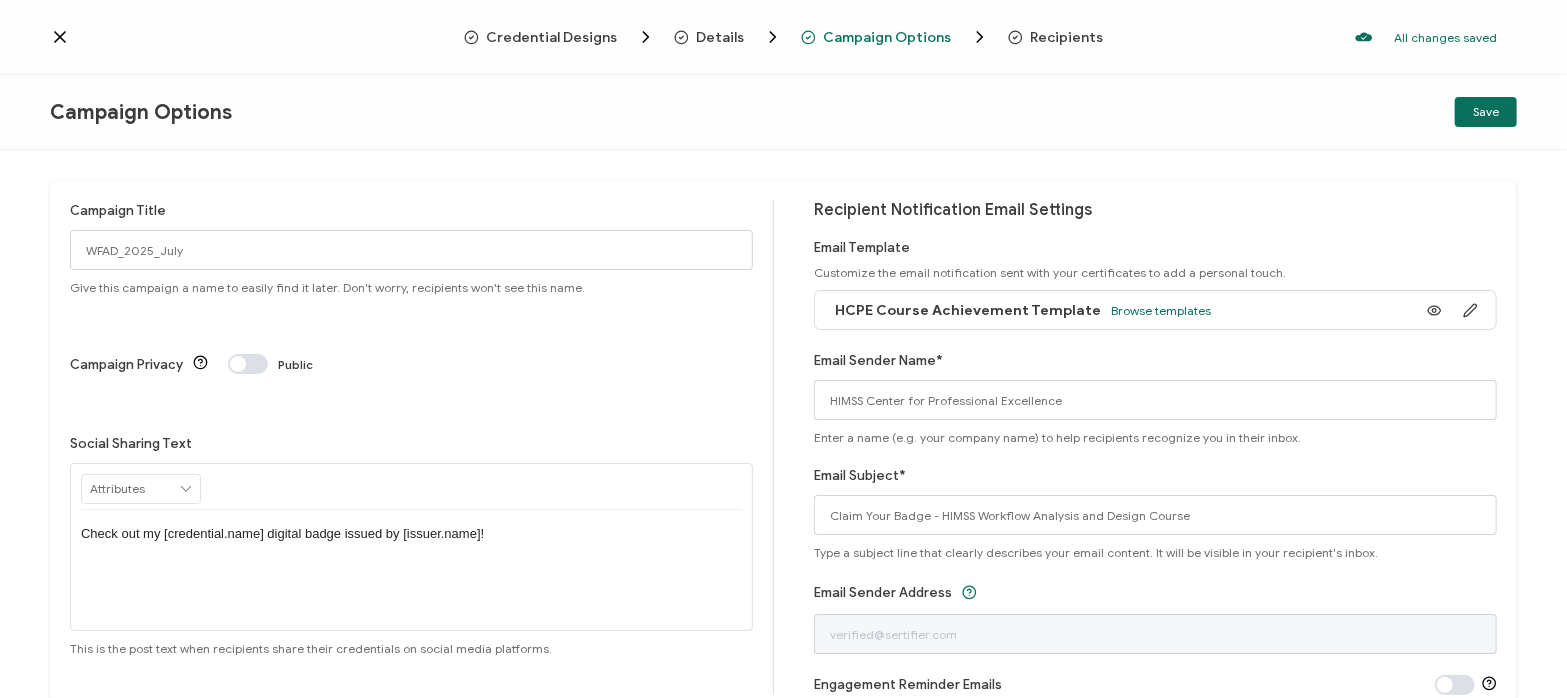 click 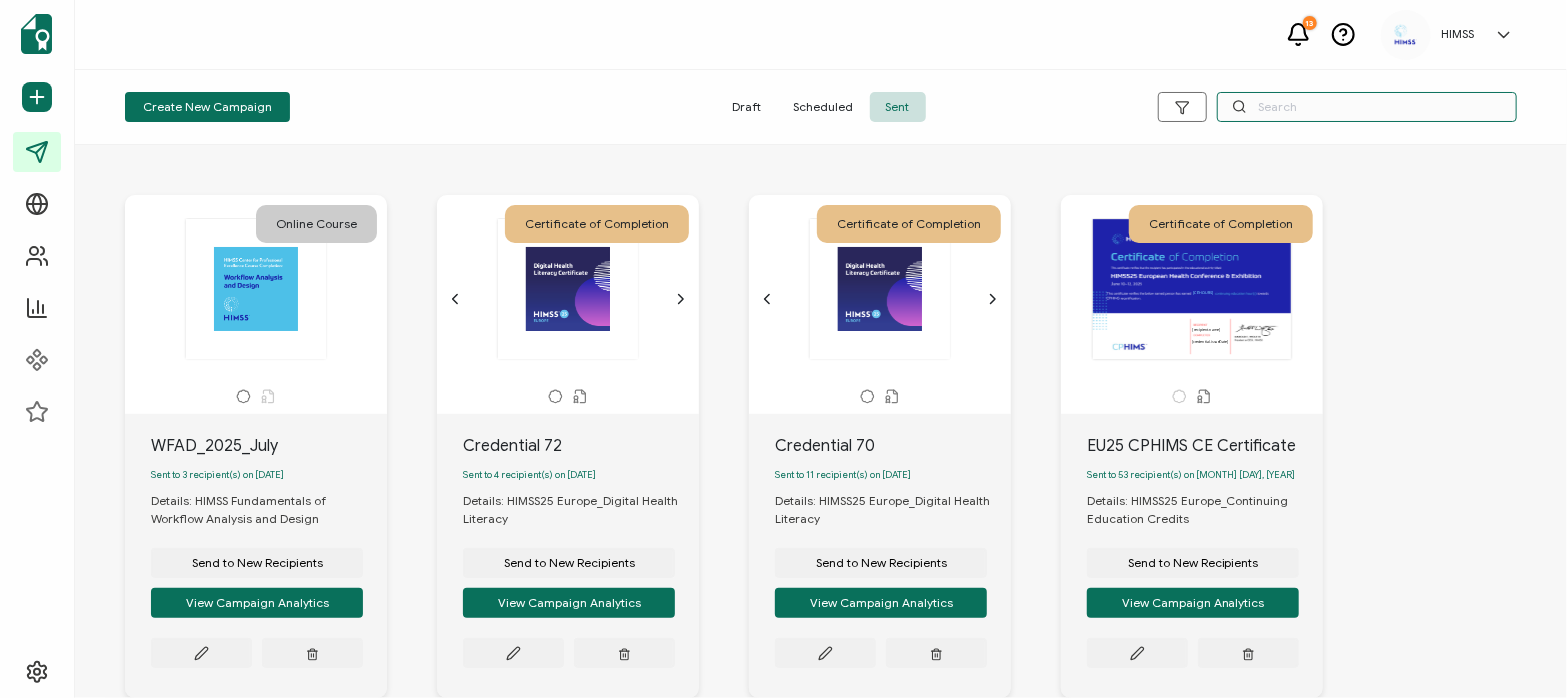click at bounding box center [1367, 107] 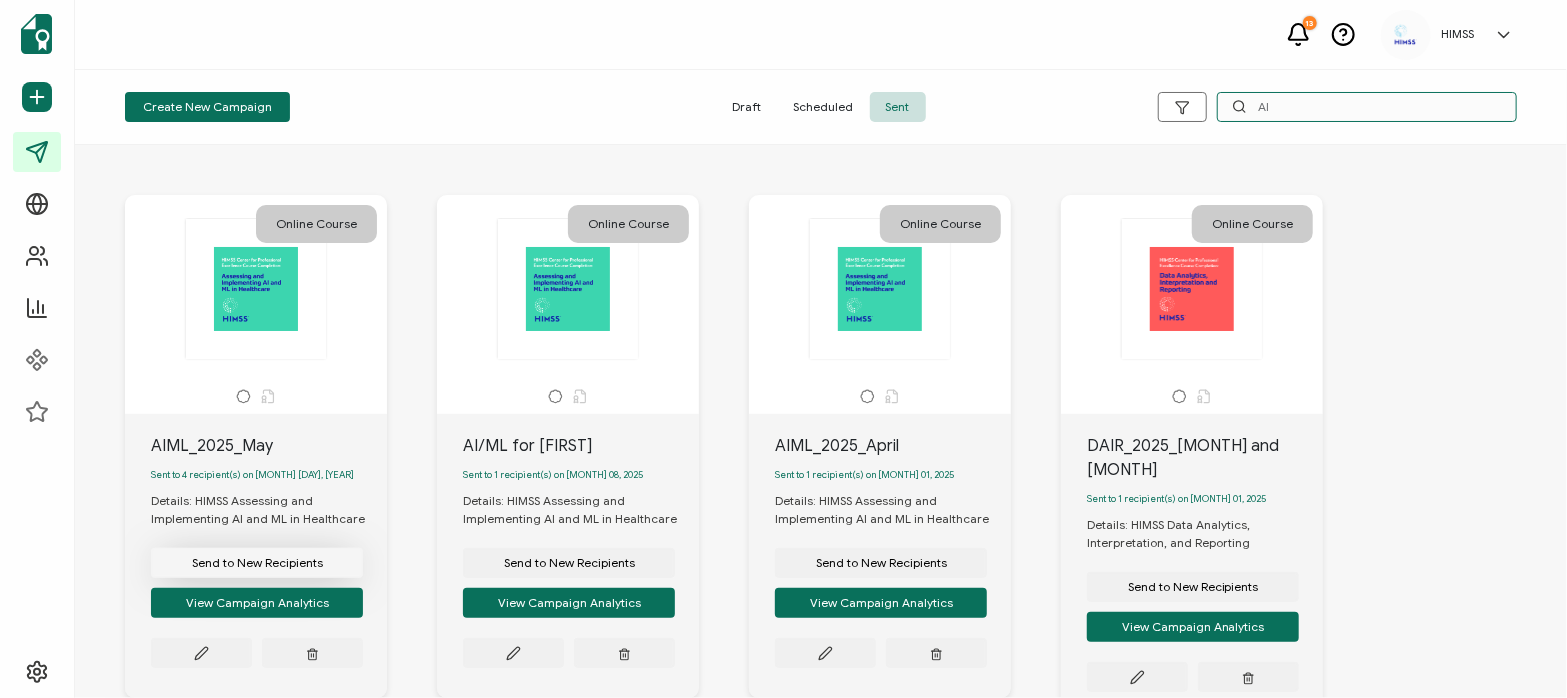 type on "AI" 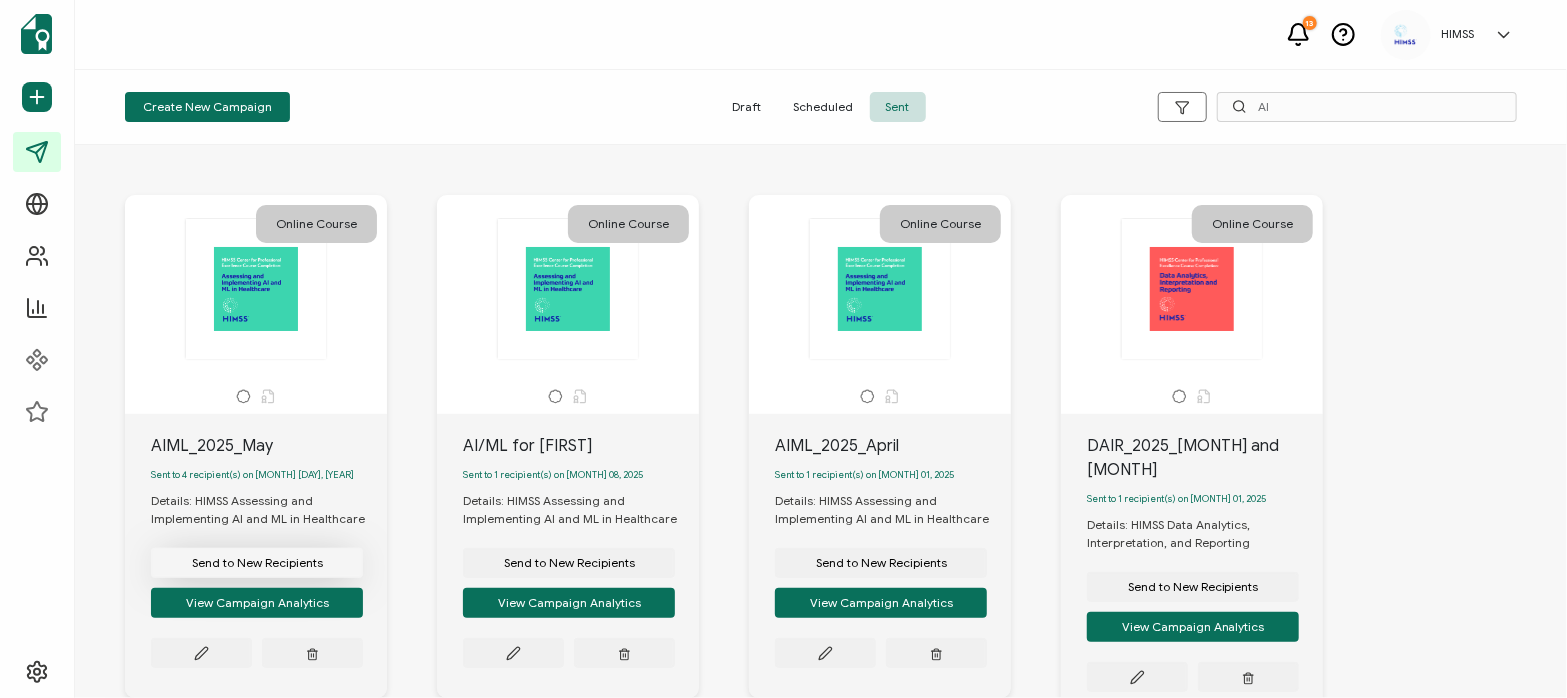 click on "Send to New Recipients" at bounding box center [257, 563] 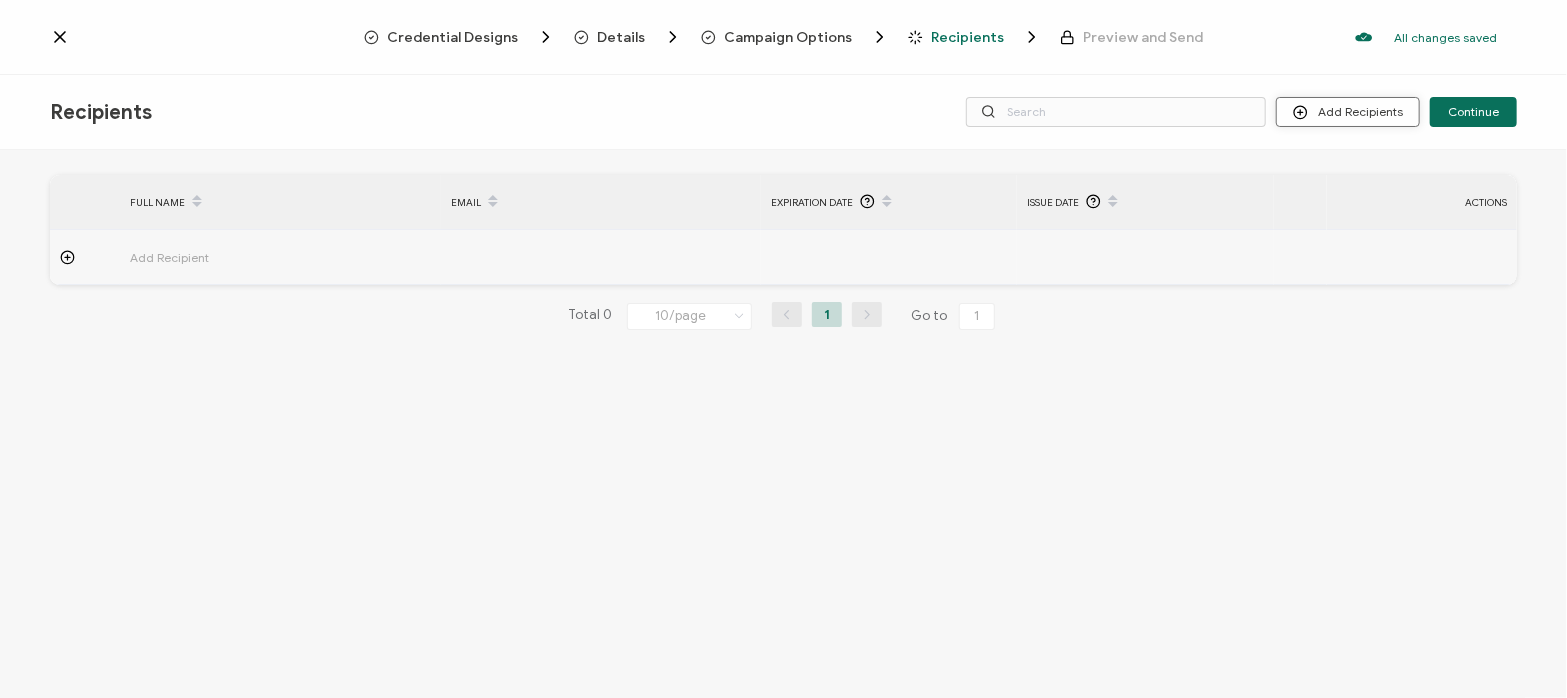 click on "Add Recipients" at bounding box center [1348, 112] 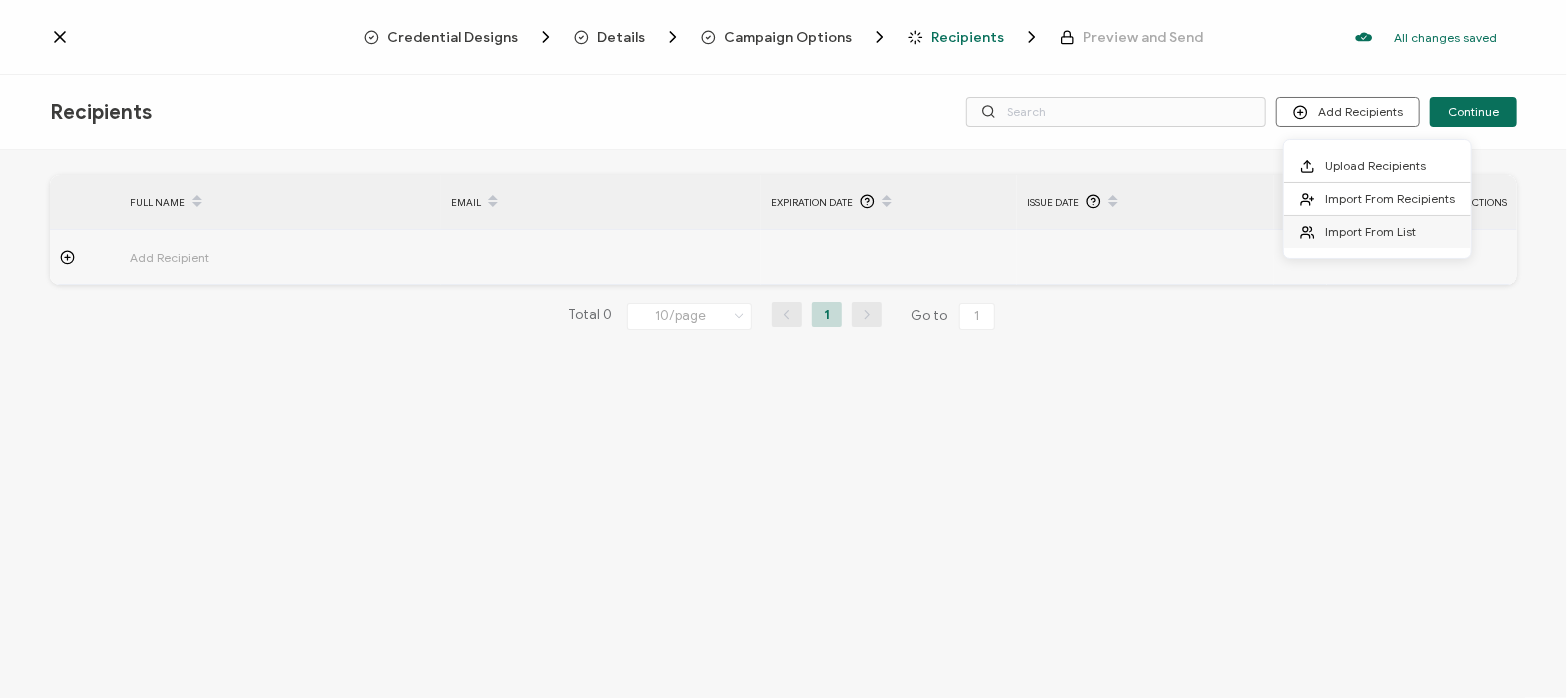 click on "Import From List" at bounding box center (1370, 231) 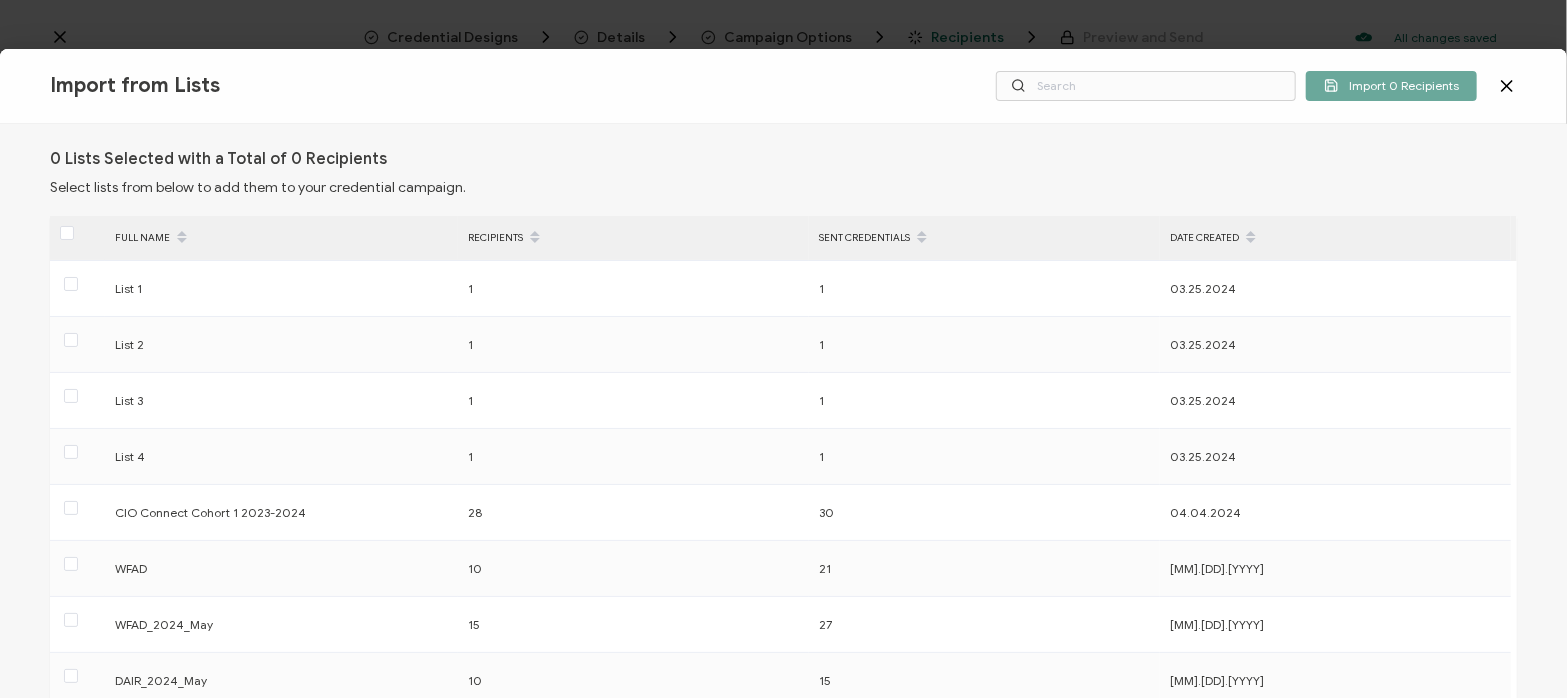 click 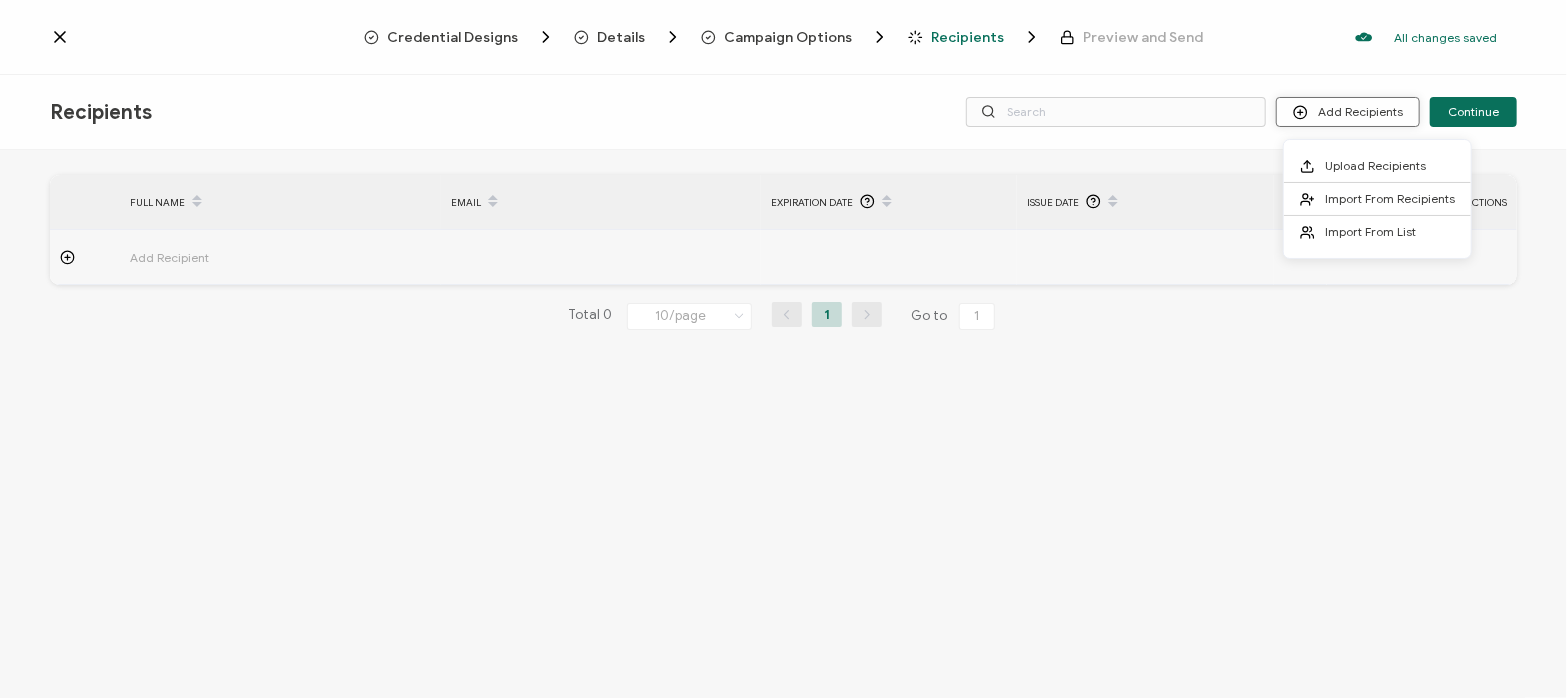 click on "Add Recipients" at bounding box center (1348, 112) 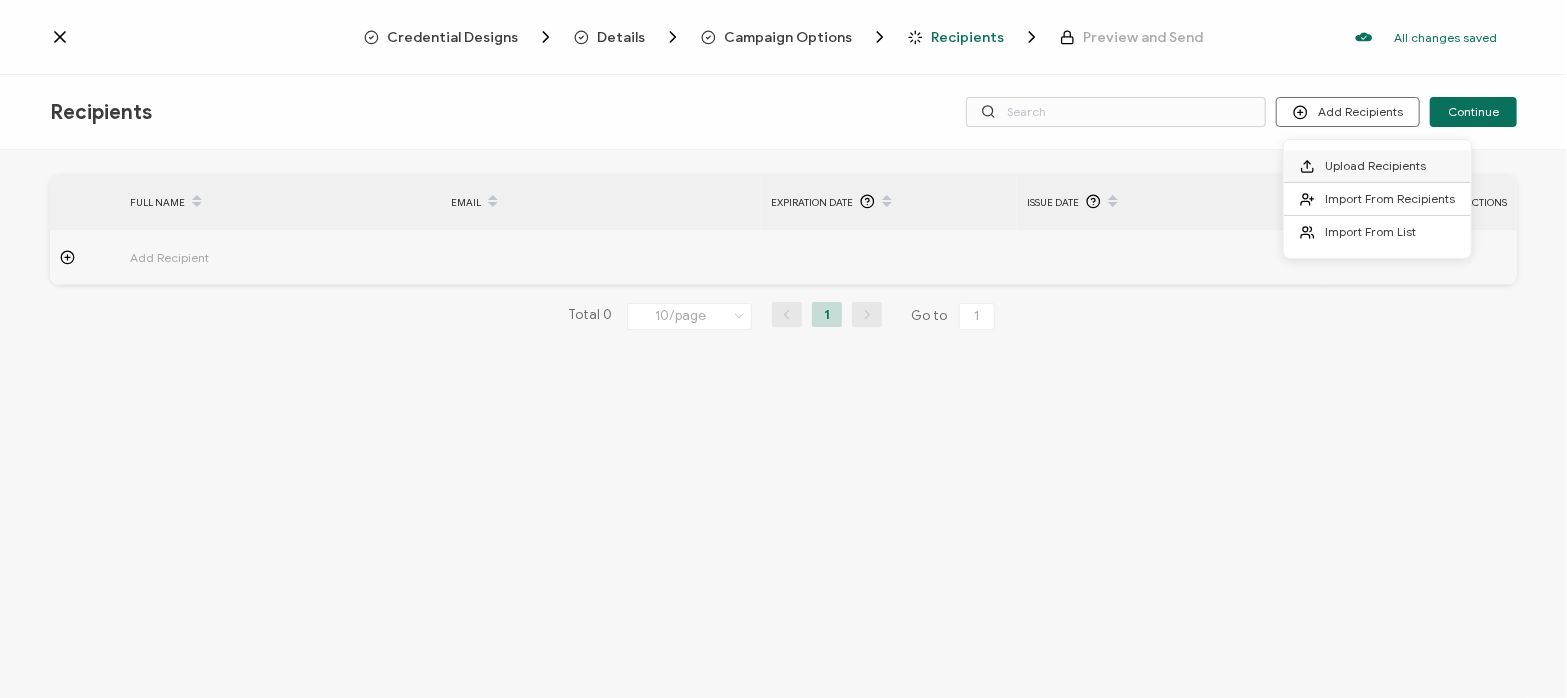 click on "Upload Recipients" at bounding box center (1375, 165) 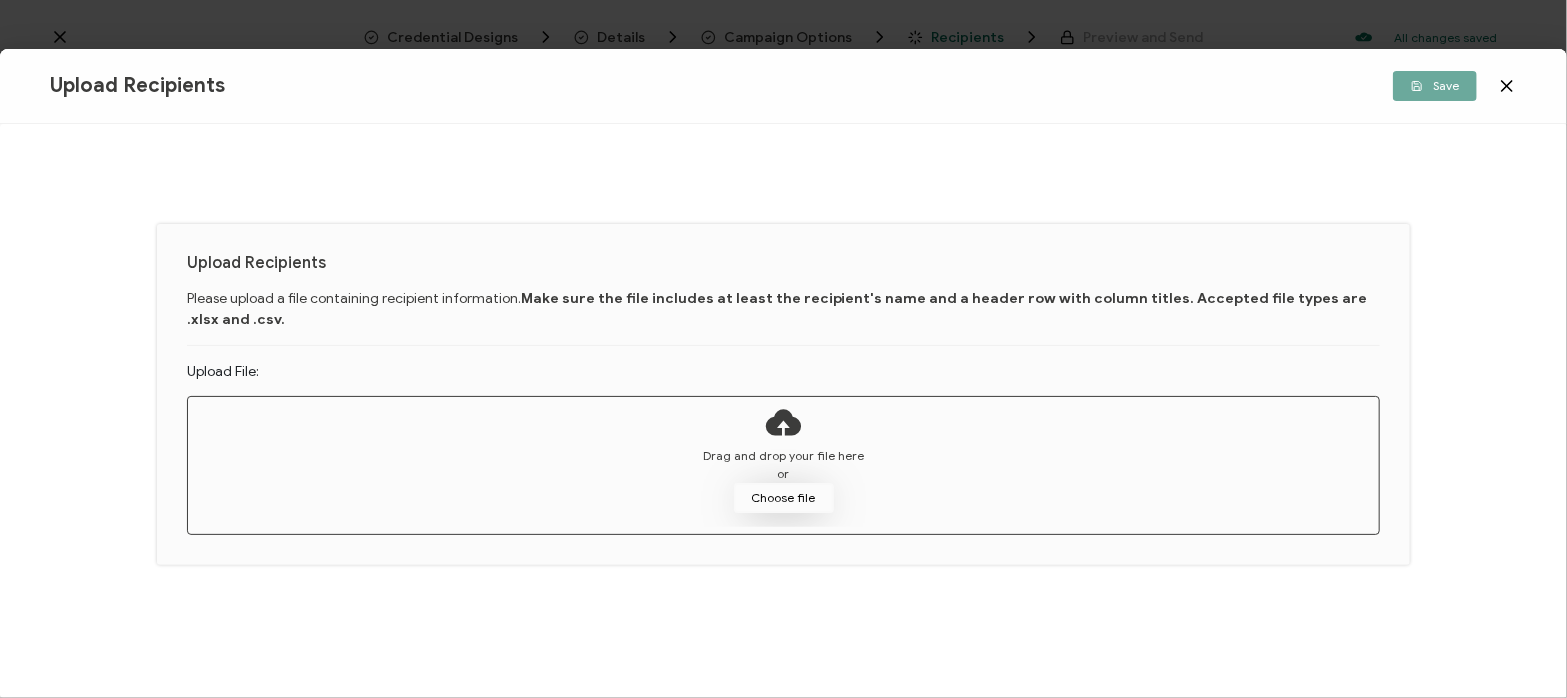 click on "Choose file" at bounding box center [784, 498] 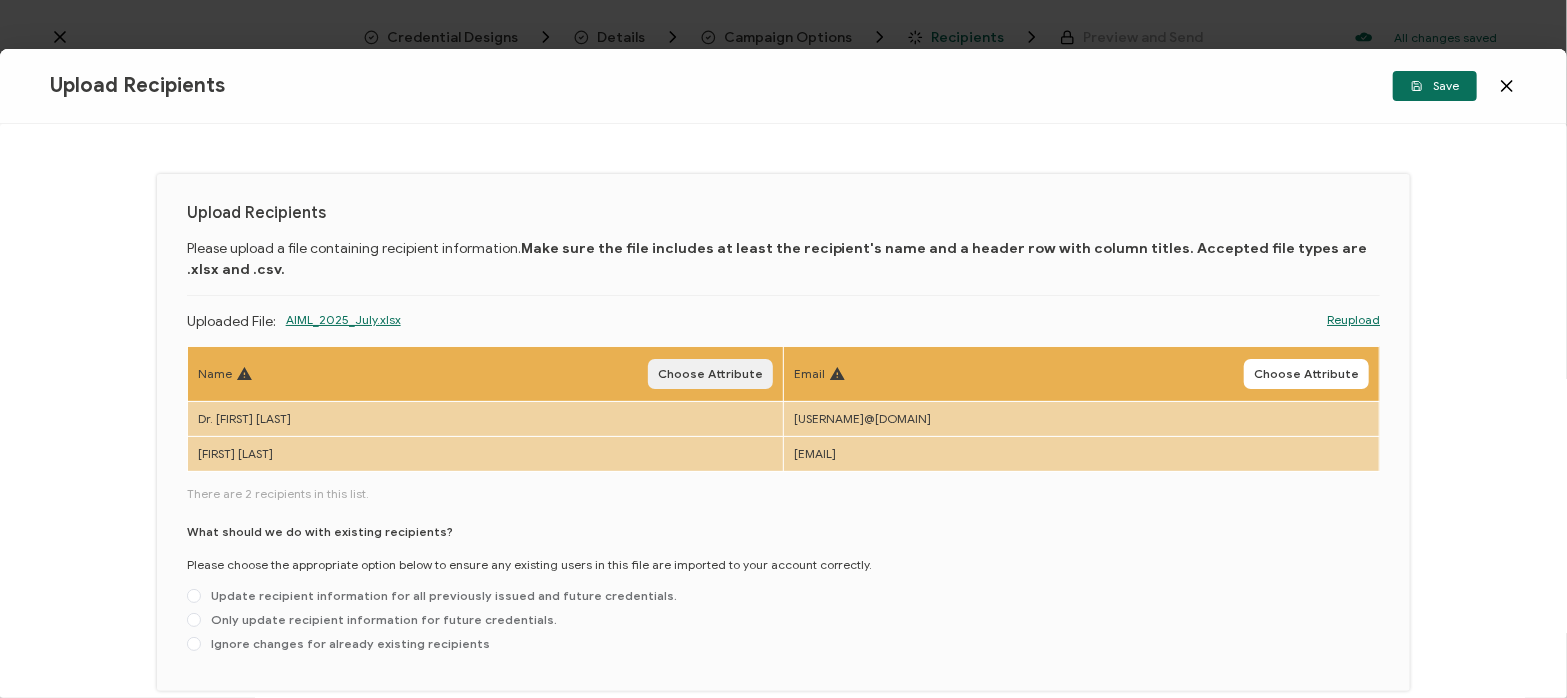 click on "Choose Attribute" at bounding box center (710, 374) 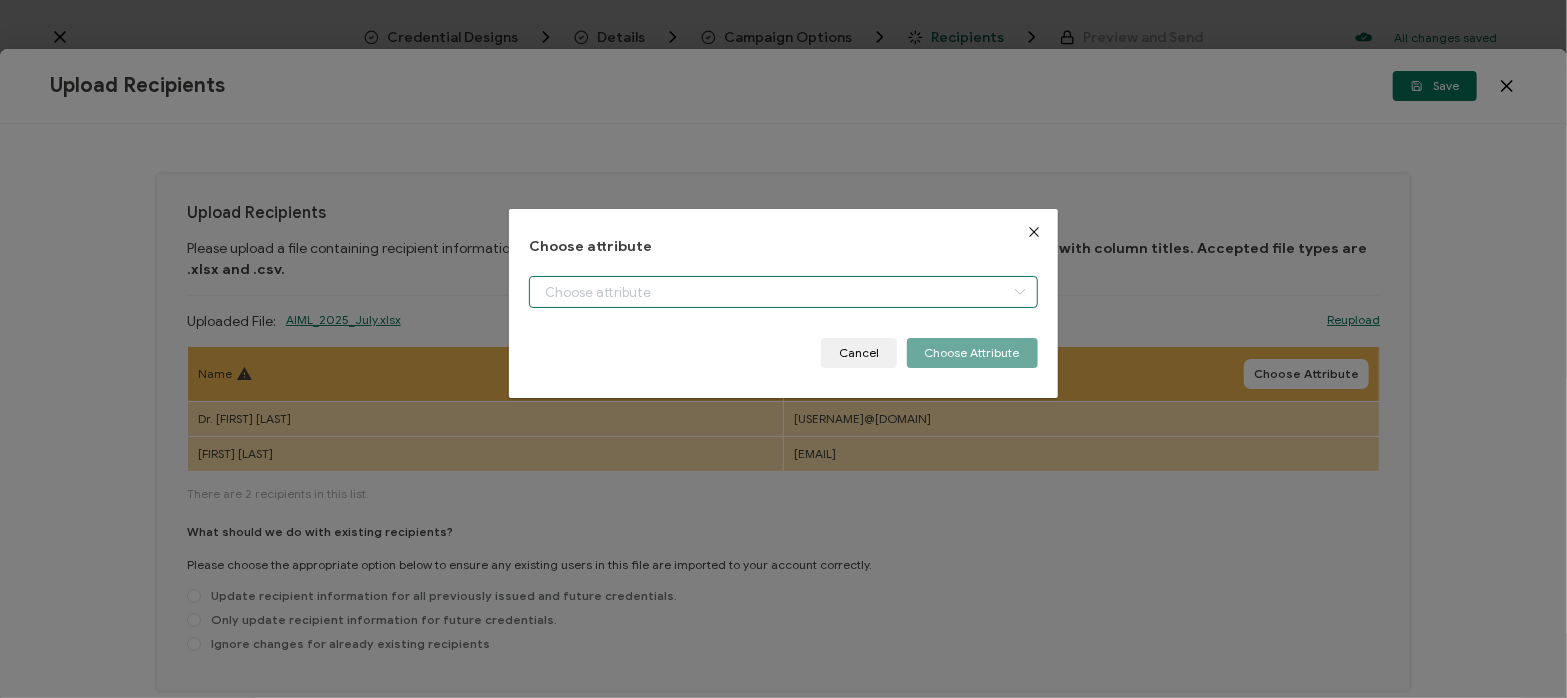 click at bounding box center [783, 292] 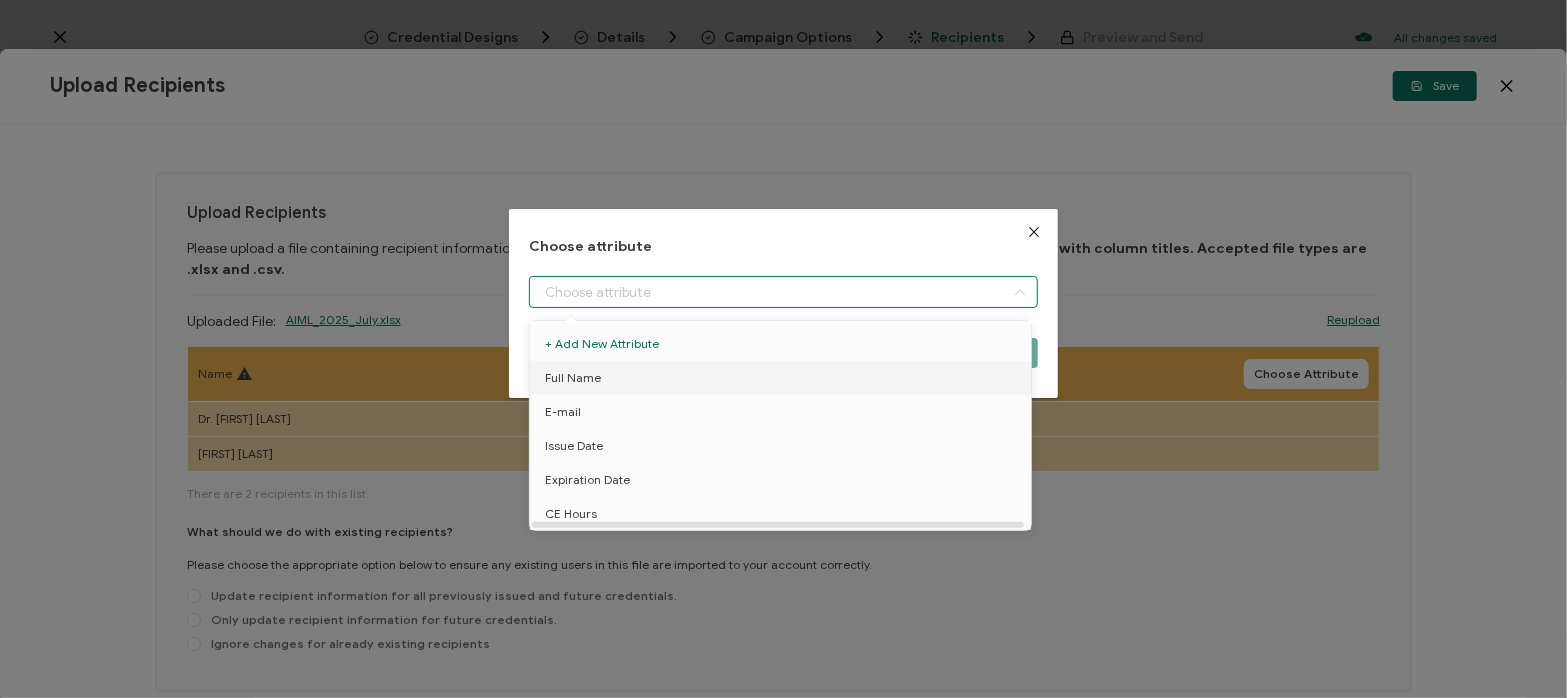 click on "Full Name" at bounding box center [573, 378] 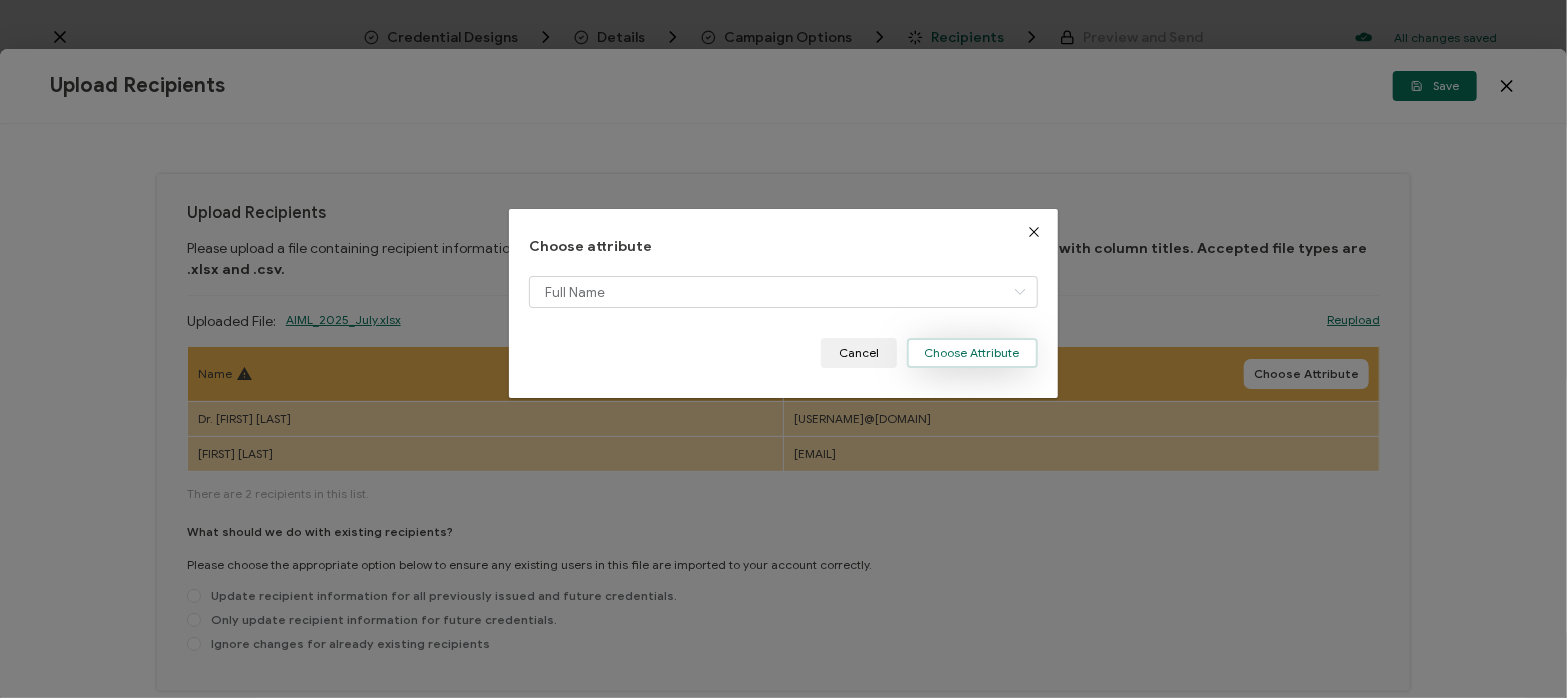 click on "Choose Attribute" at bounding box center (972, 353) 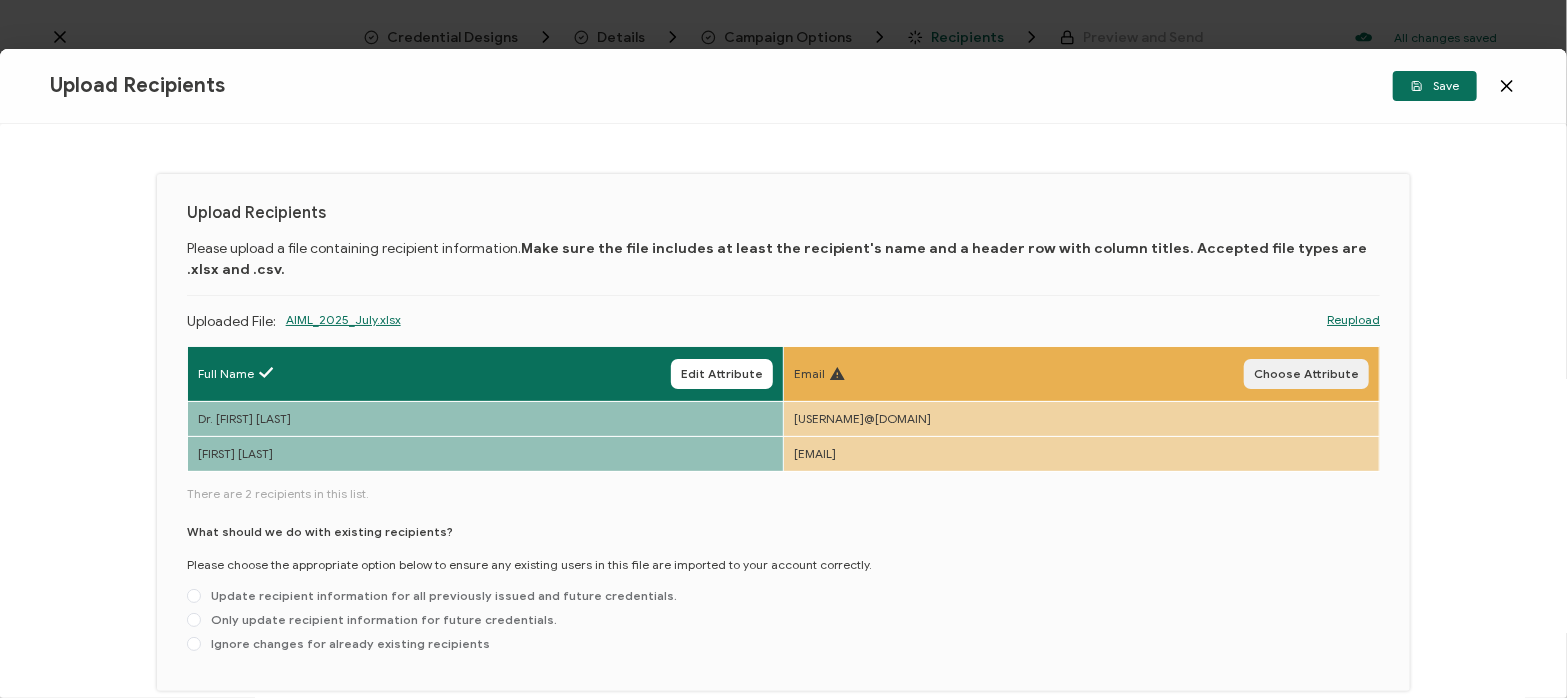 drag, startPoint x: 1273, startPoint y: 380, endPoint x: 1229, endPoint y: 387, distance: 44.553337 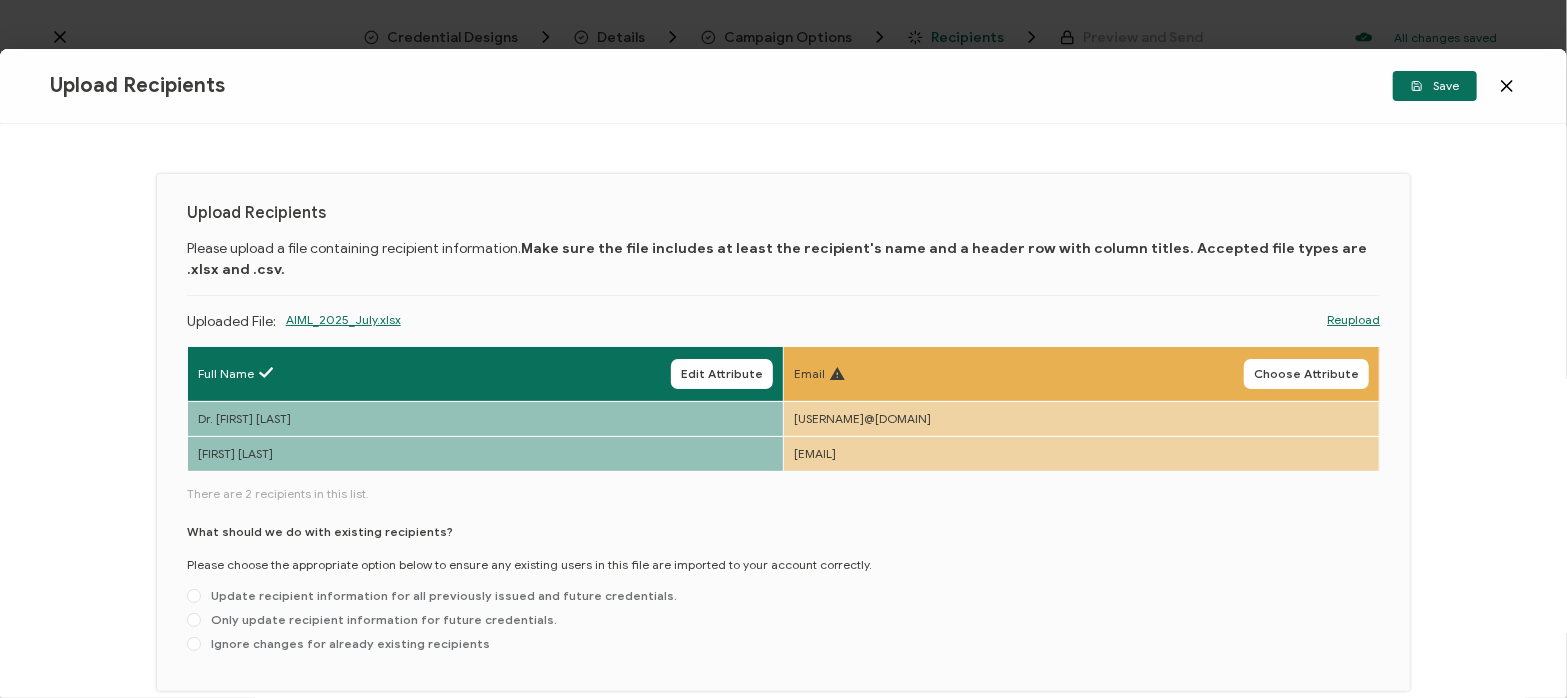 click on "Choose Attribute" at bounding box center [1306, 374] 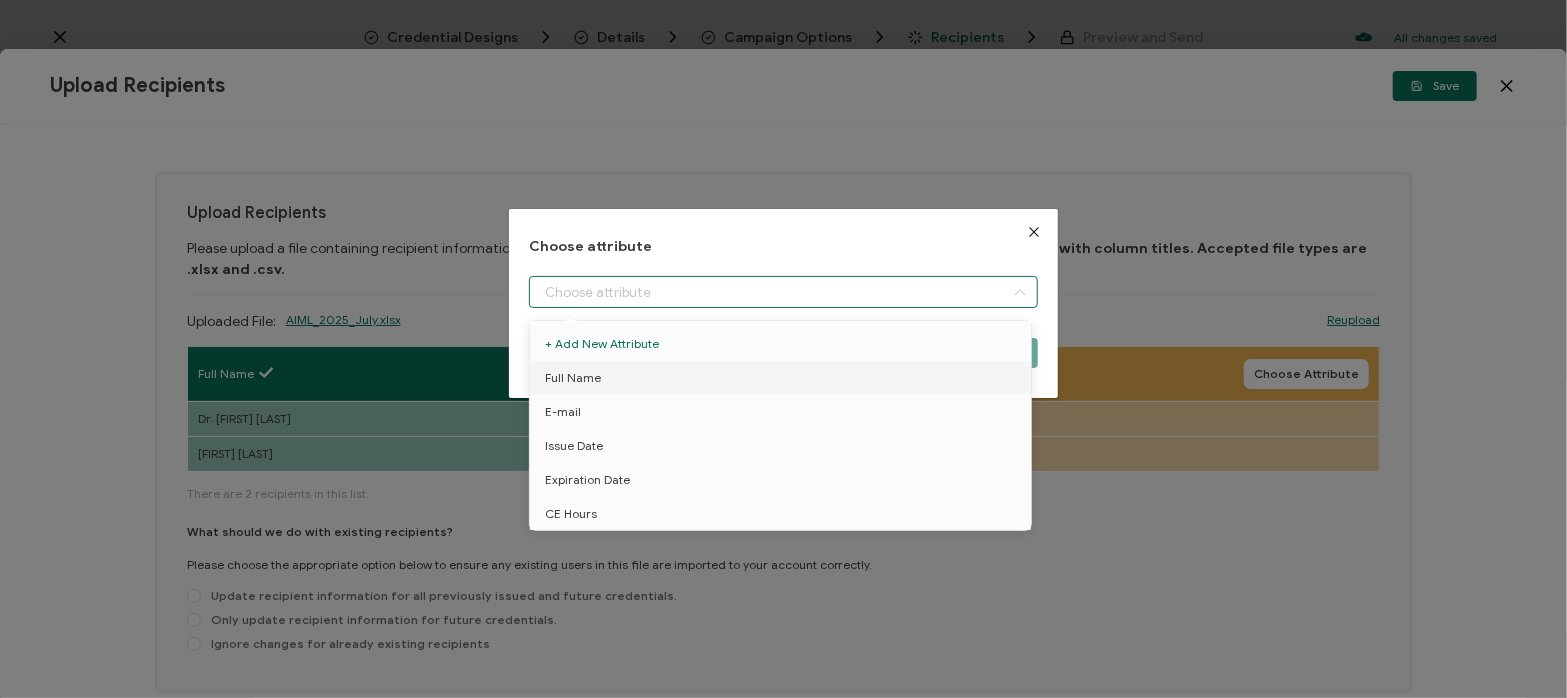 click at bounding box center (783, 292) 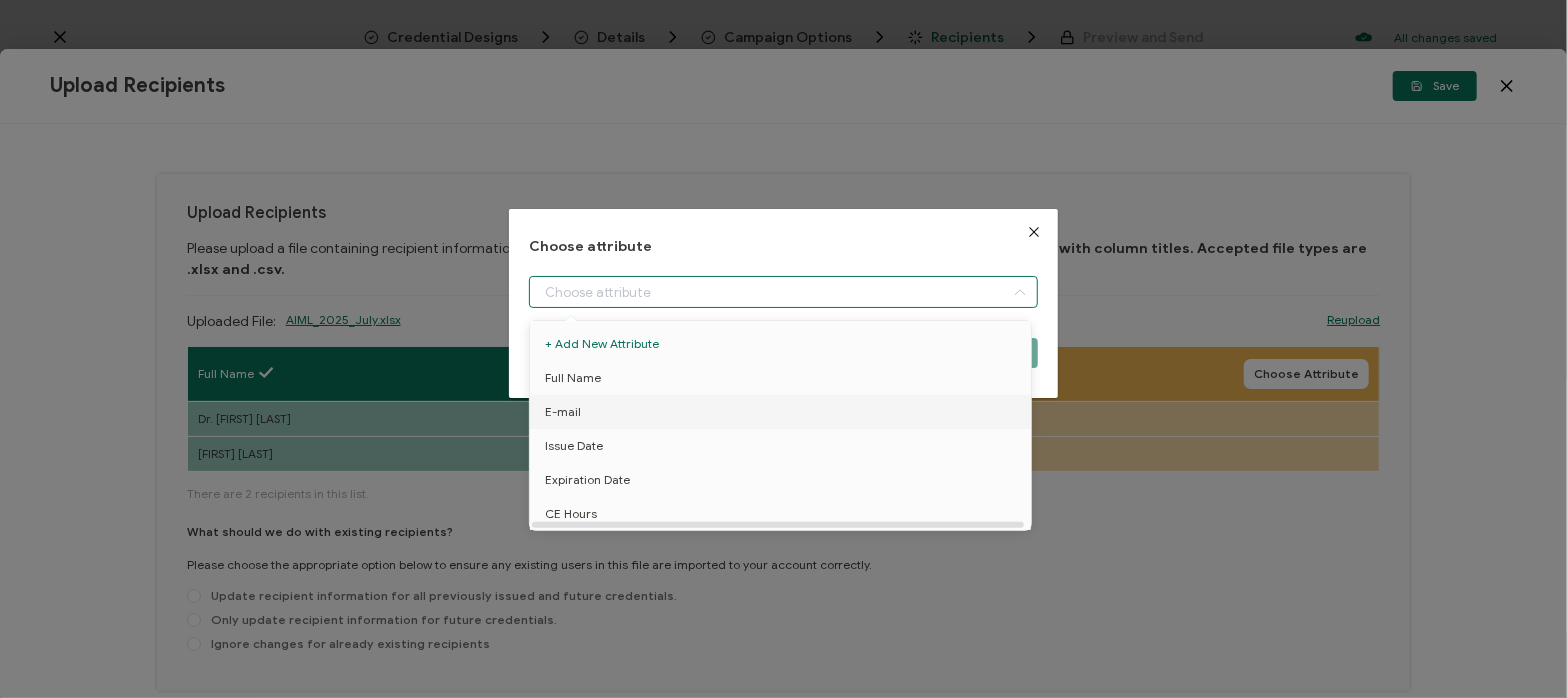 click on "E-mail" at bounding box center [784, 412] 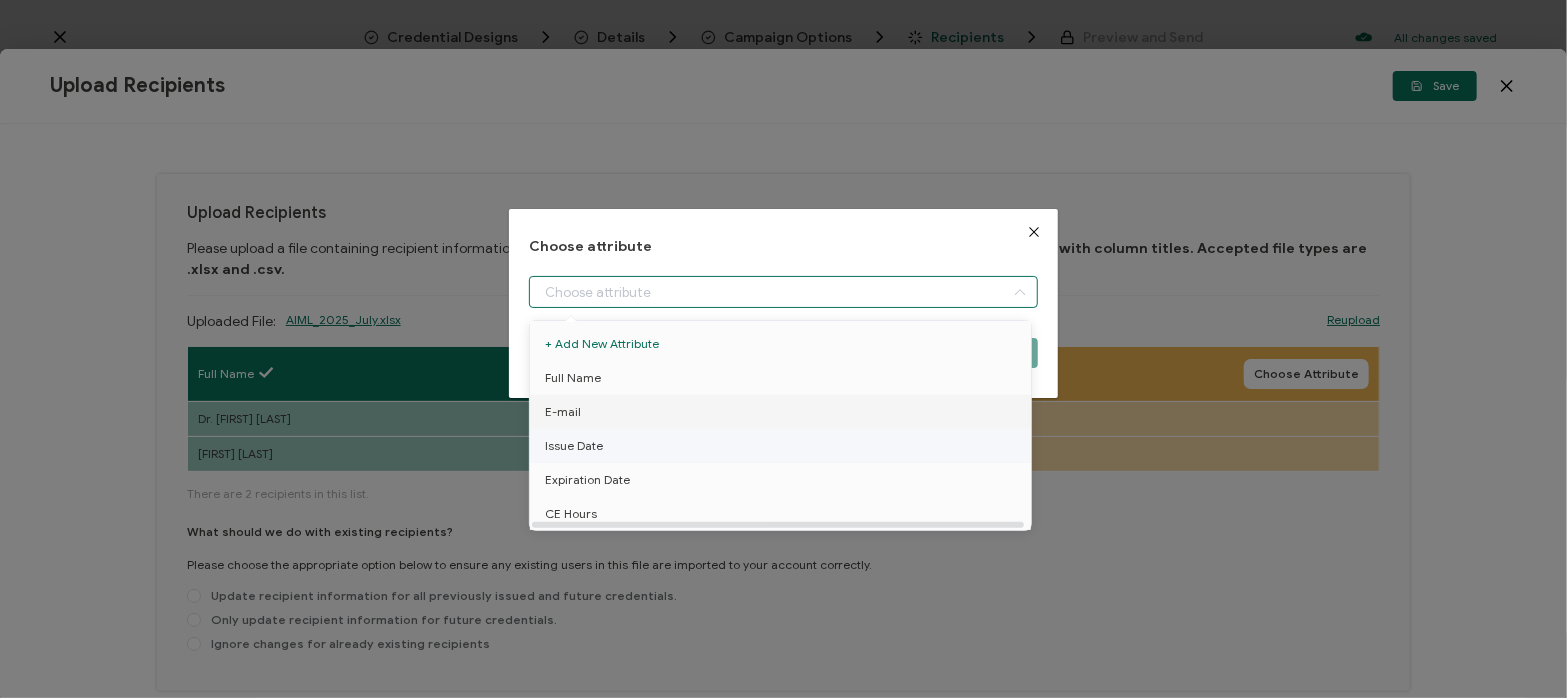 type on "E-mail" 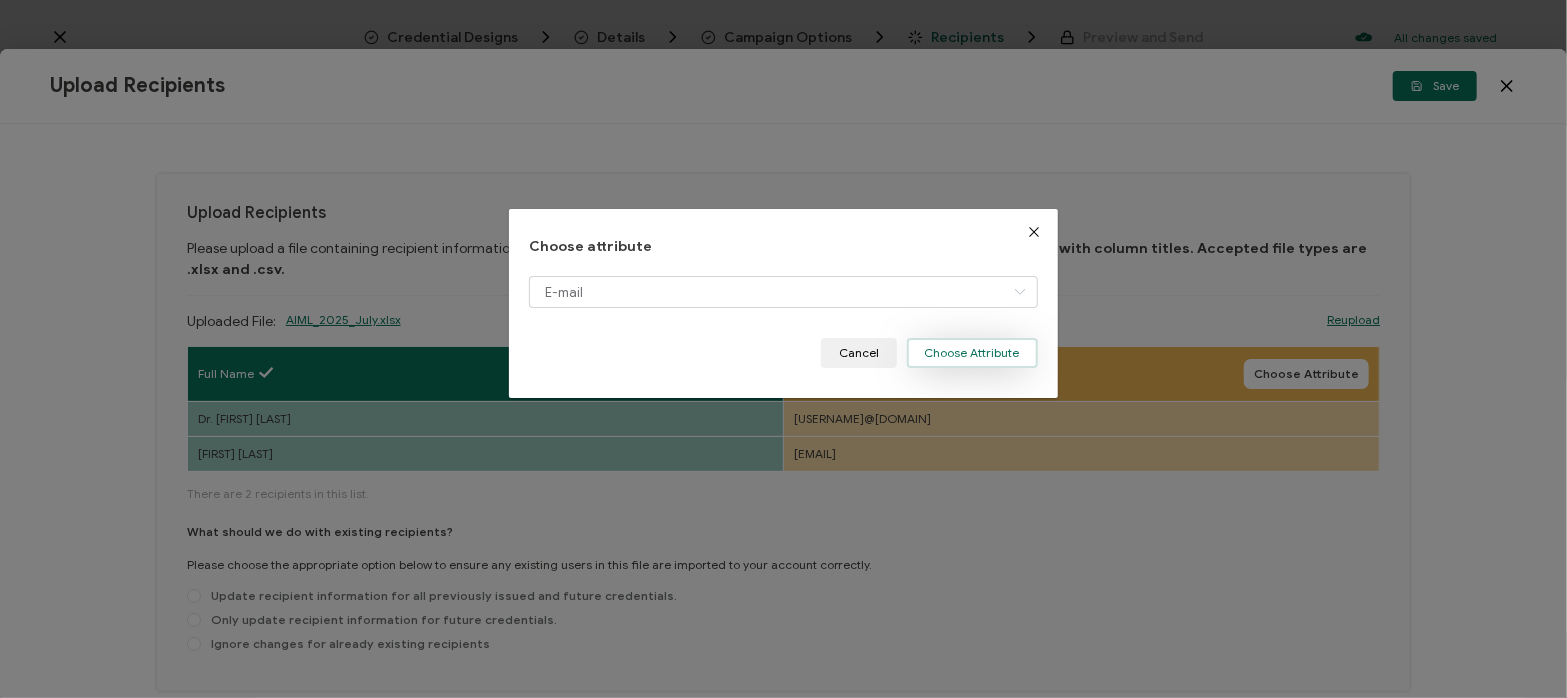 click on "Choose Attribute" at bounding box center [972, 353] 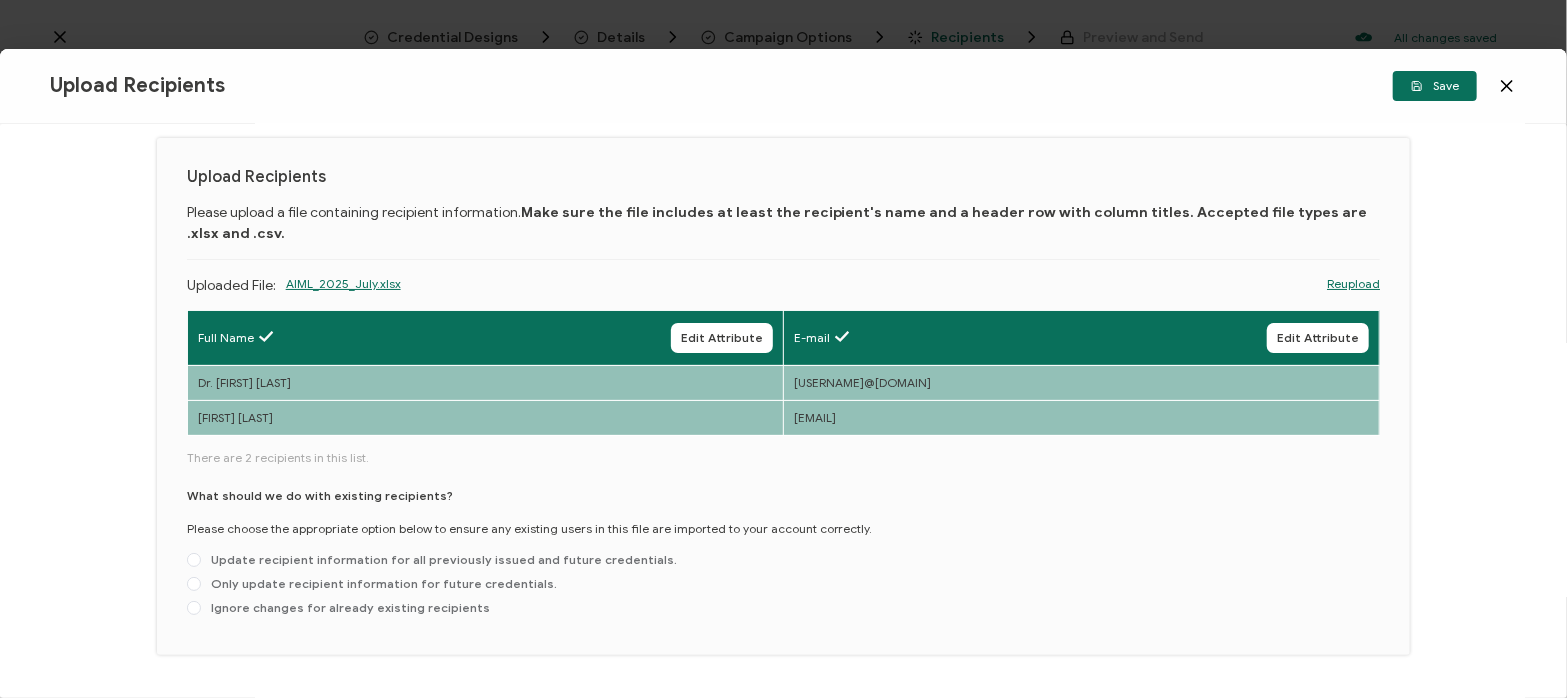 scroll, scrollTop: 92, scrollLeft: 0, axis: vertical 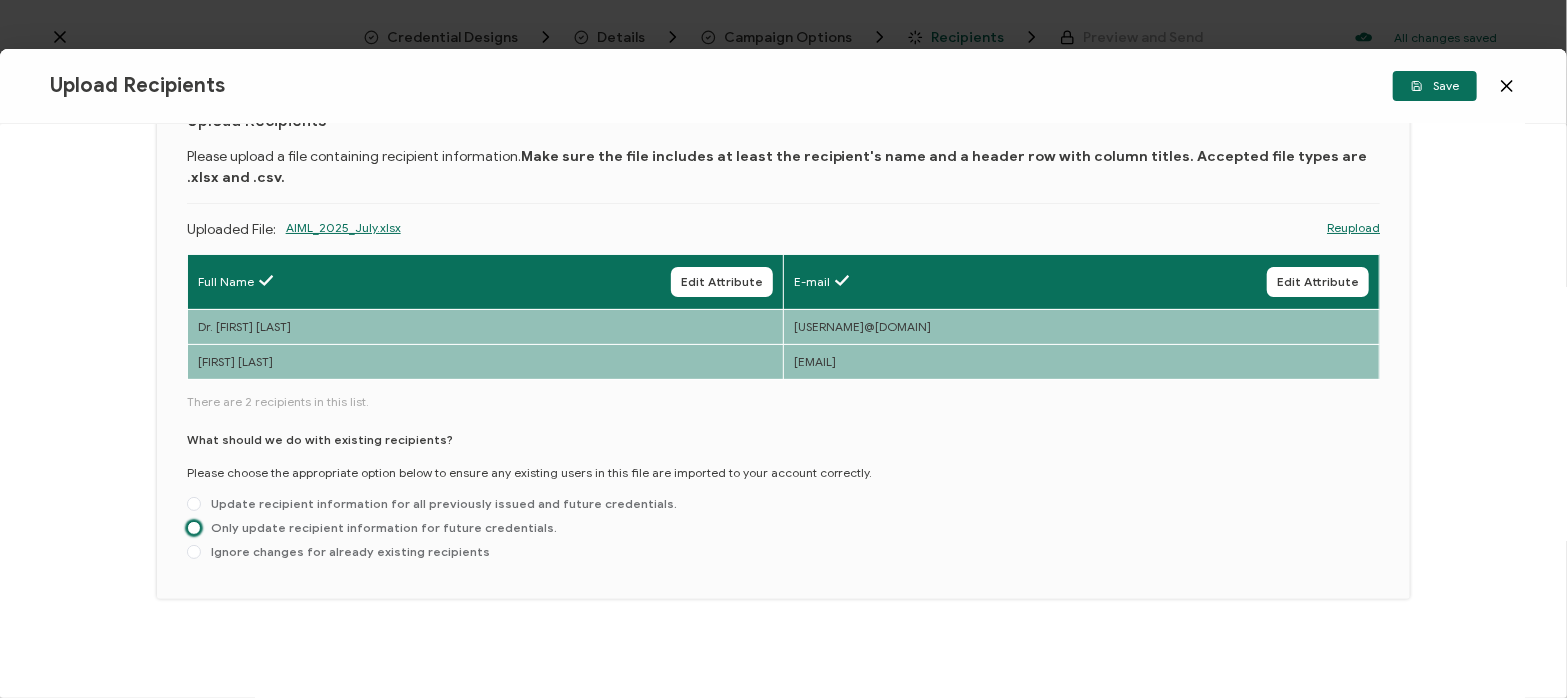 click at bounding box center [194, 528] 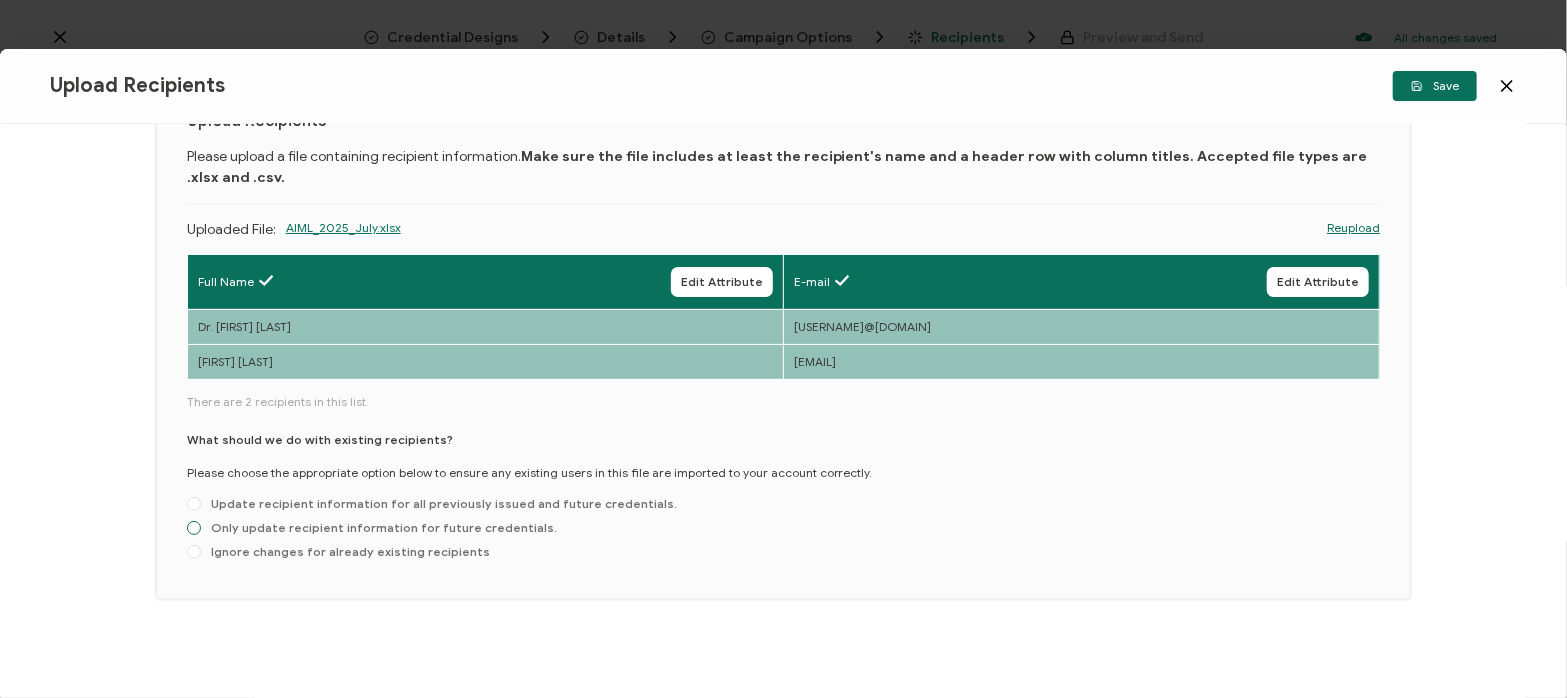 click on "Only update recipient information for future credentials." at bounding box center (194, 529) 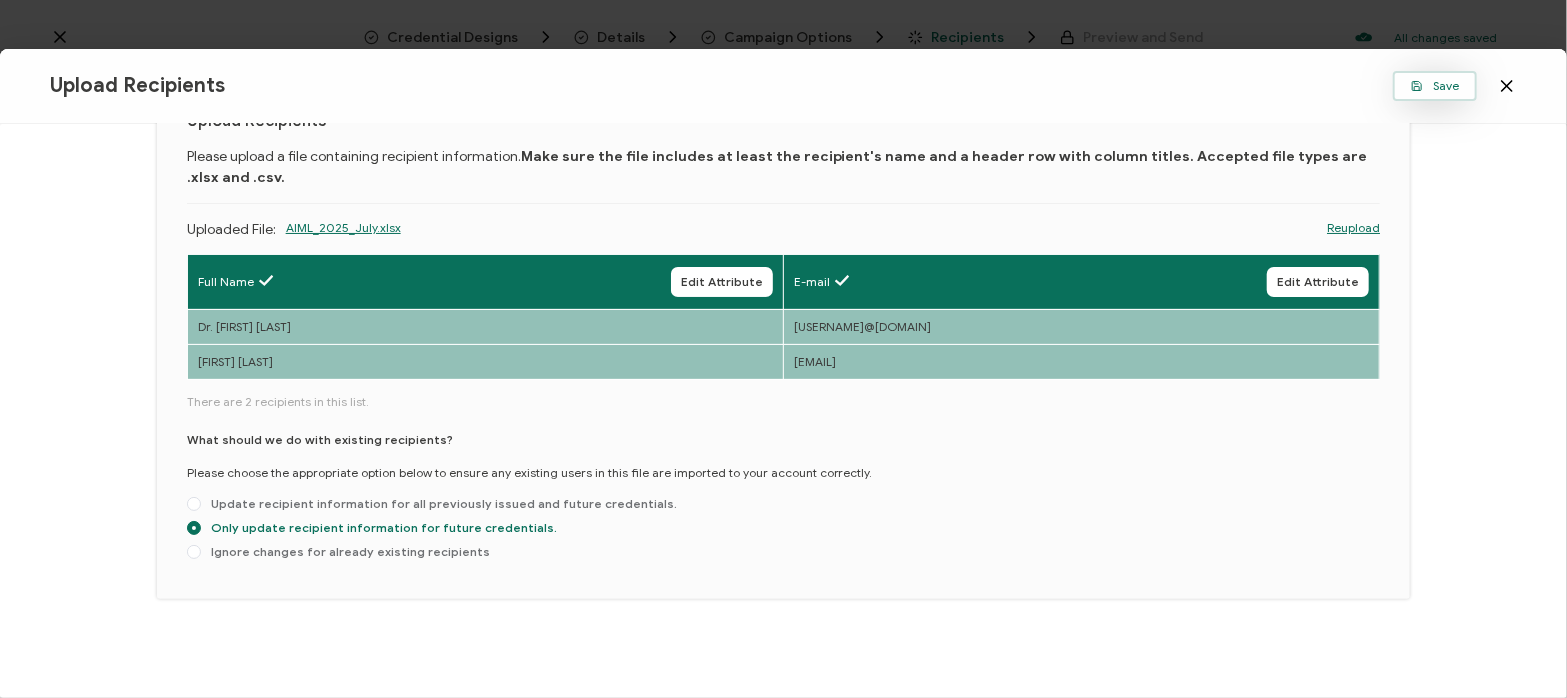 click on "Save" at bounding box center (1435, 86) 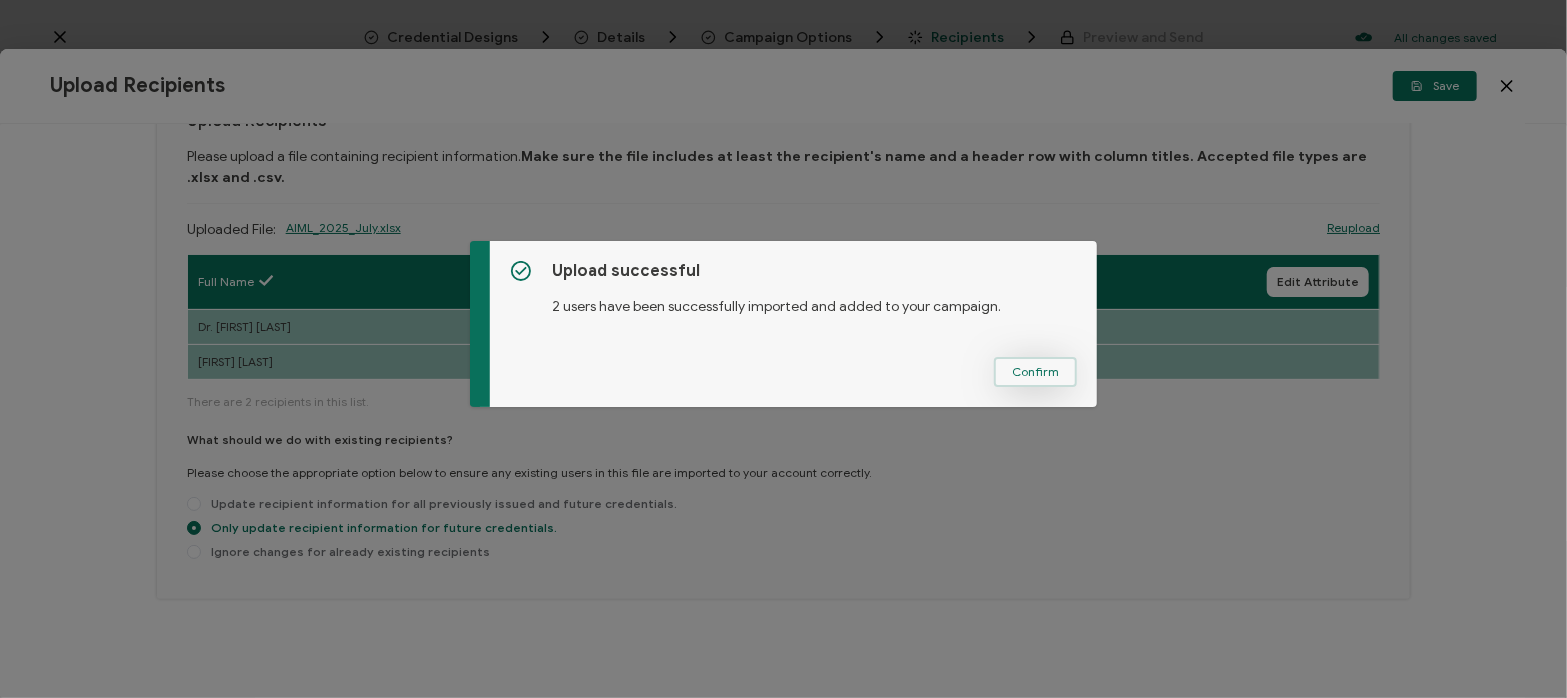 click on "Confirm" at bounding box center (1035, 372) 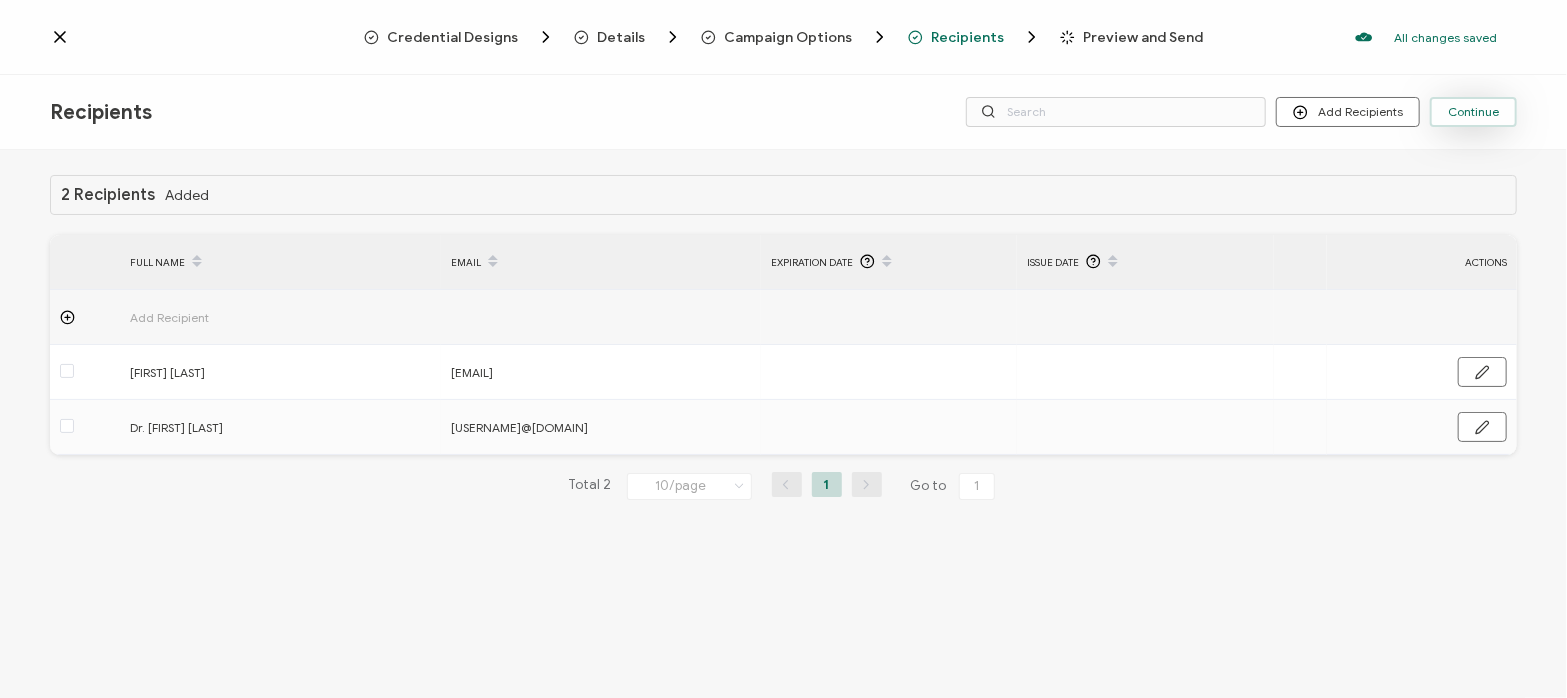 click on "Continue" at bounding box center (1473, 112) 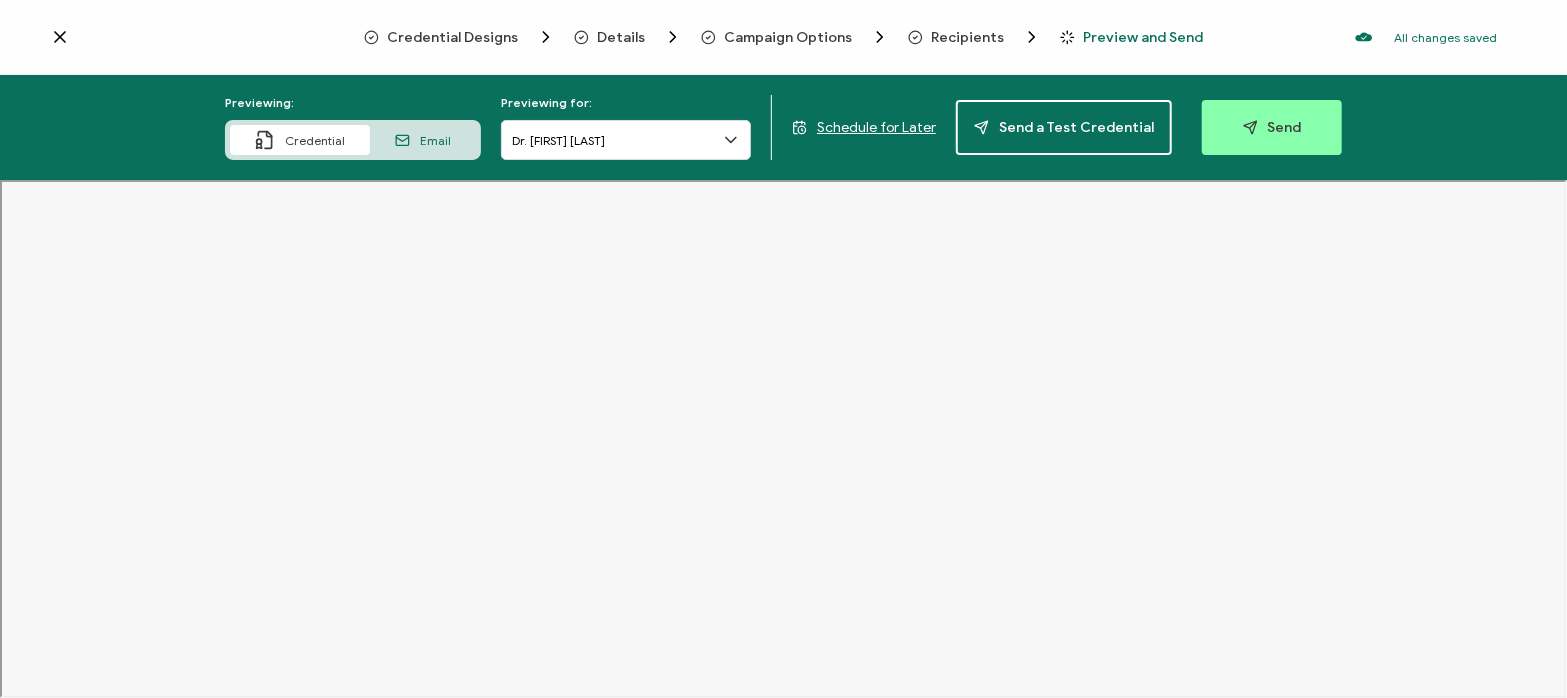 click on "Email" at bounding box center [435, 140] 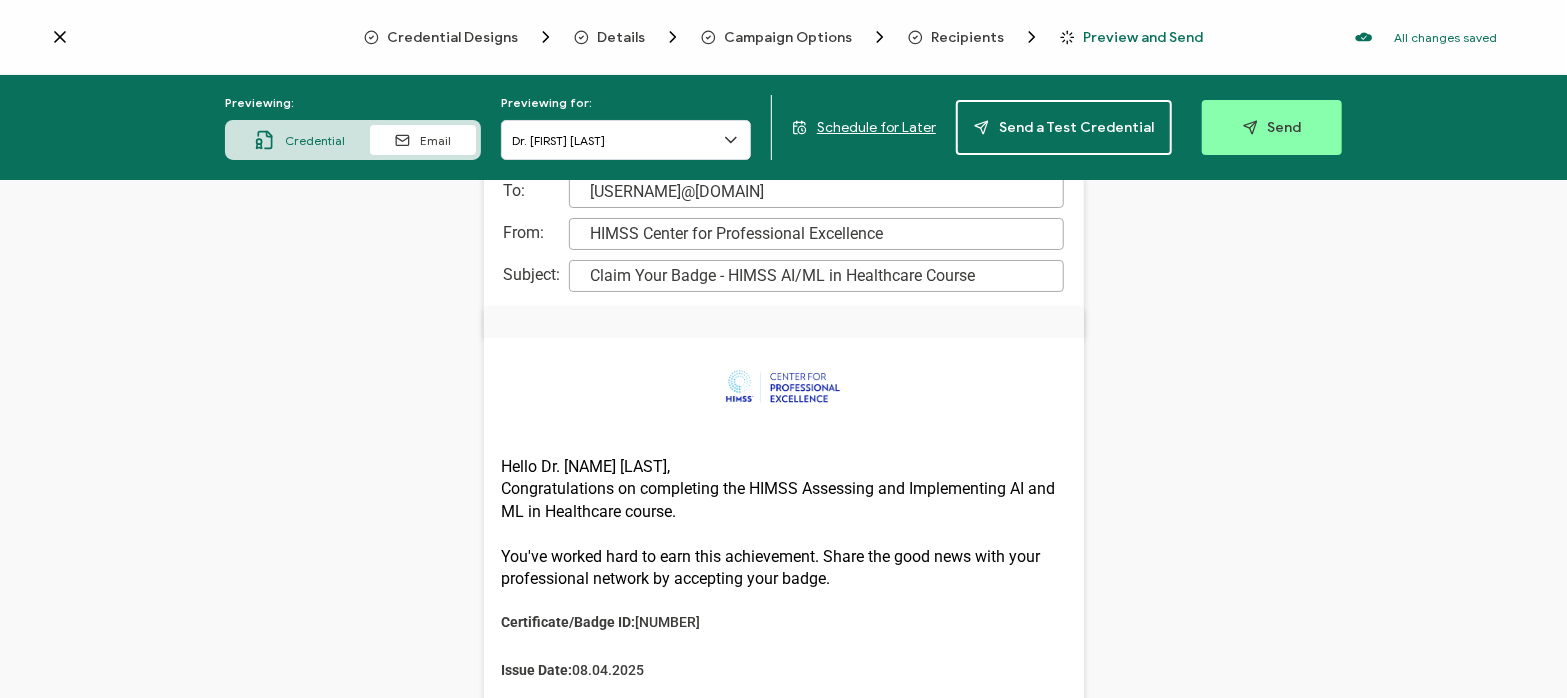 scroll, scrollTop: 222, scrollLeft: 0, axis: vertical 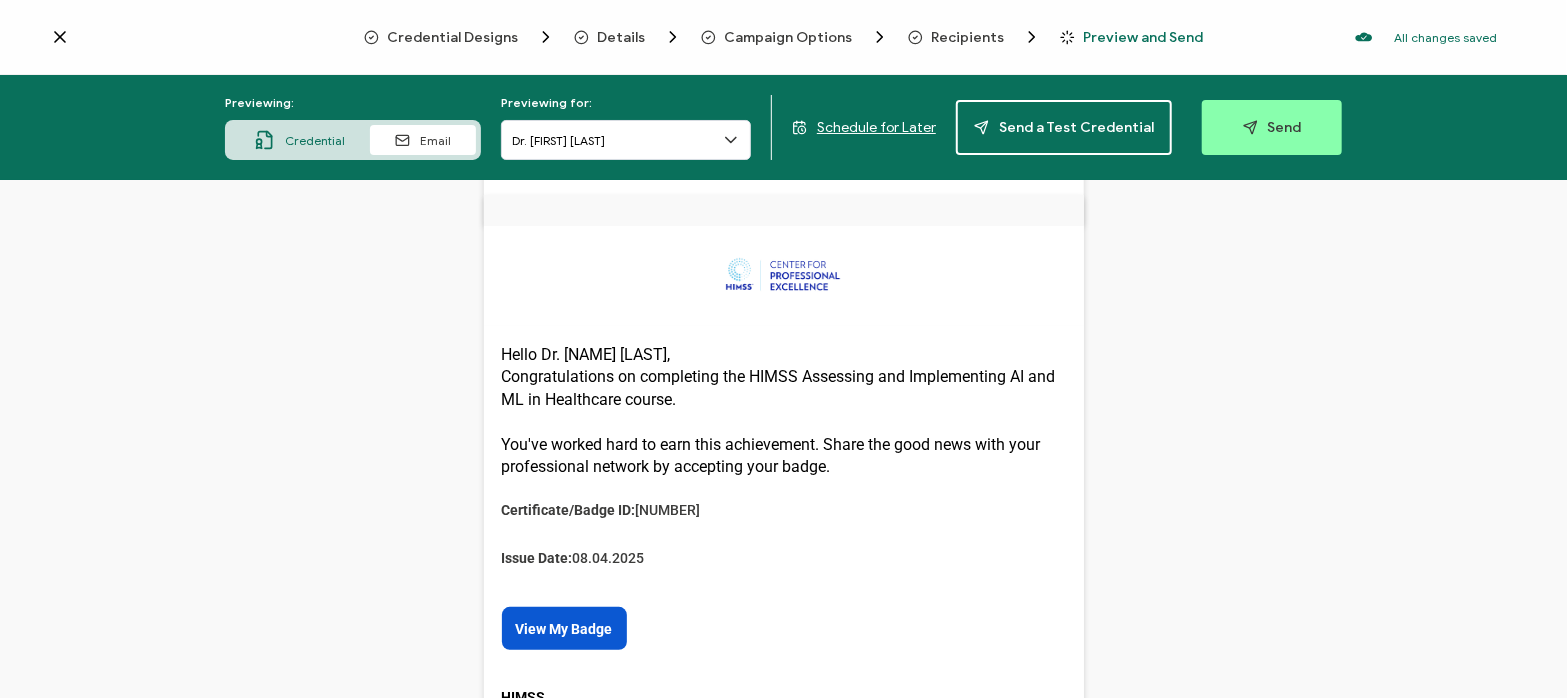 click 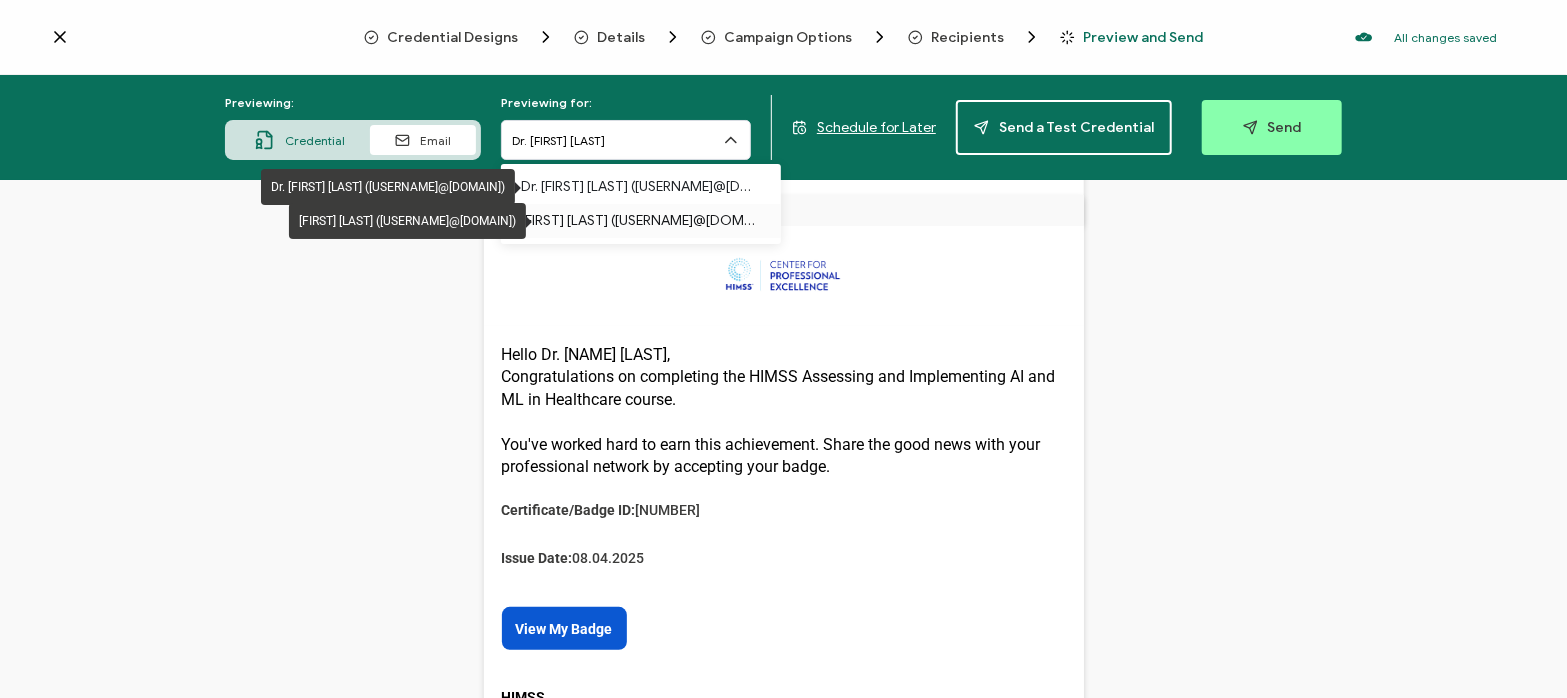 click on "[FIRST] [LAST] ([USERNAME]@[DOMAIN])" at bounding box center (641, 221) 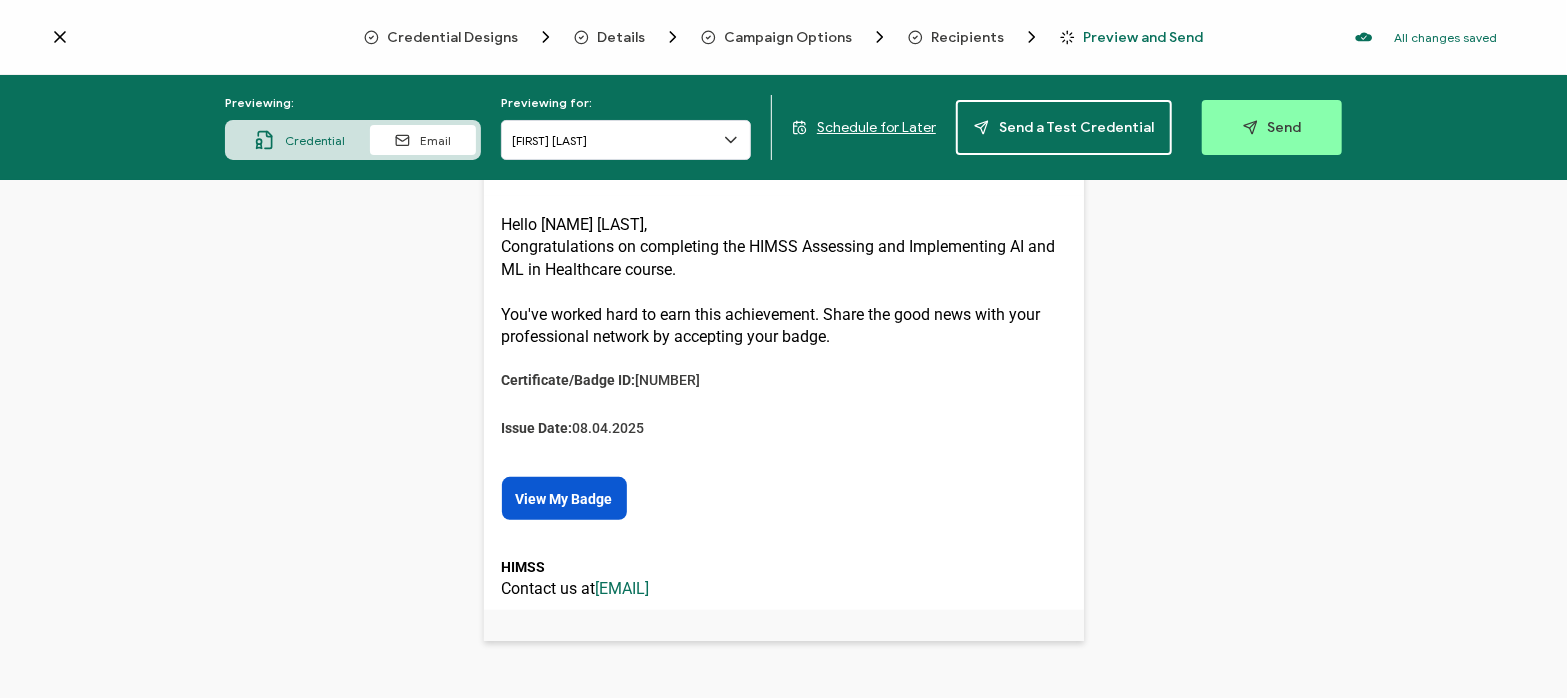 scroll, scrollTop: 353, scrollLeft: 0, axis: vertical 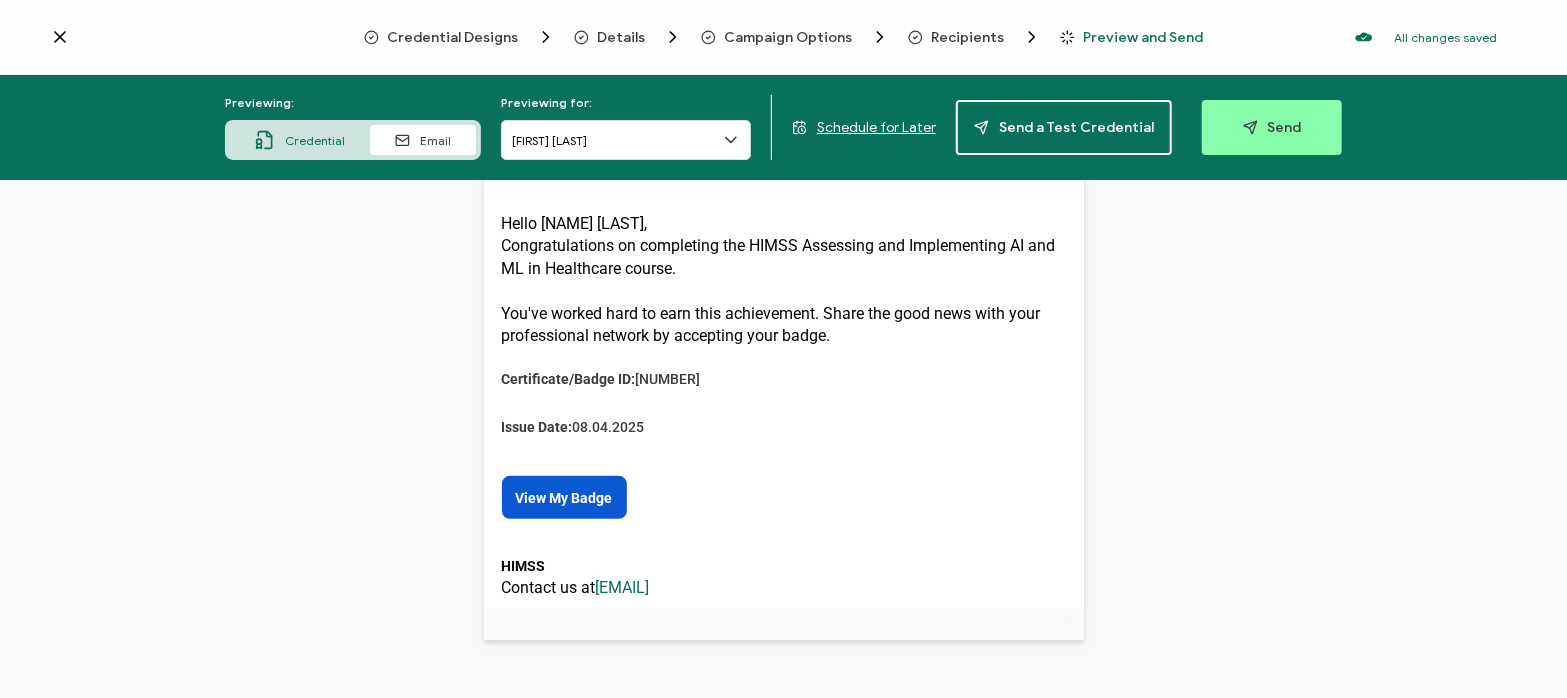 click on "Credential" at bounding box center [315, 140] 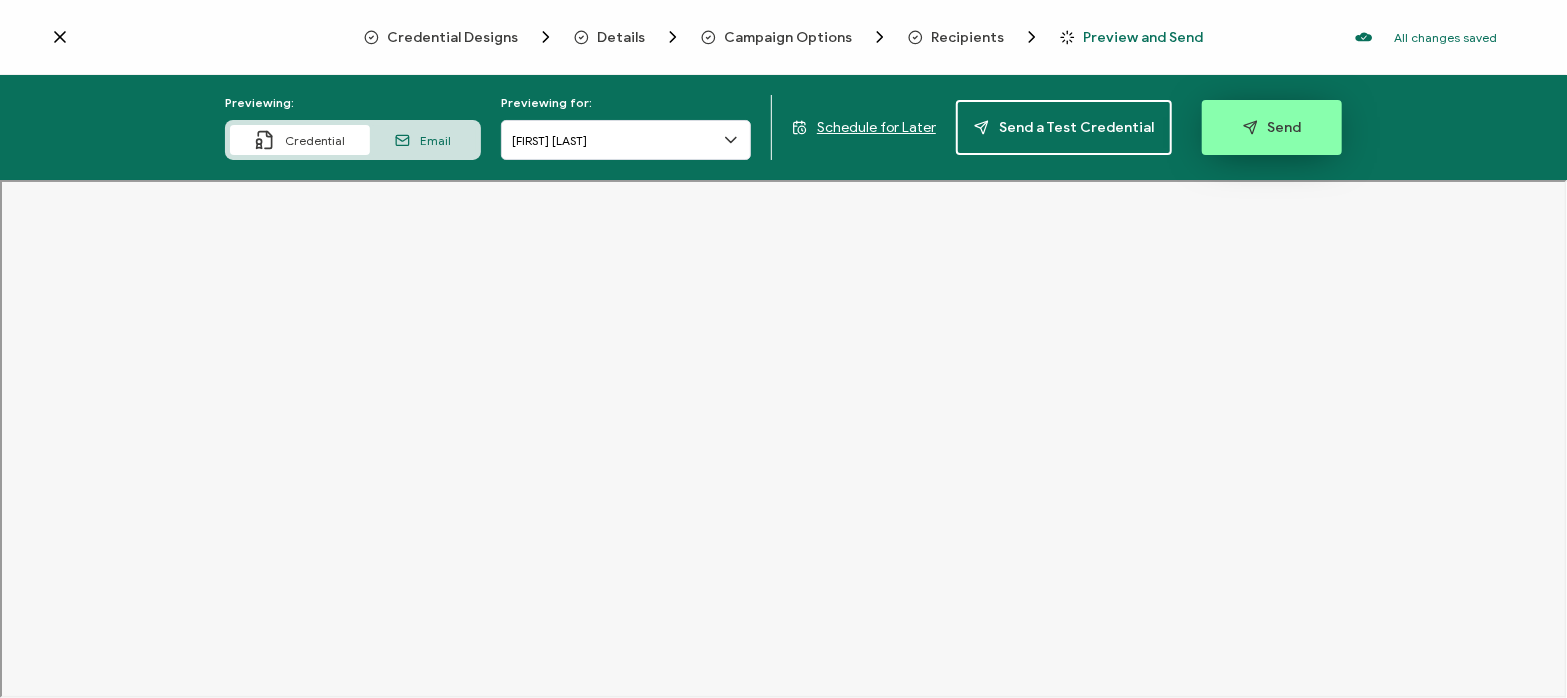 click on "Send" at bounding box center [1272, 127] 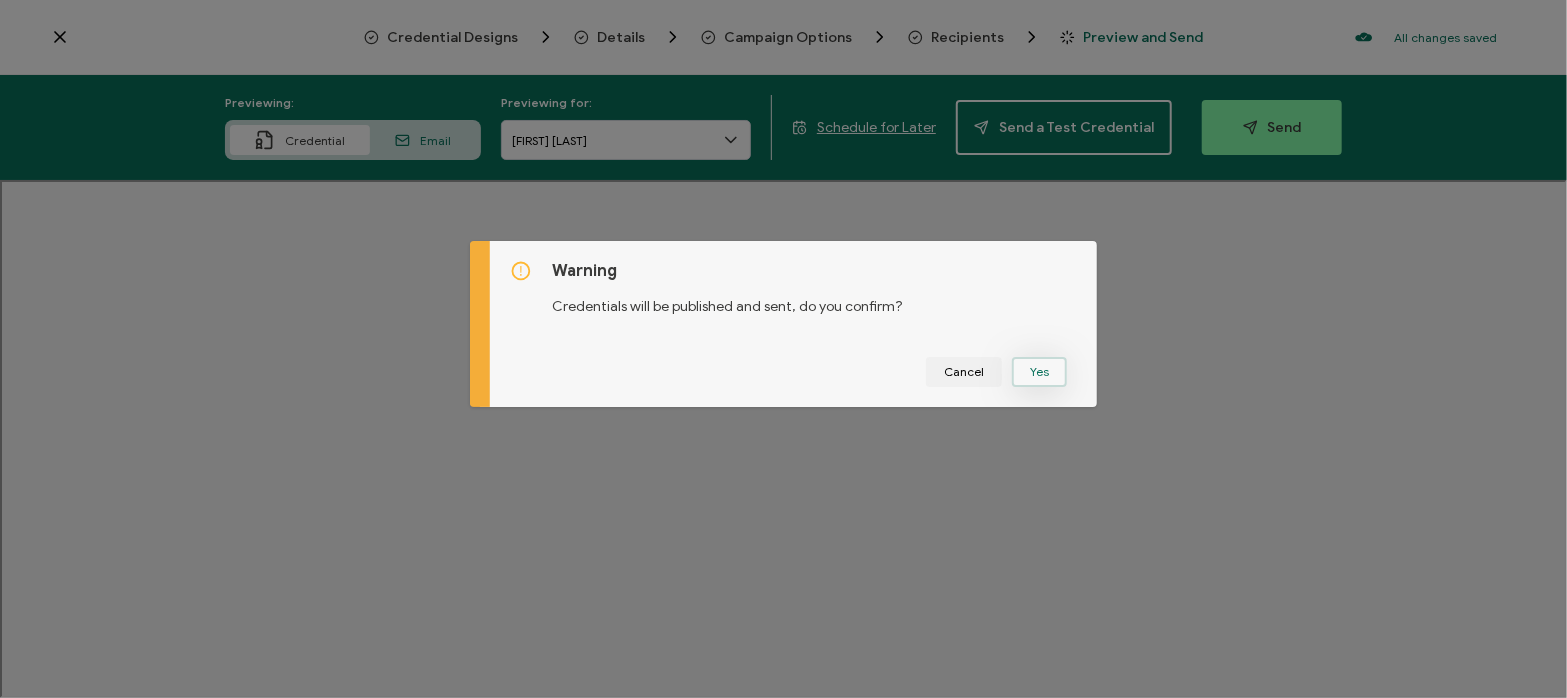 click on "Yes" at bounding box center (1039, 372) 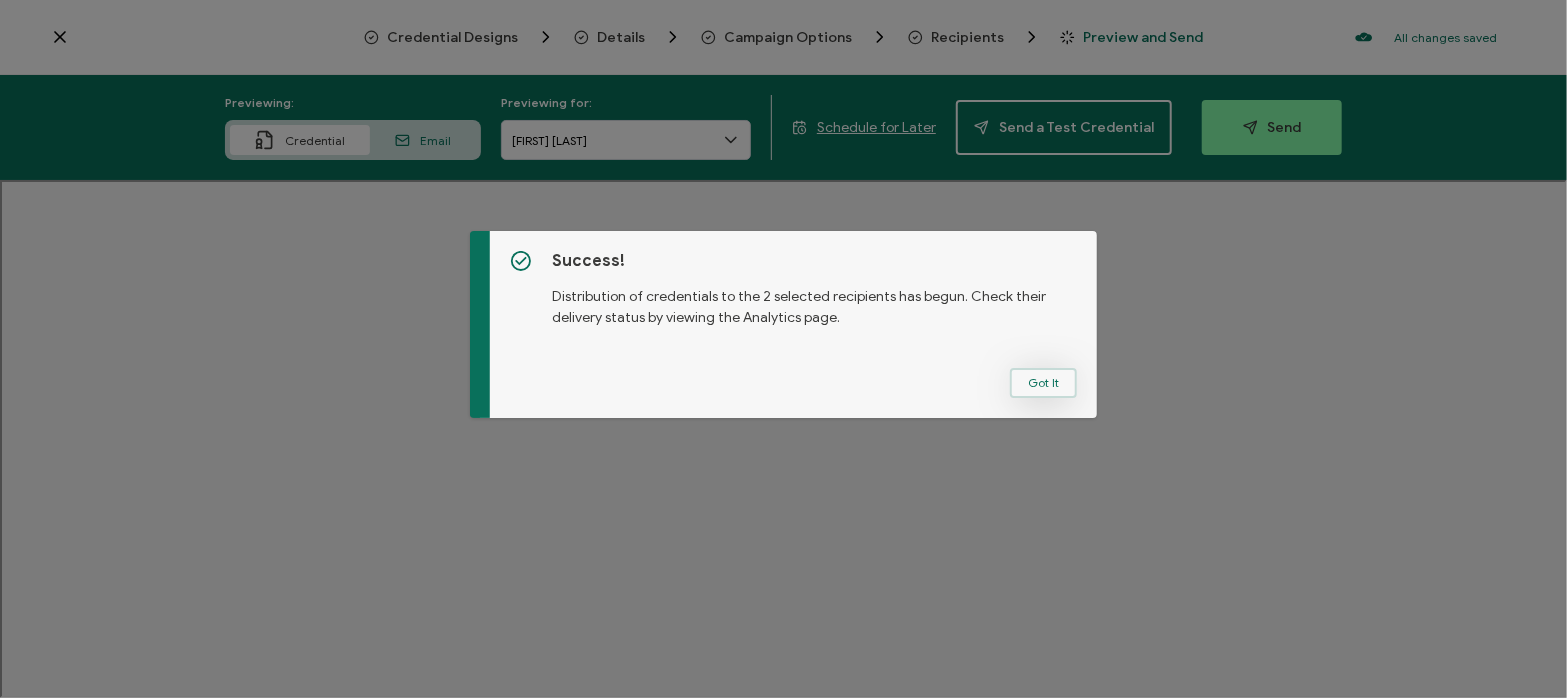 click on "Got It" at bounding box center (1043, 383) 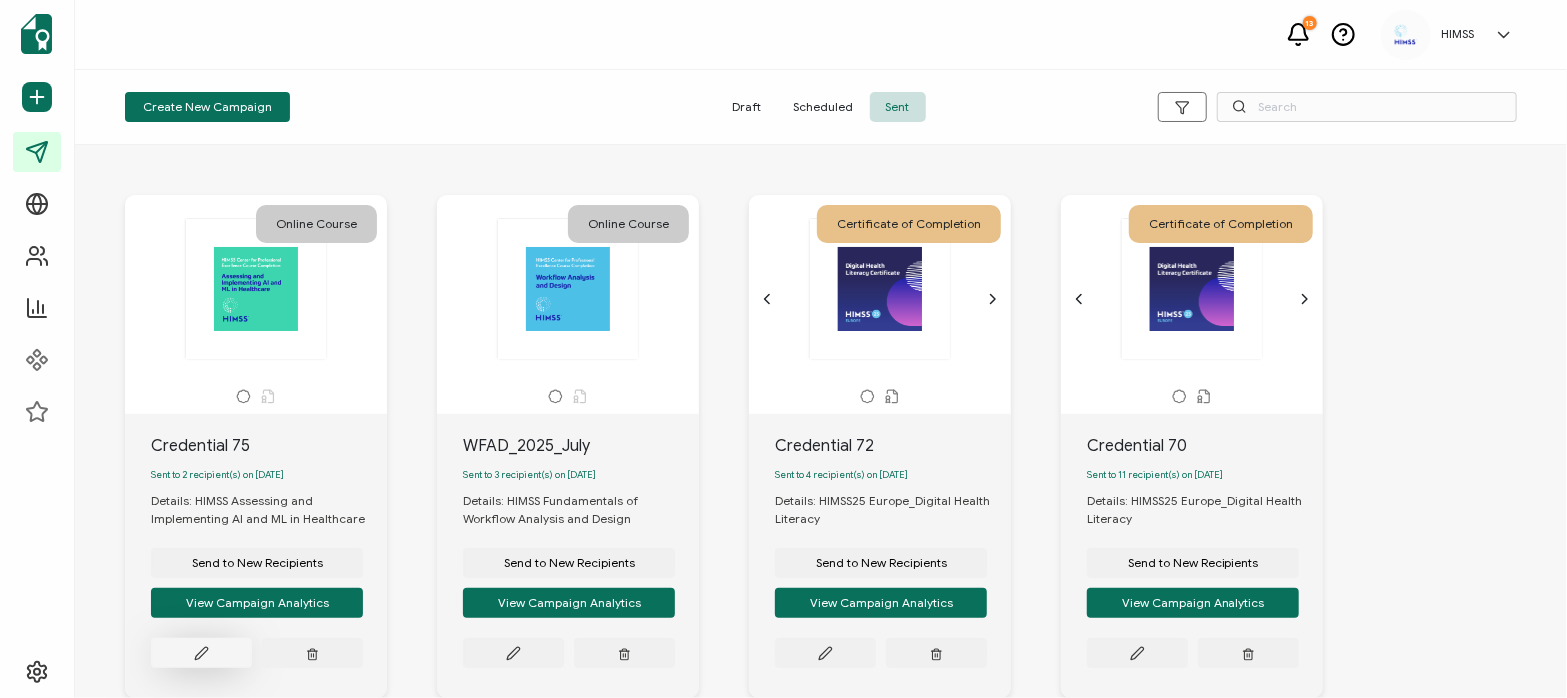 click at bounding box center (201, 653) 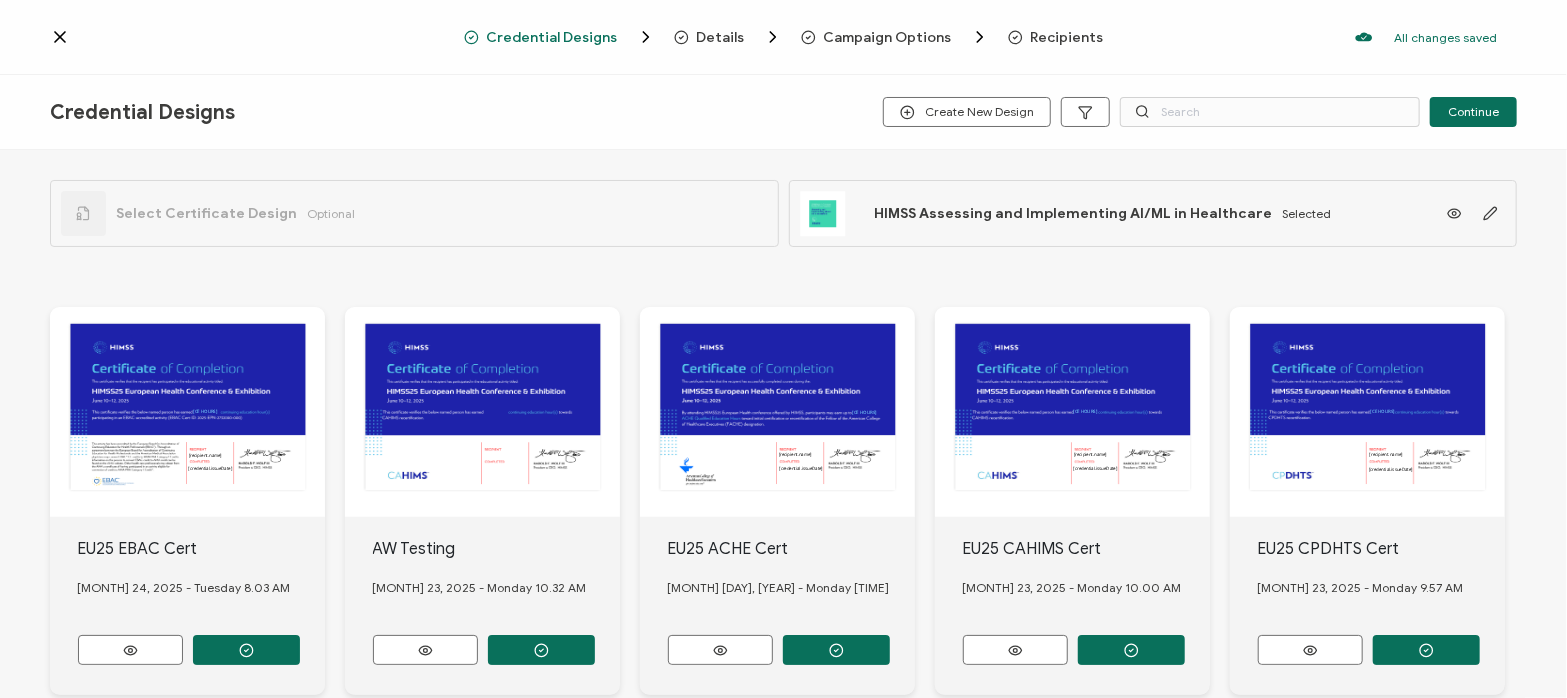 click on "Campaign Options" at bounding box center [888, 37] 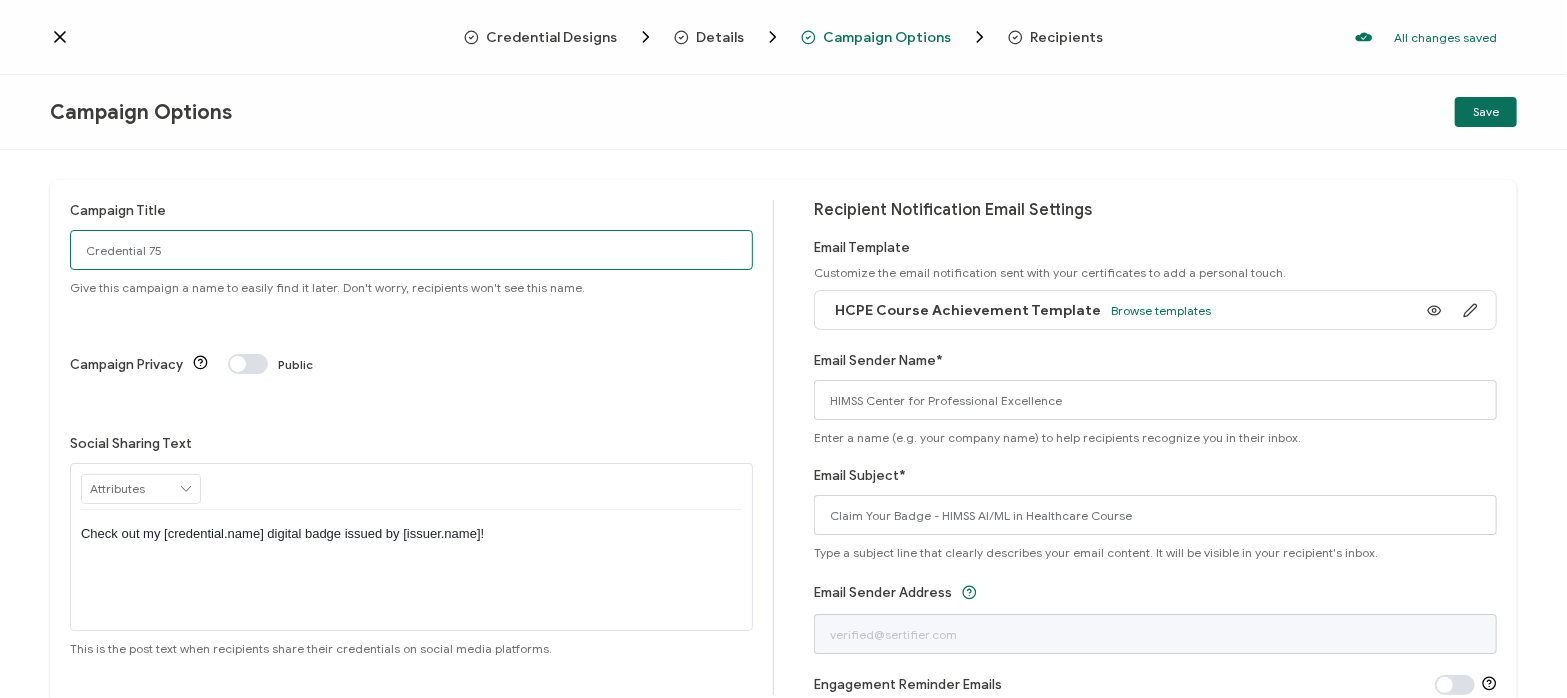 drag, startPoint x: 181, startPoint y: 252, endPoint x: 6, endPoint y: 249, distance: 175.02571 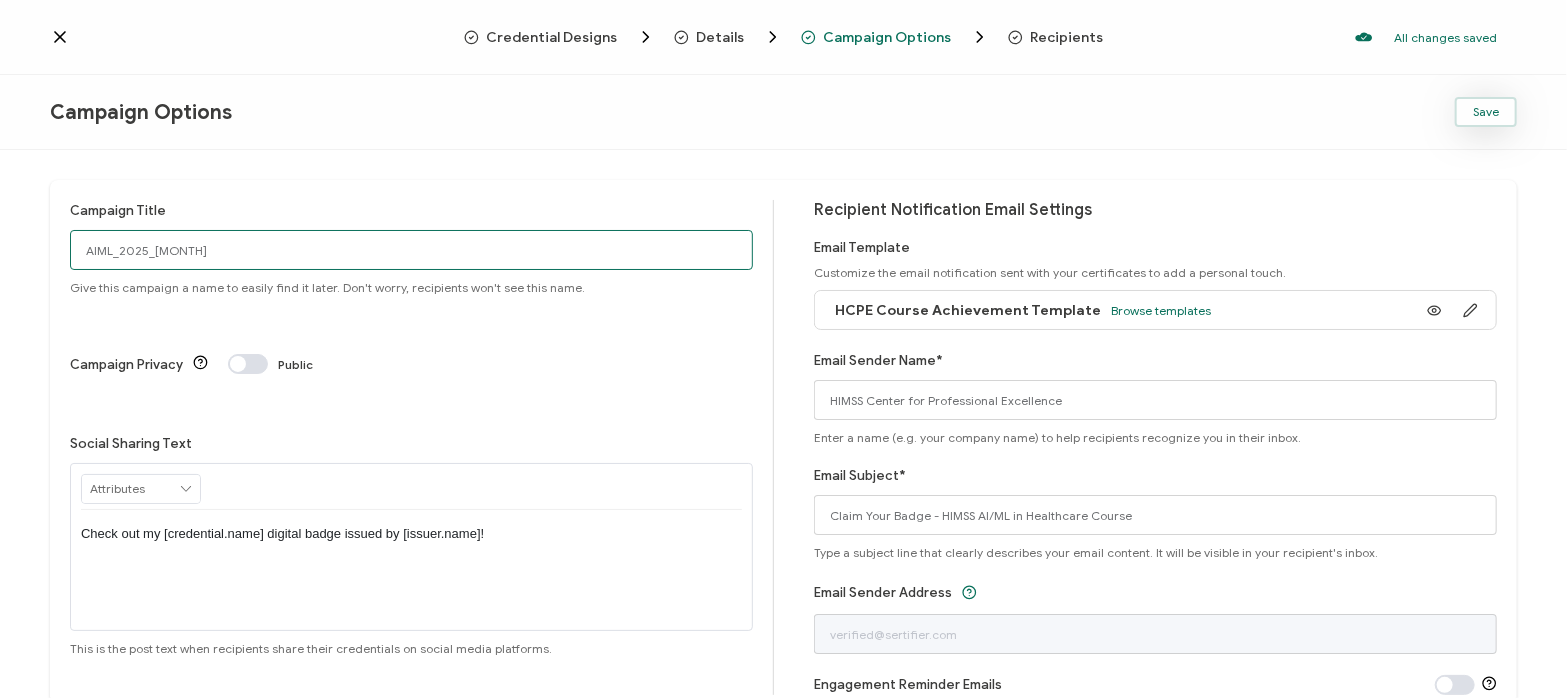 type on "AIML_2025_[MONTH]" 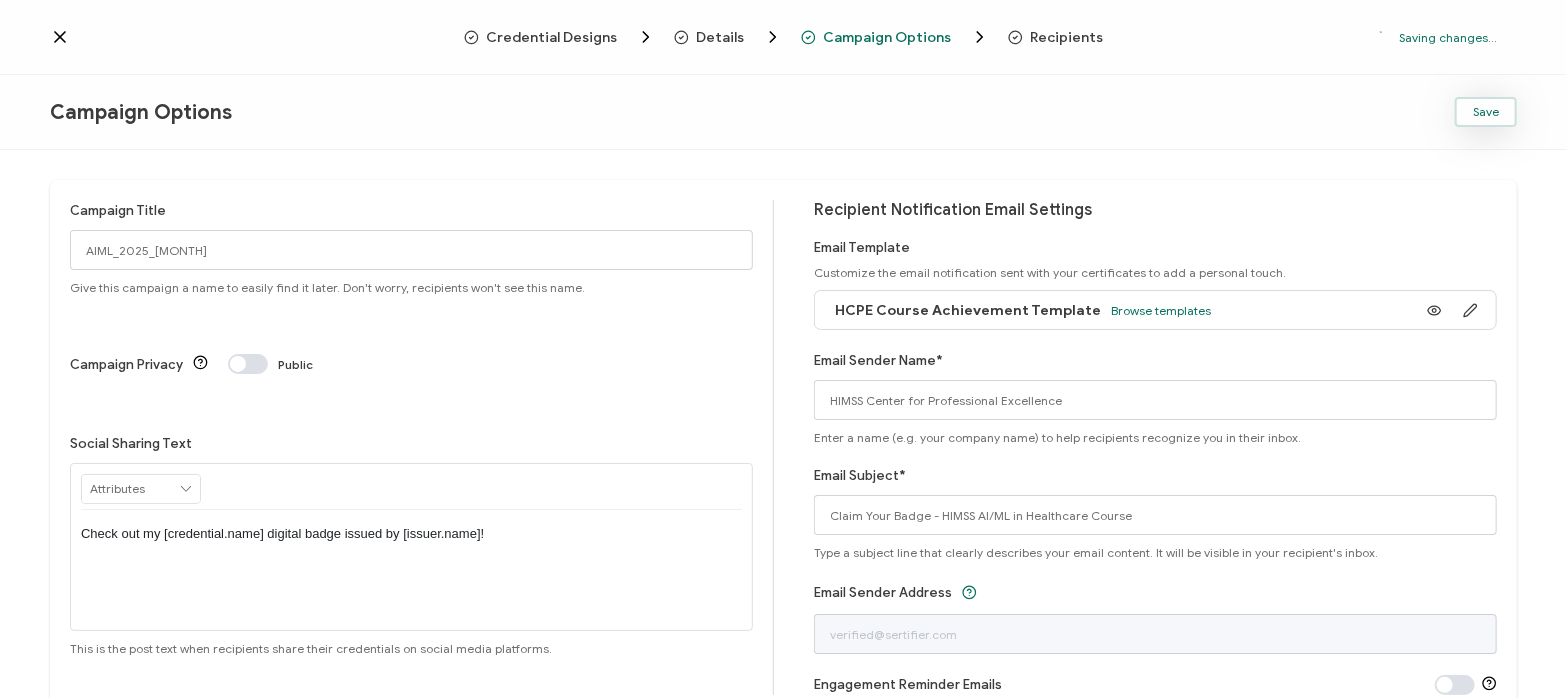 click on "Save" at bounding box center [1486, 112] 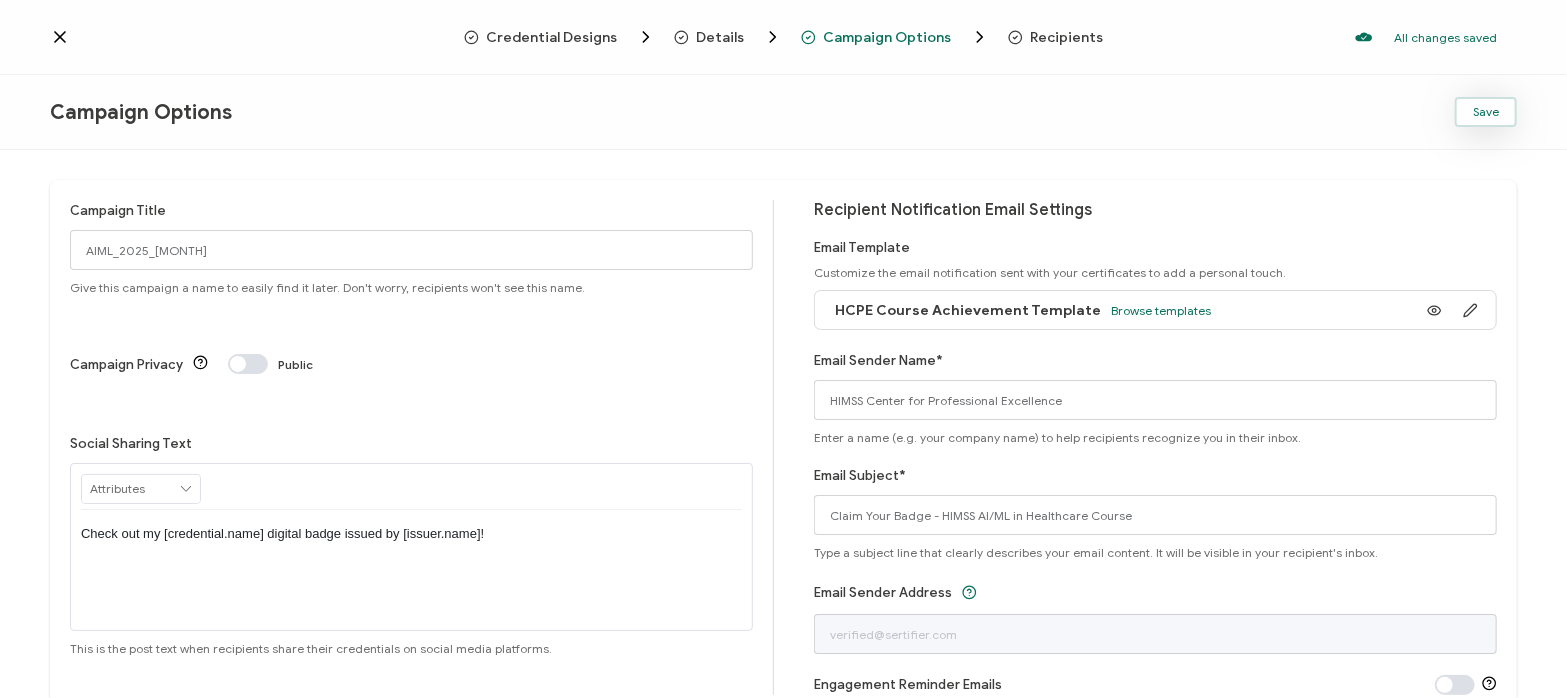 click on "Save" at bounding box center [1486, 112] 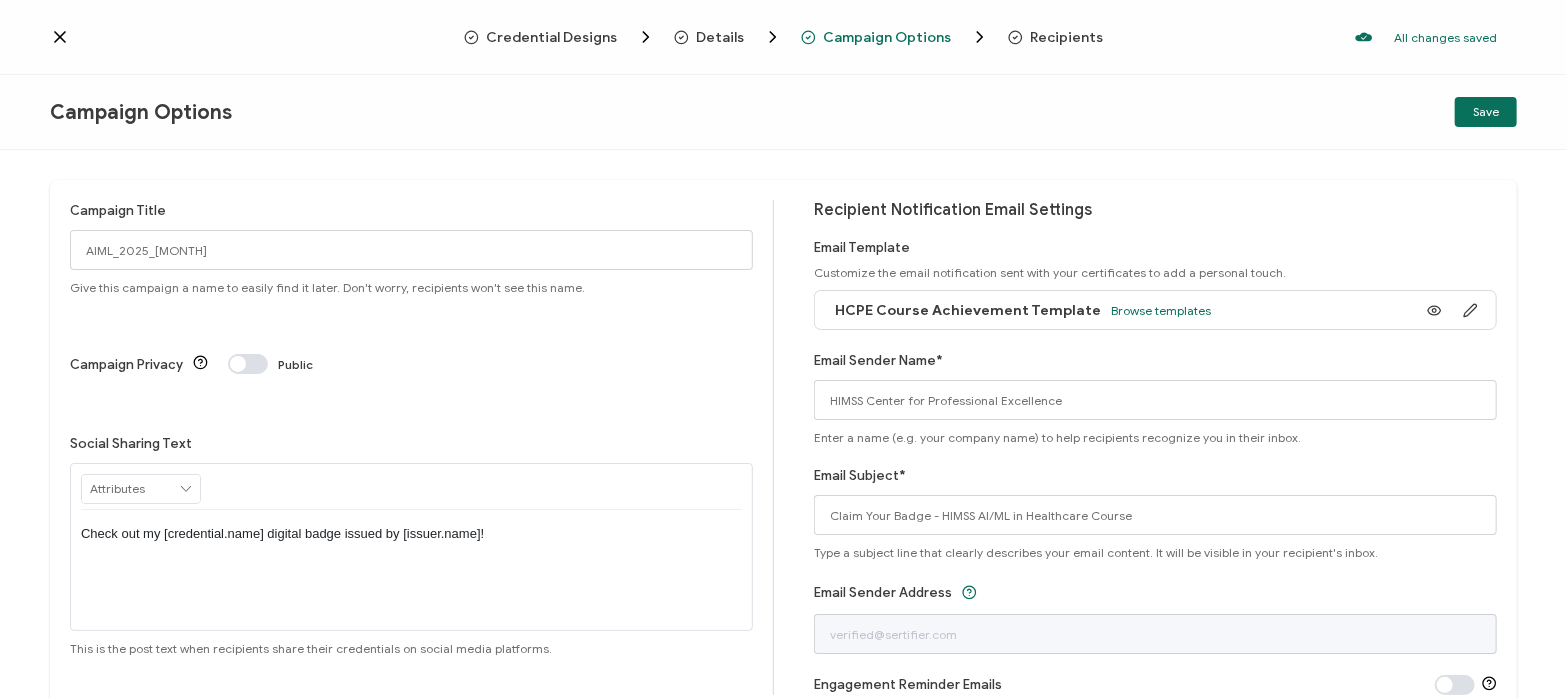 click on "All changes saved
We save your content automatically as you keep working.
Changes are saved automatically. Any credentials sent from this campaign will update automatically. To undo modifications, re-edit the relevant element.
All changes saved
Last saved on [DATE] 10:29 AM" at bounding box center [783, 37] 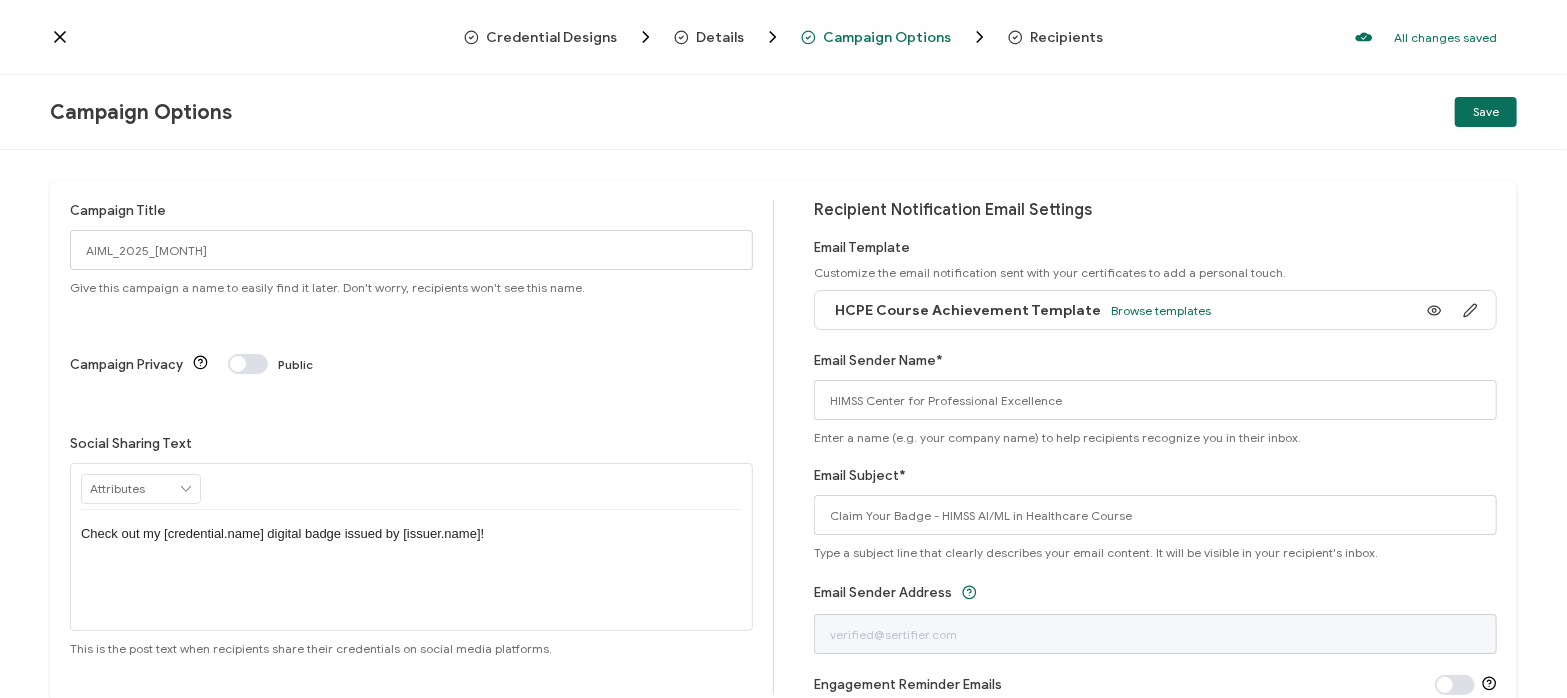 click 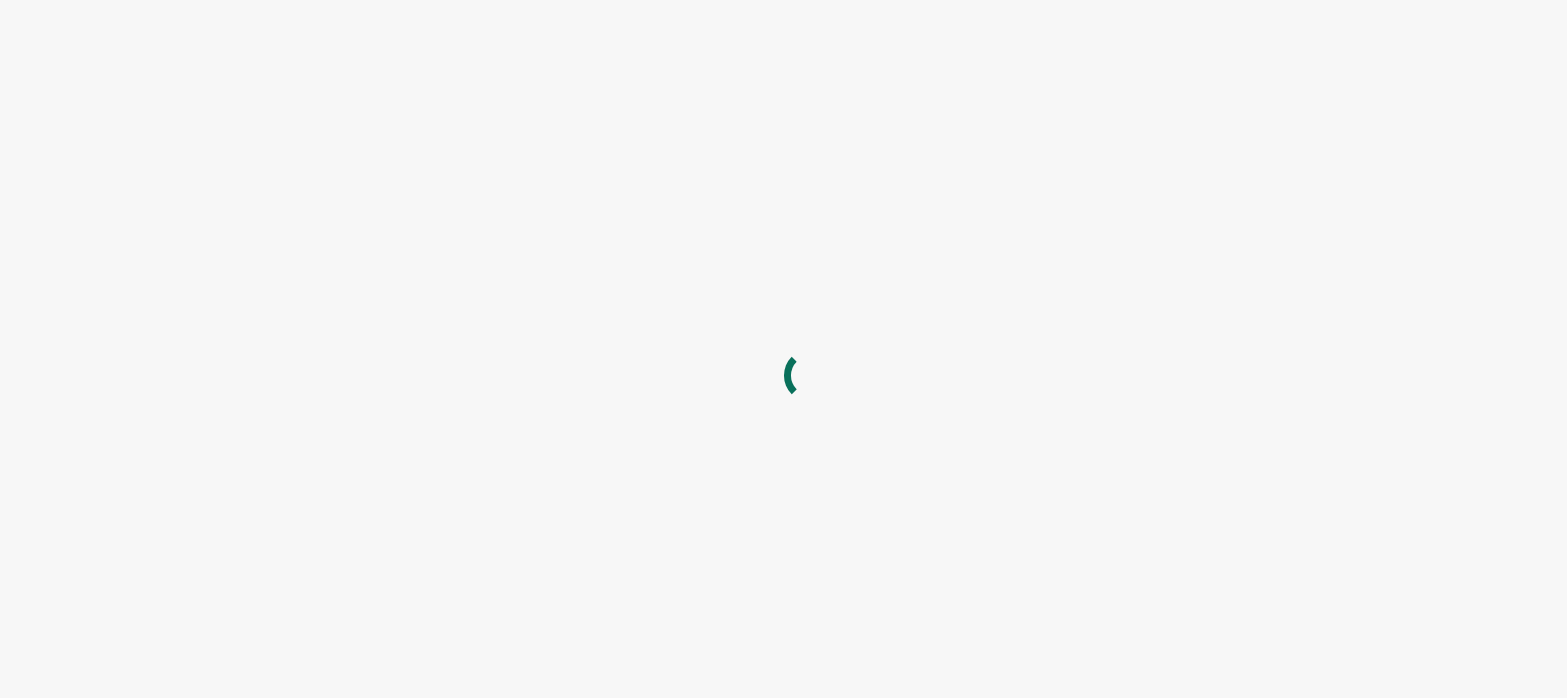 scroll, scrollTop: 0, scrollLeft: 0, axis: both 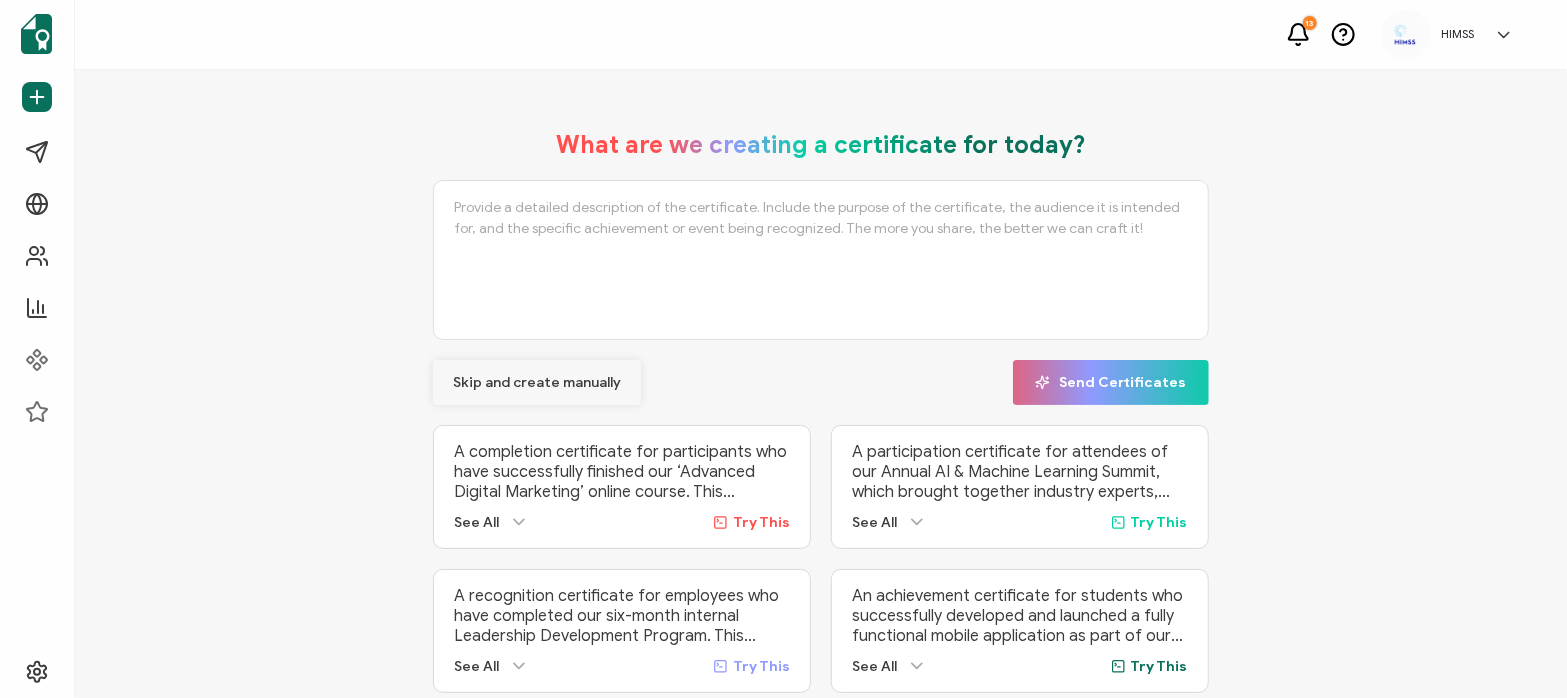 click on "Skip and create manually" at bounding box center [537, 383] 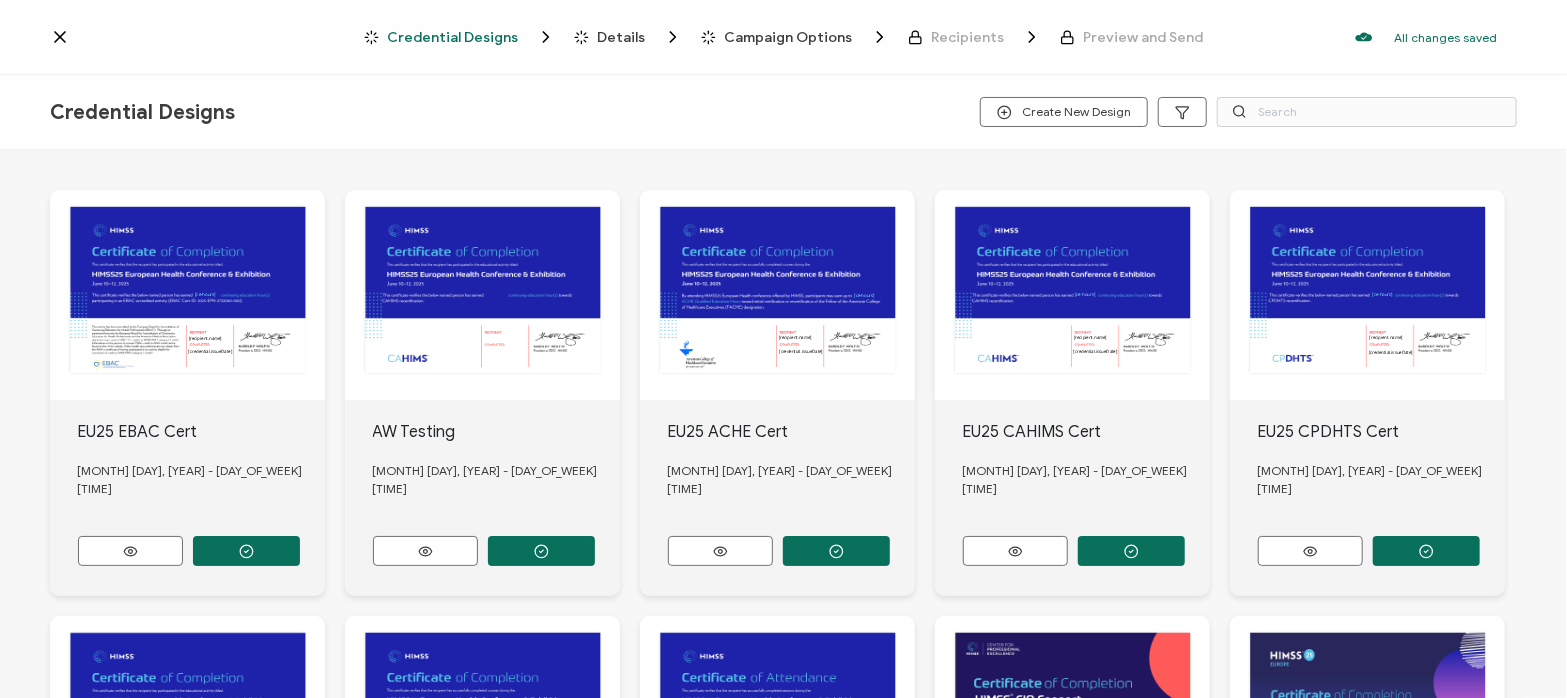 click 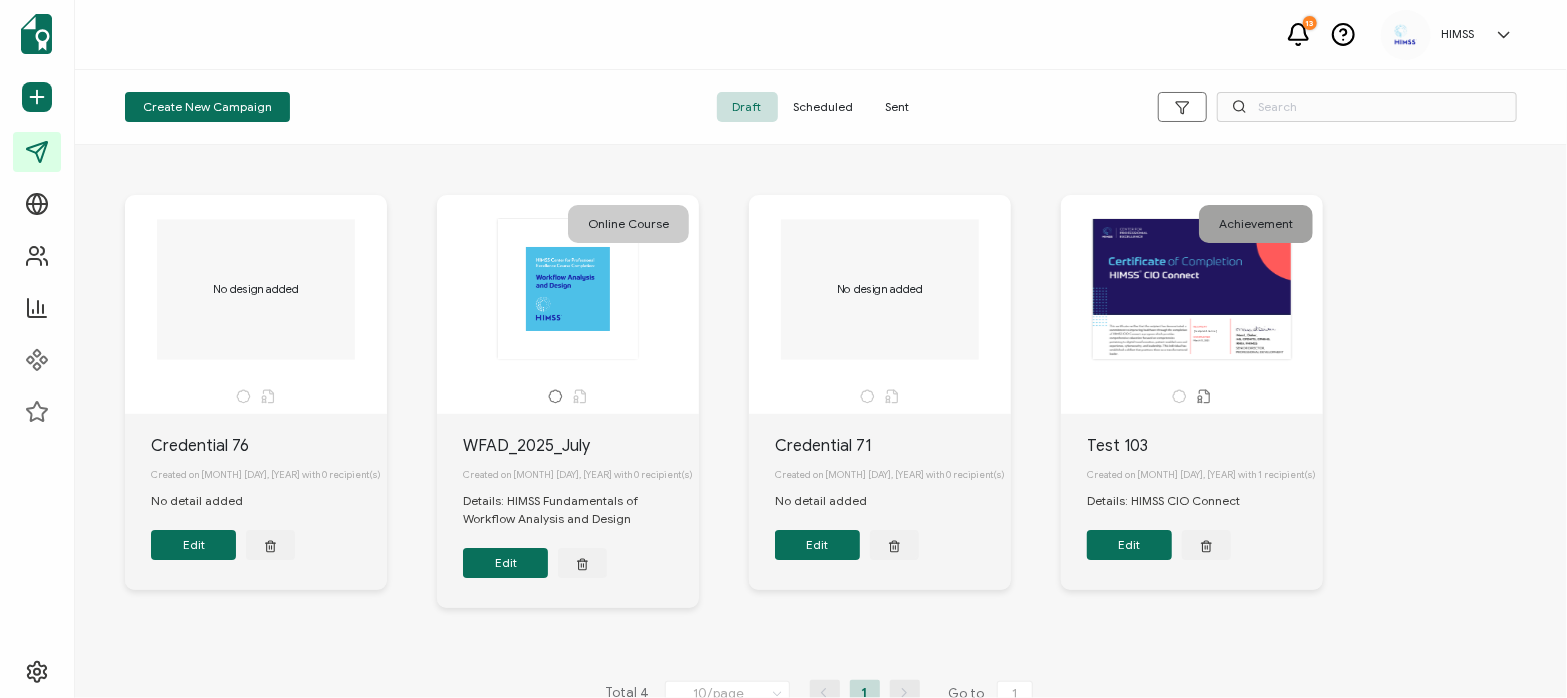click on "Sent" at bounding box center [898, 107] 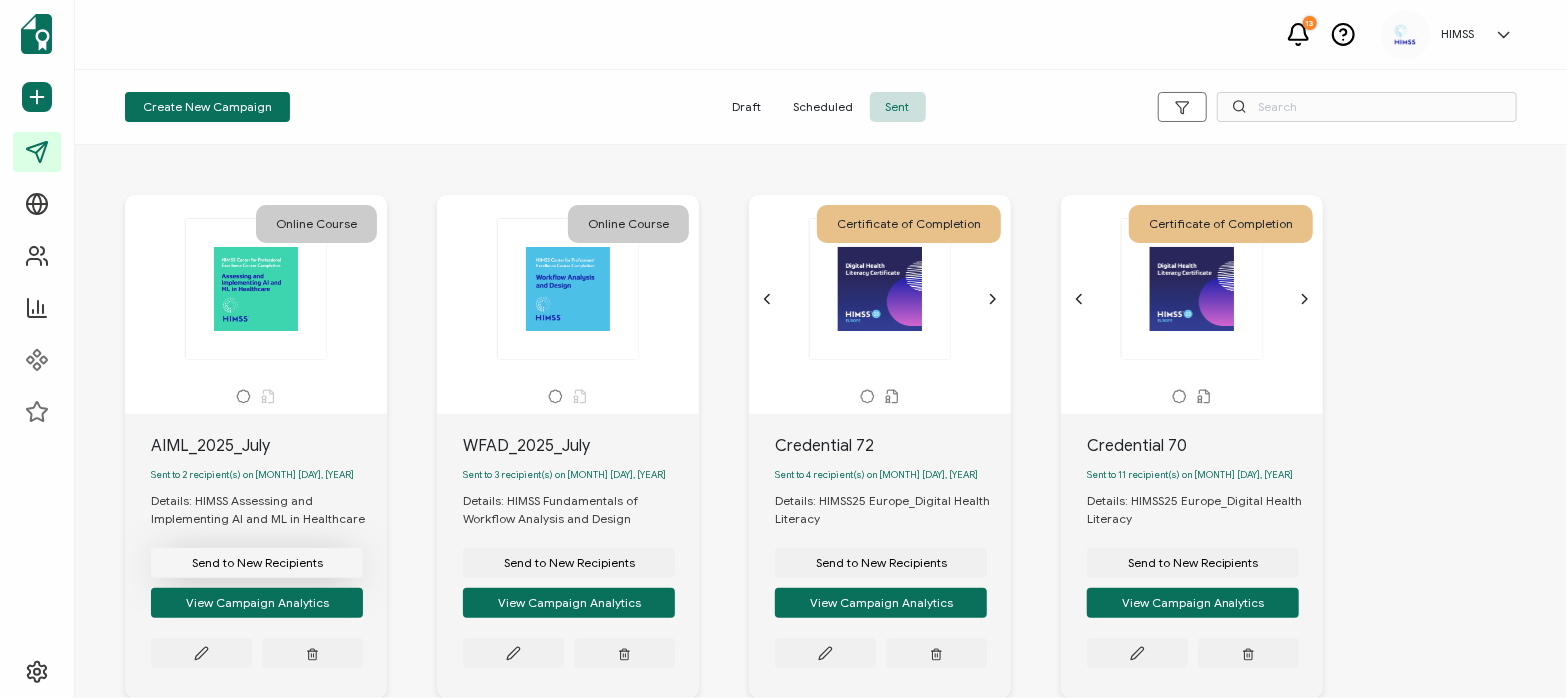 click on "Send to New Recipients" at bounding box center [257, 563] 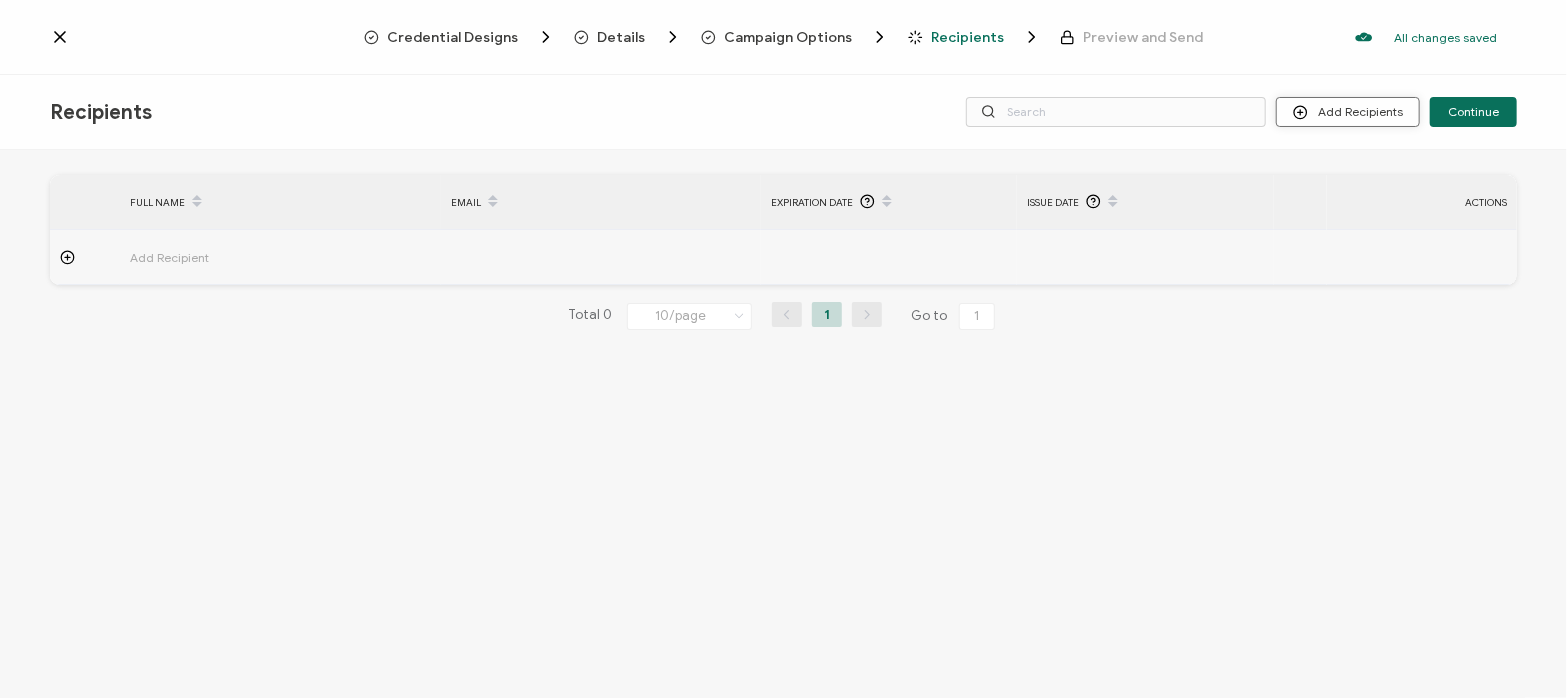 click on "Add Recipients" at bounding box center [1348, 112] 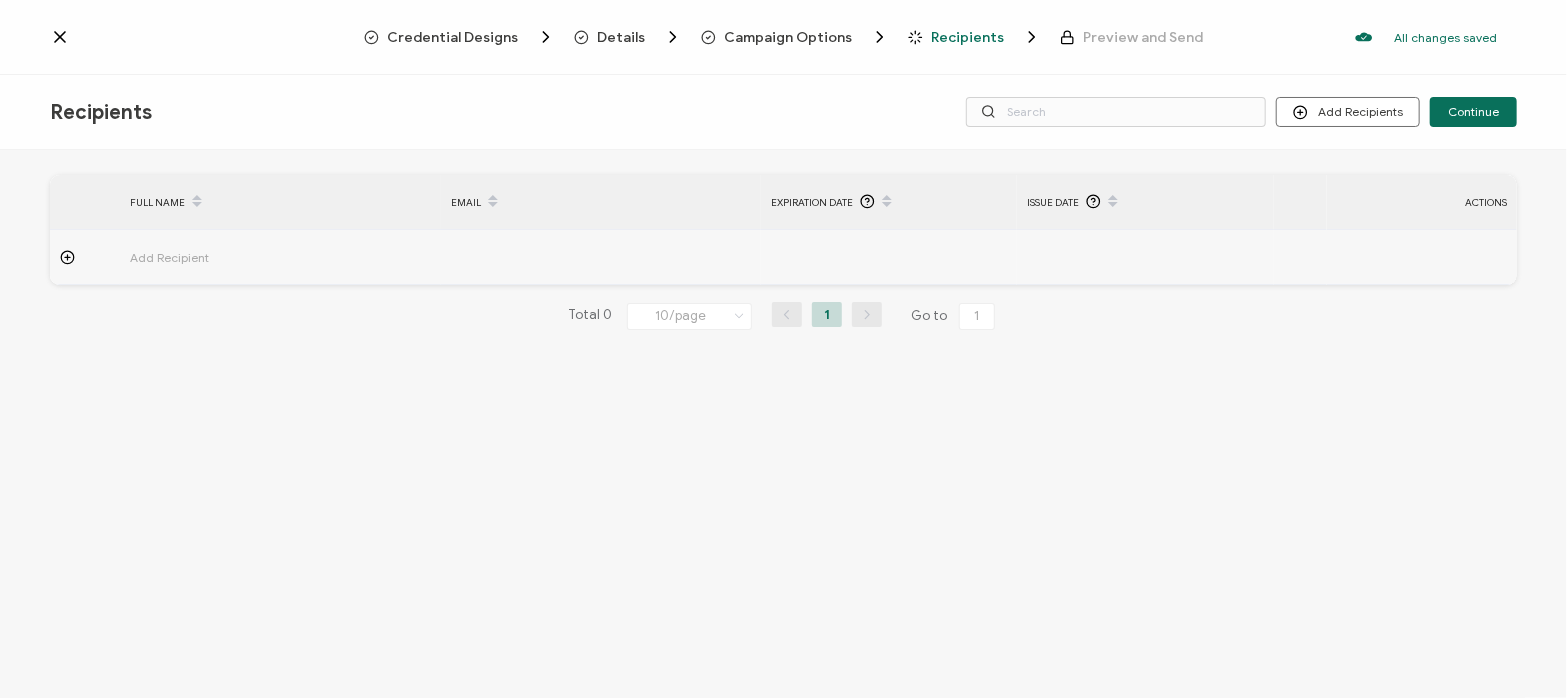 click 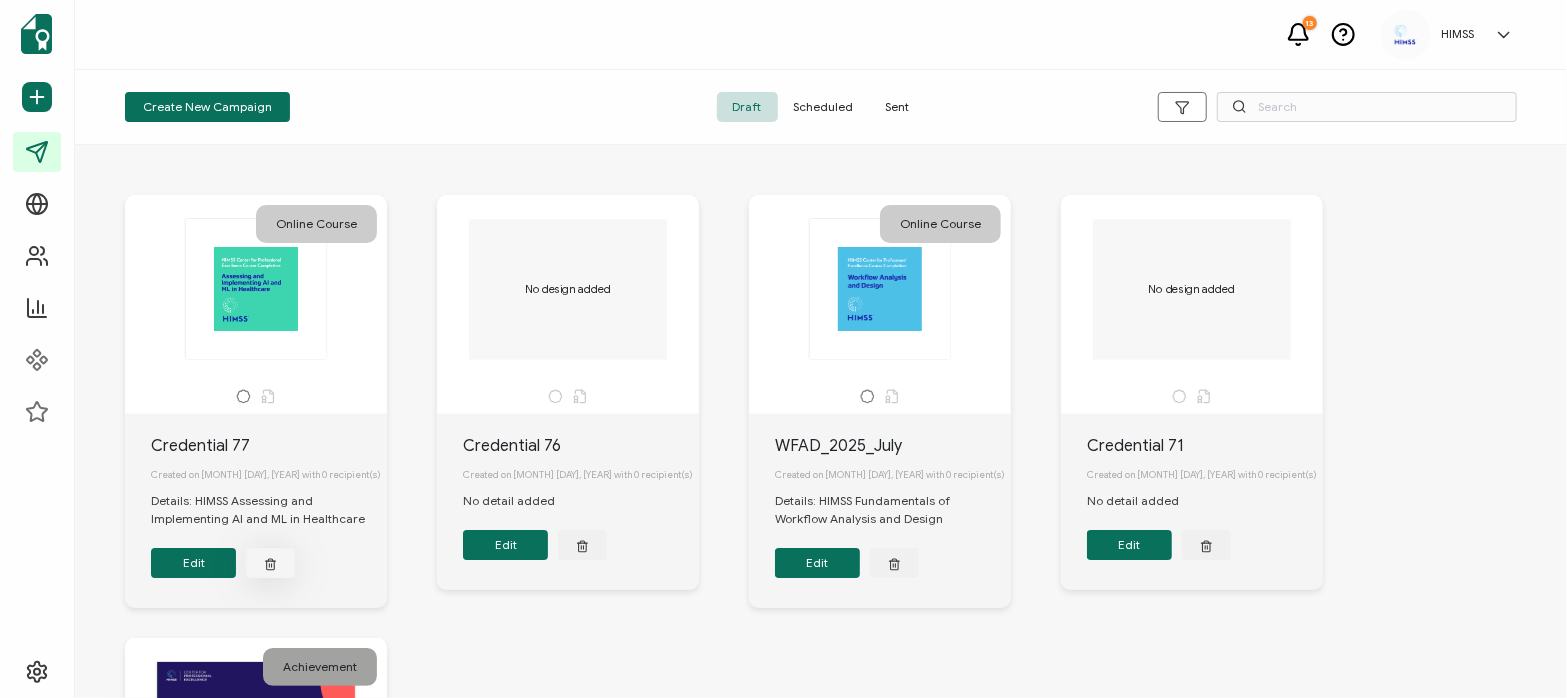 click at bounding box center [270, 563] 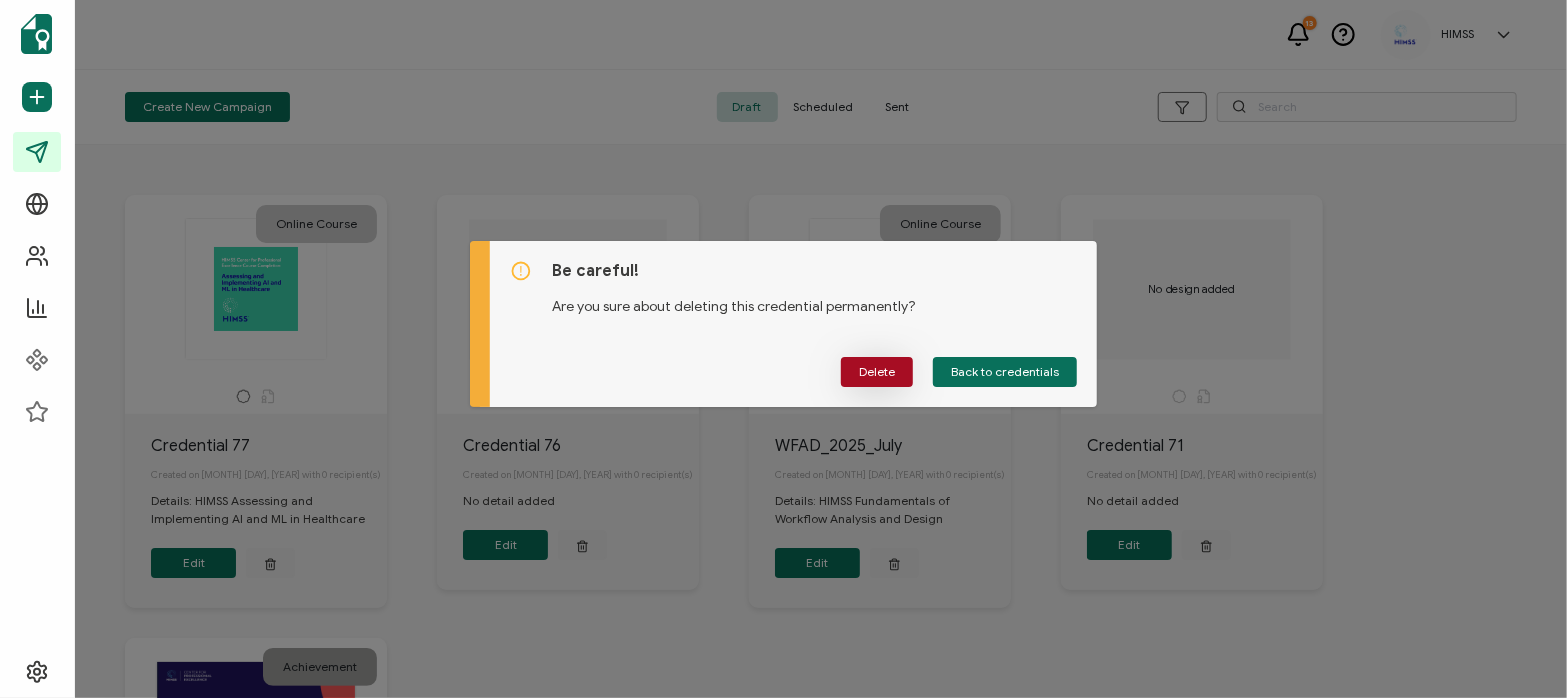 click on "Delete" at bounding box center (877, 372) 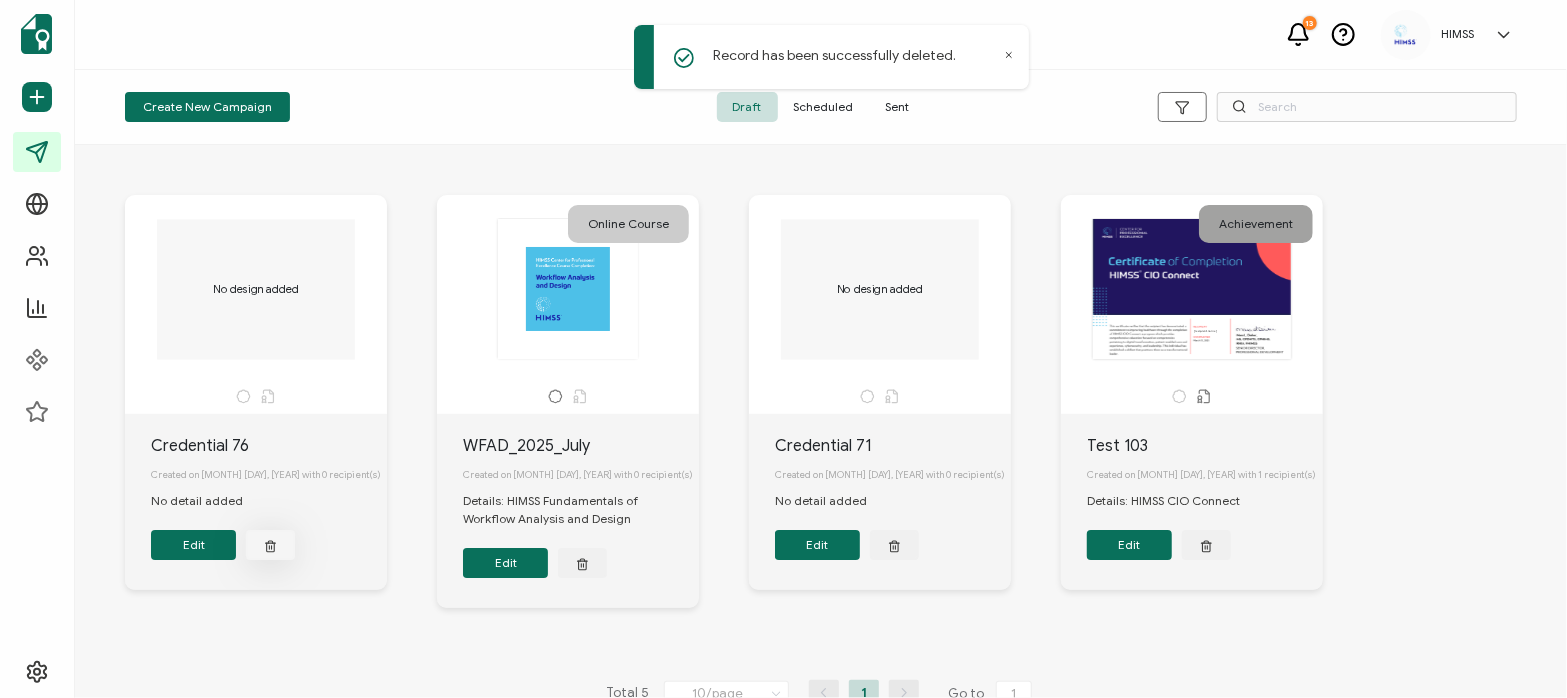click at bounding box center (270, 545) 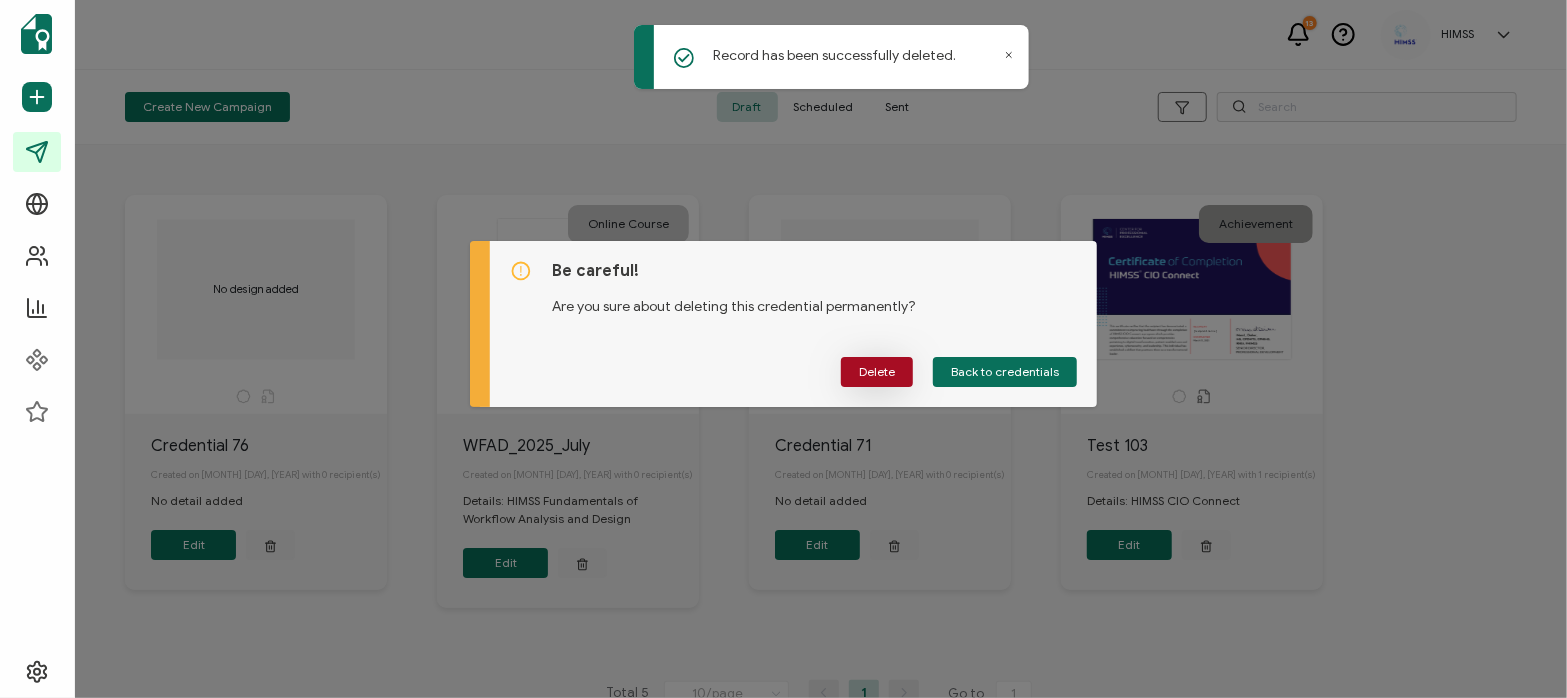 click on "Delete" at bounding box center (877, 372) 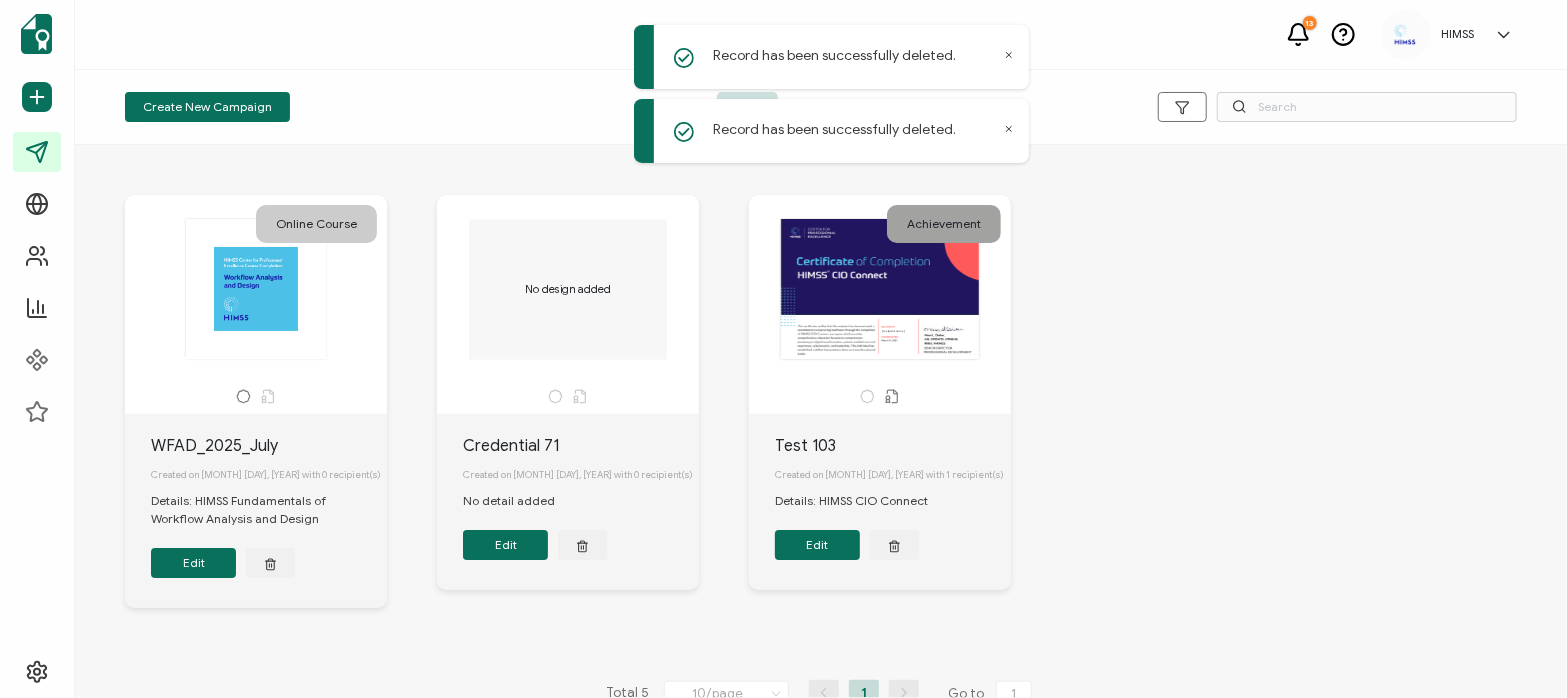 click at bounding box center [270, 563] 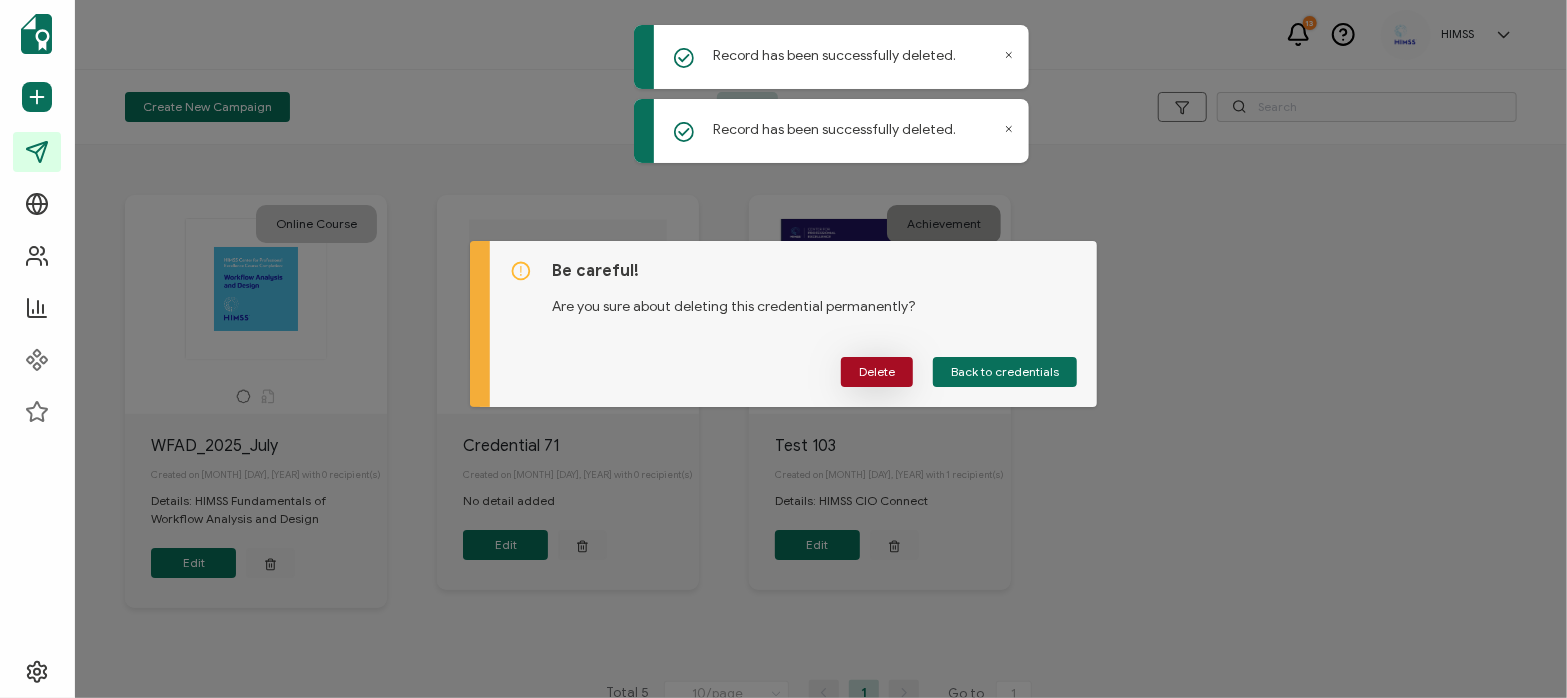 click on "Delete" at bounding box center (877, 372) 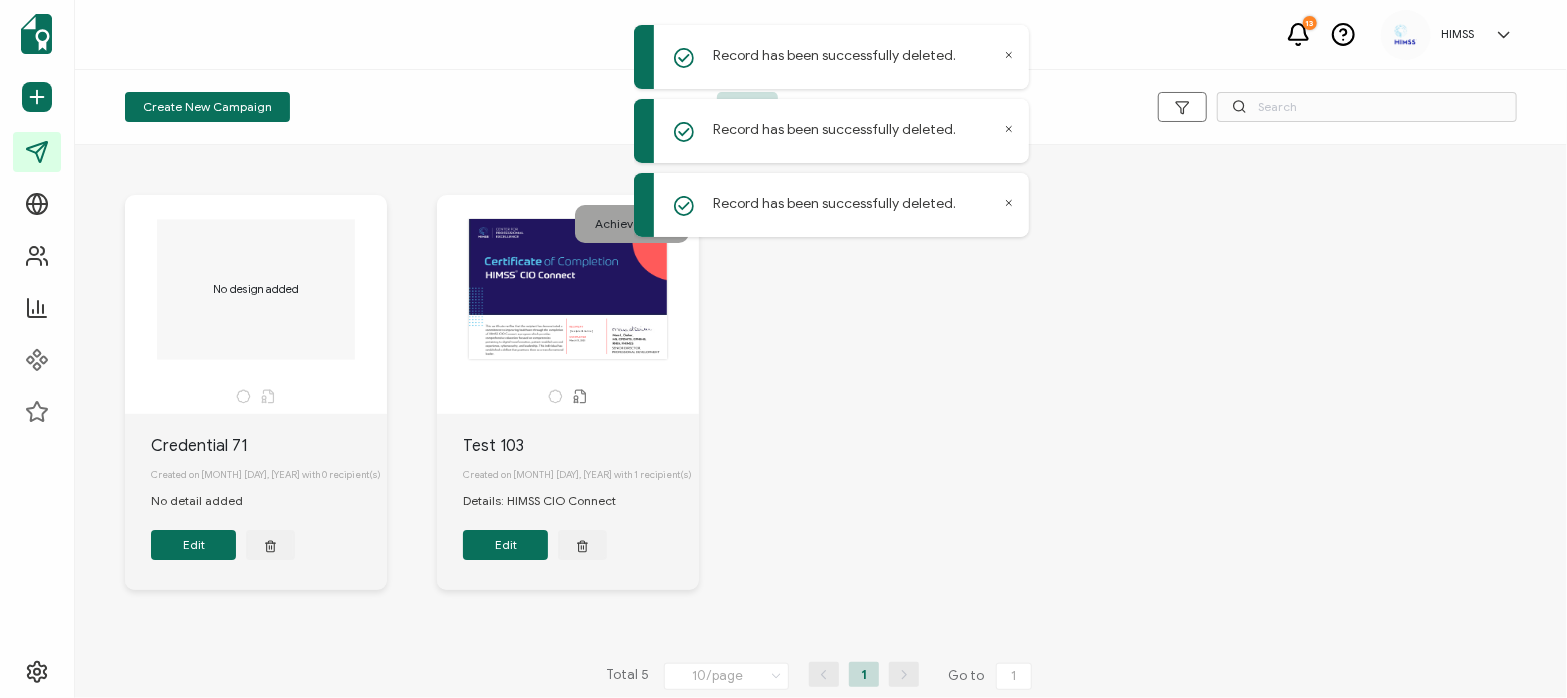 click on "Record has been successfully deleted." at bounding box center (831, 57) 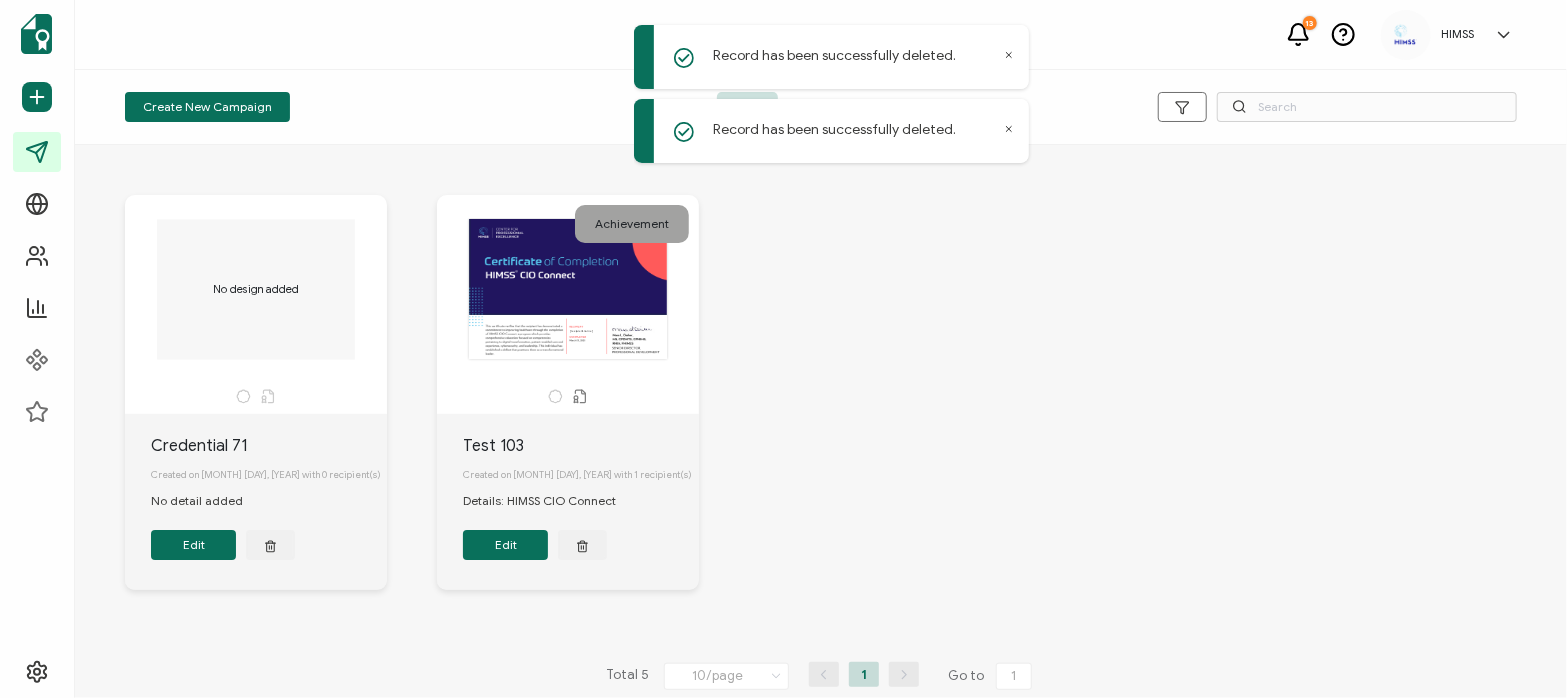 click 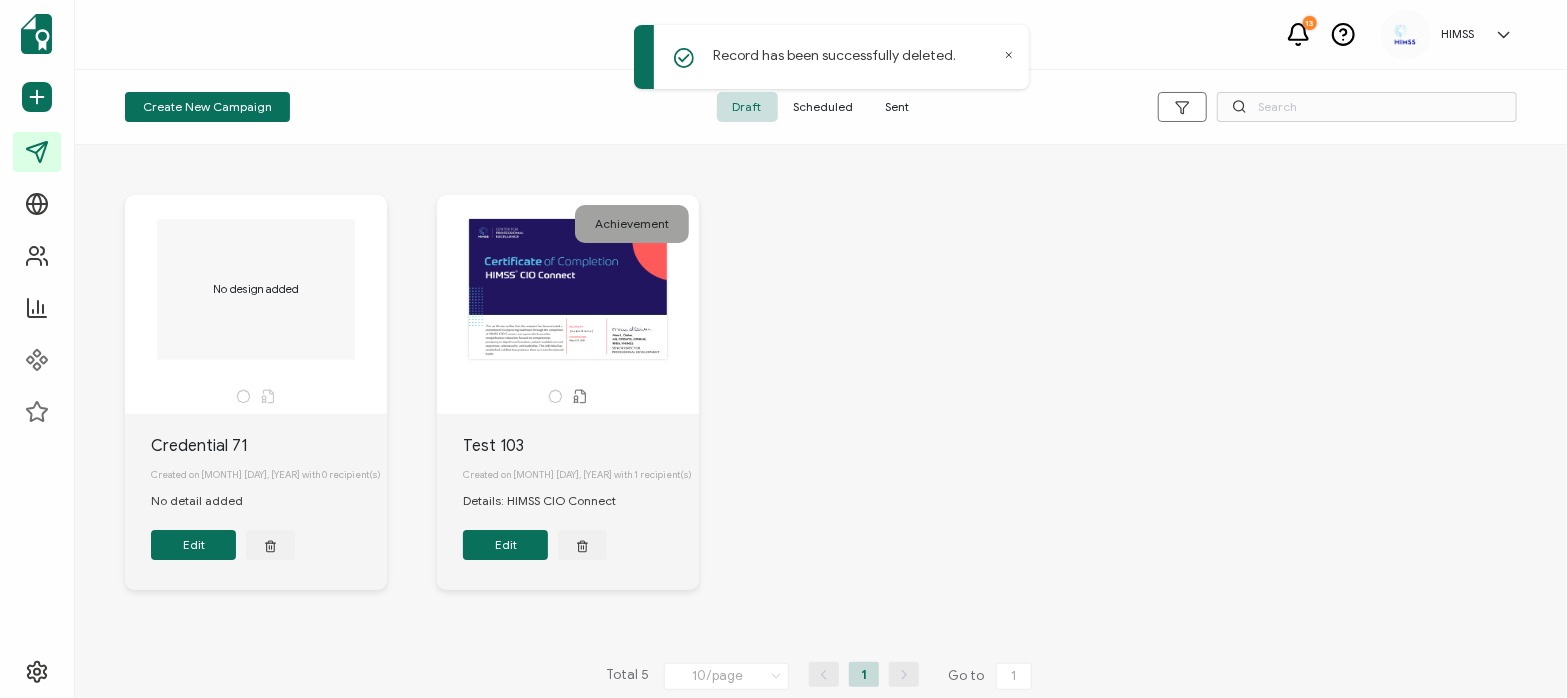 click on "Record has been successfully deleted." at bounding box center (831, 57) 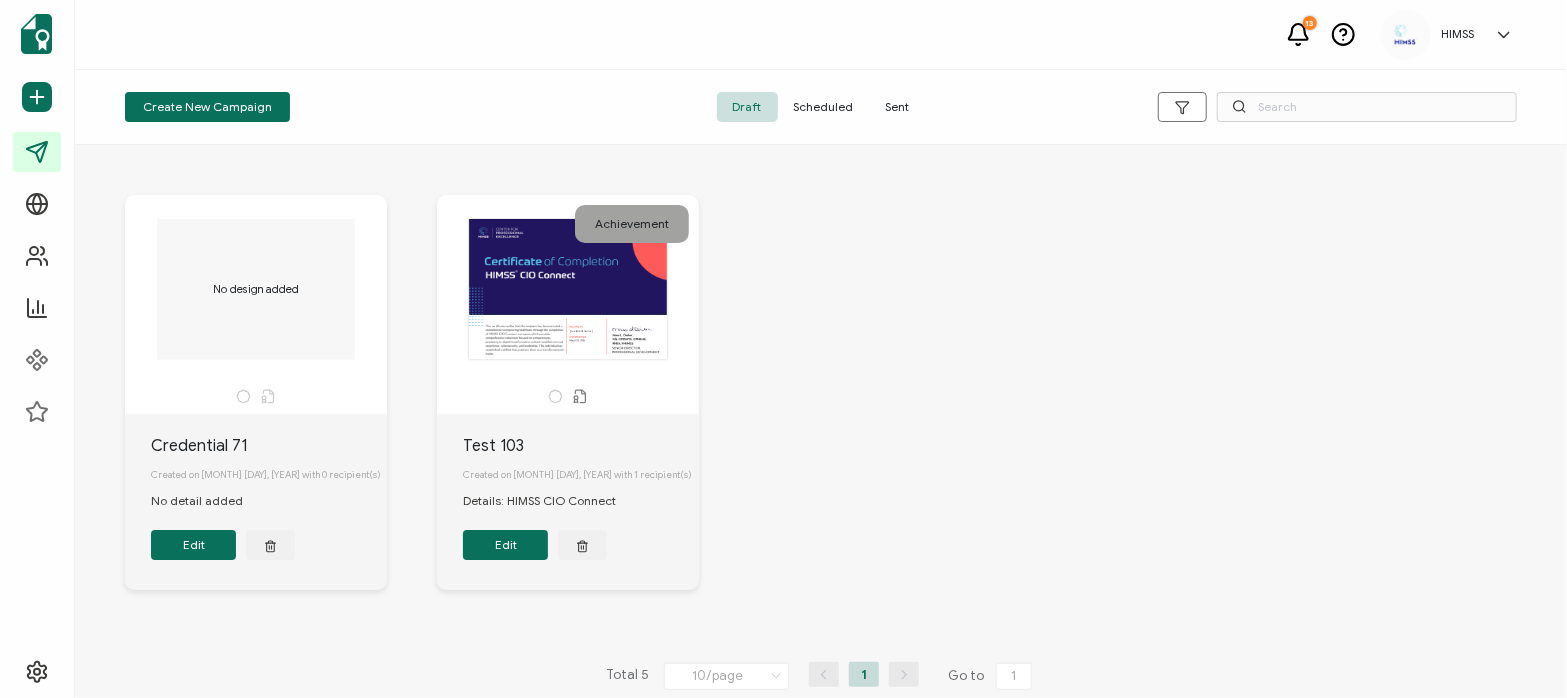 drag, startPoint x: 898, startPoint y: 111, endPoint x: 833, endPoint y: 155, distance: 78.492035 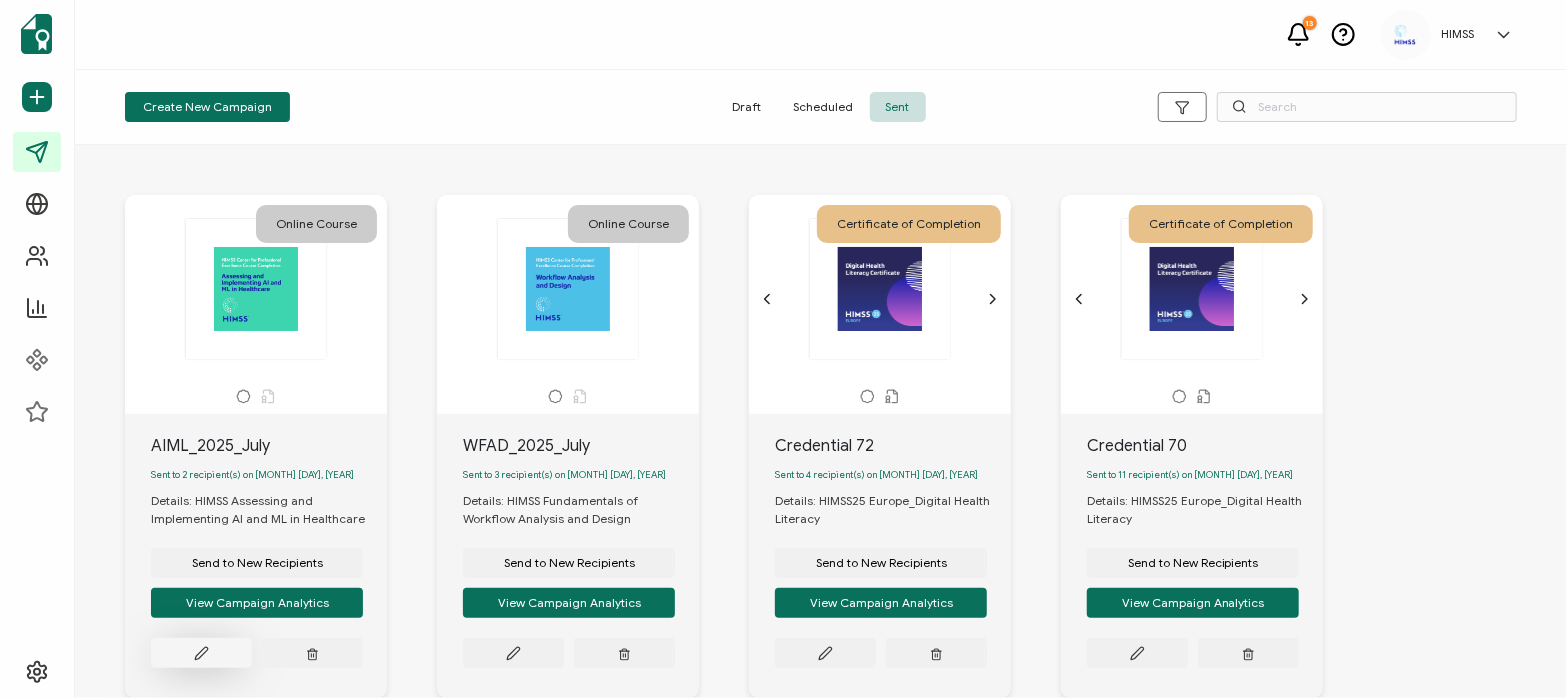 click at bounding box center [201, 653] 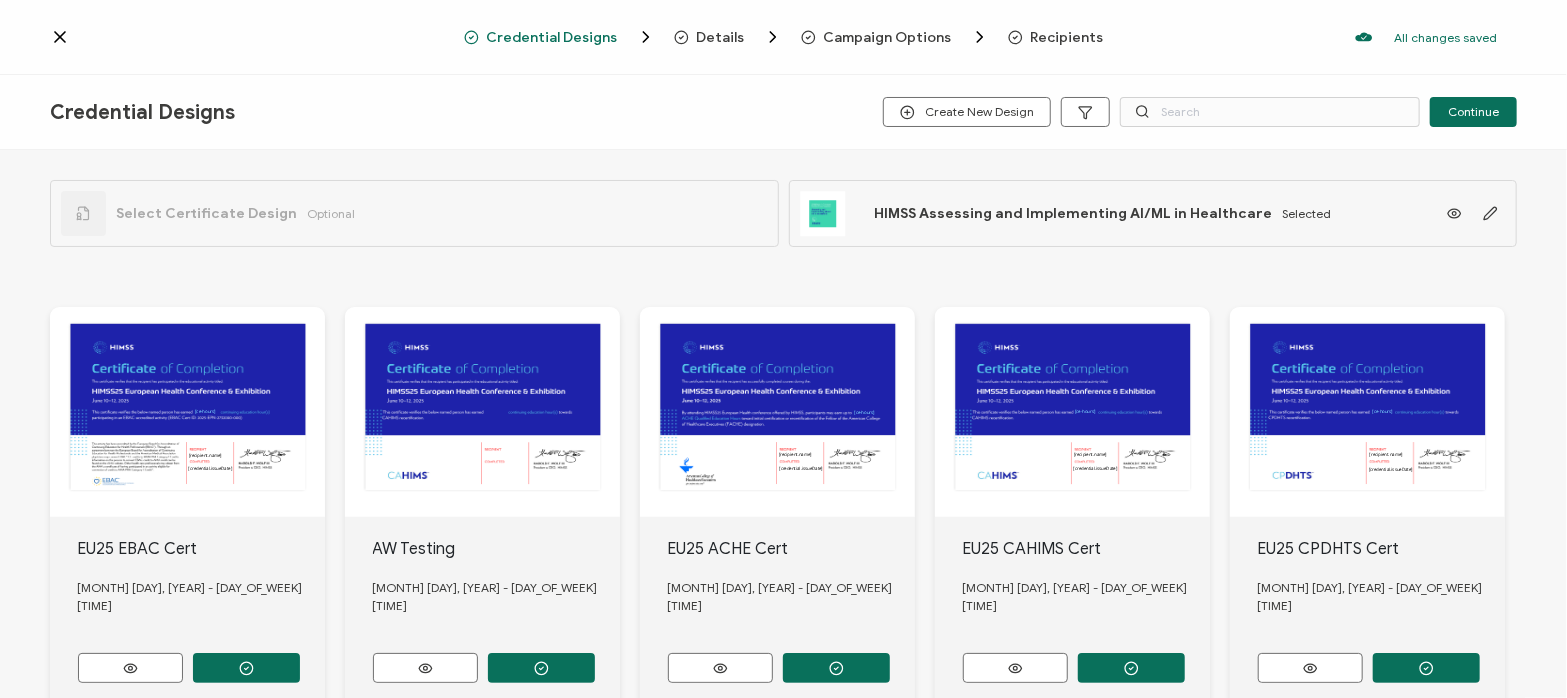 click on "Campaign Options" at bounding box center (888, 37) 